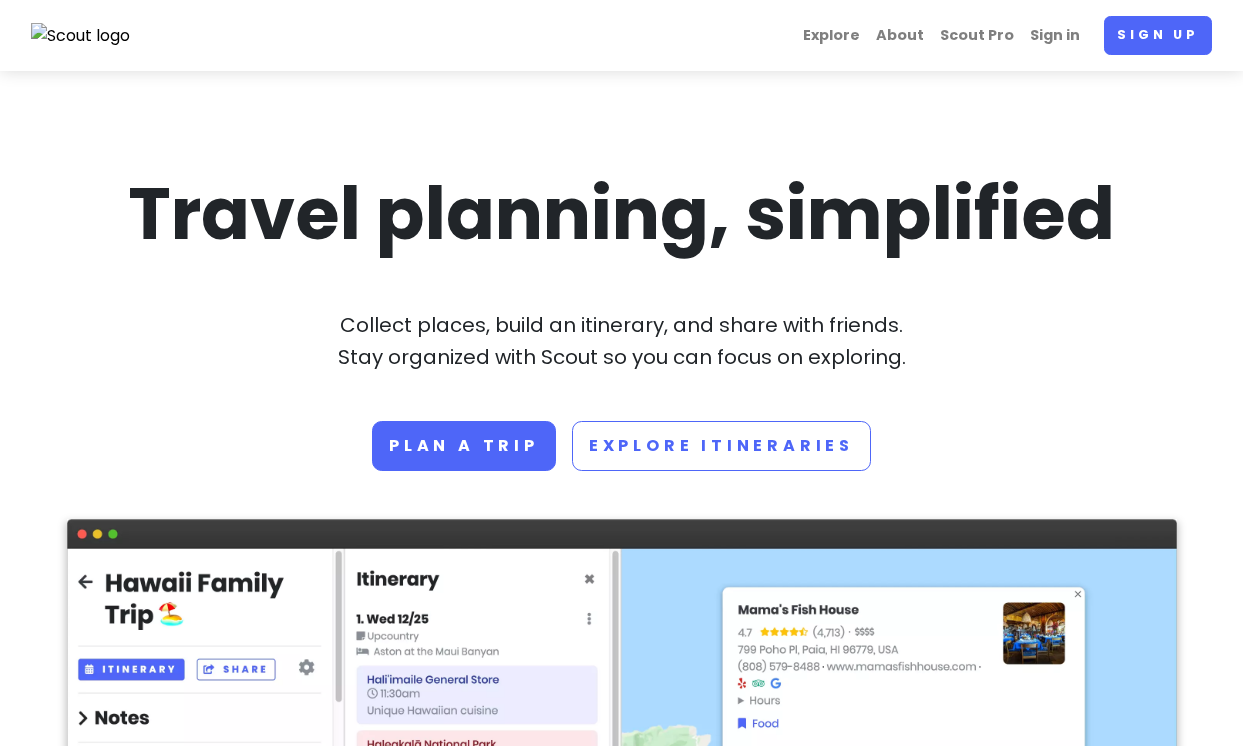 scroll, scrollTop: 0, scrollLeft: 0, axis: both 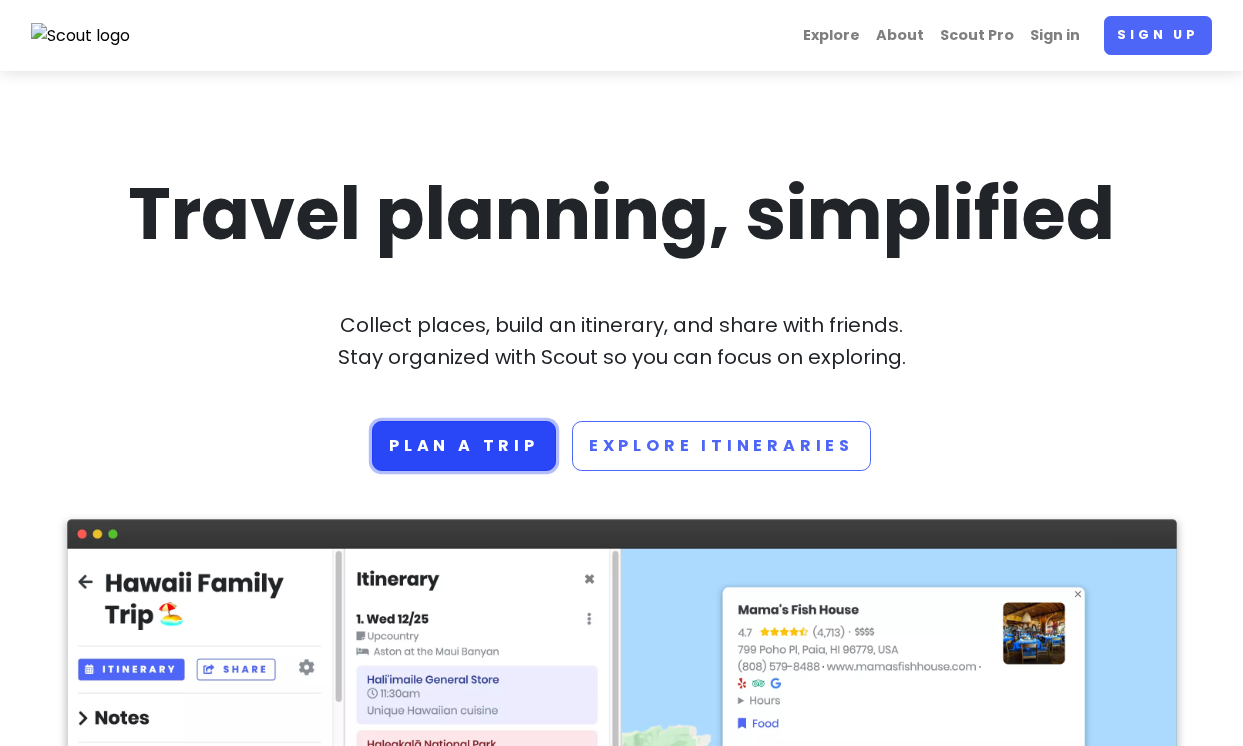 click on "Plan a trip" at bounding box center [464, 446] 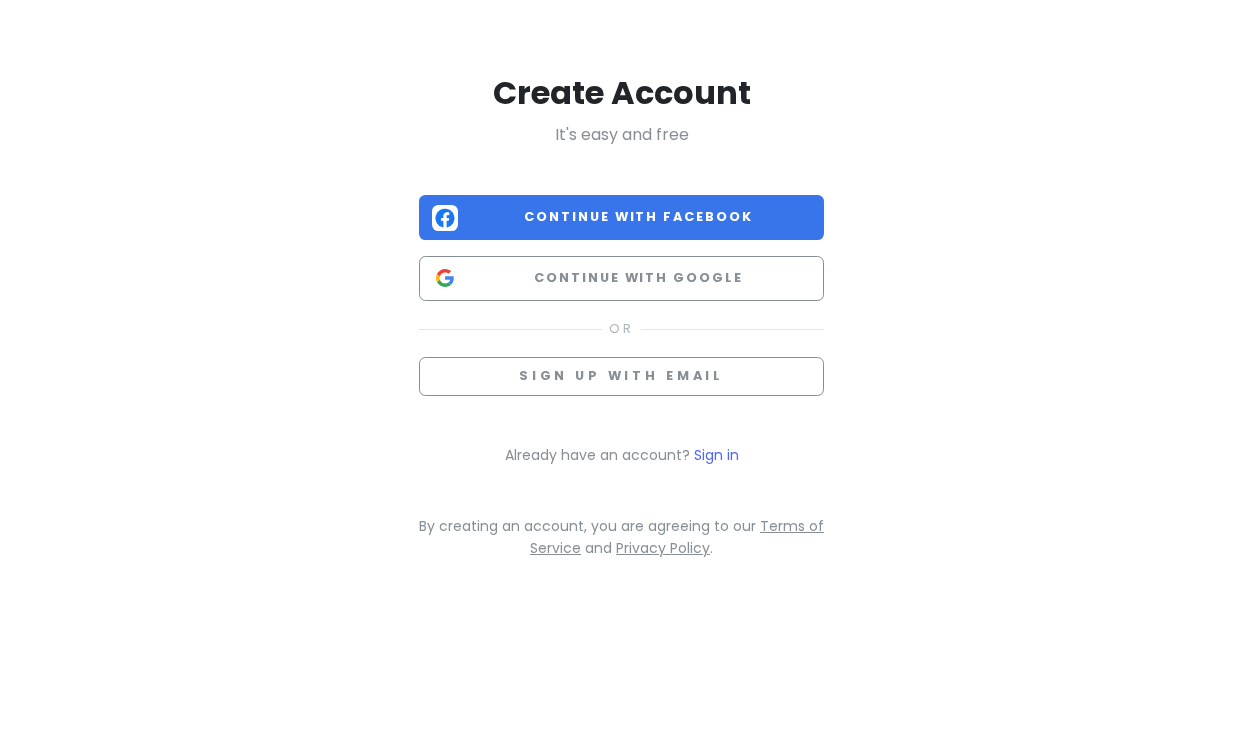 scroll, scrollTop: 0, scrollLeft: 0, axis: both 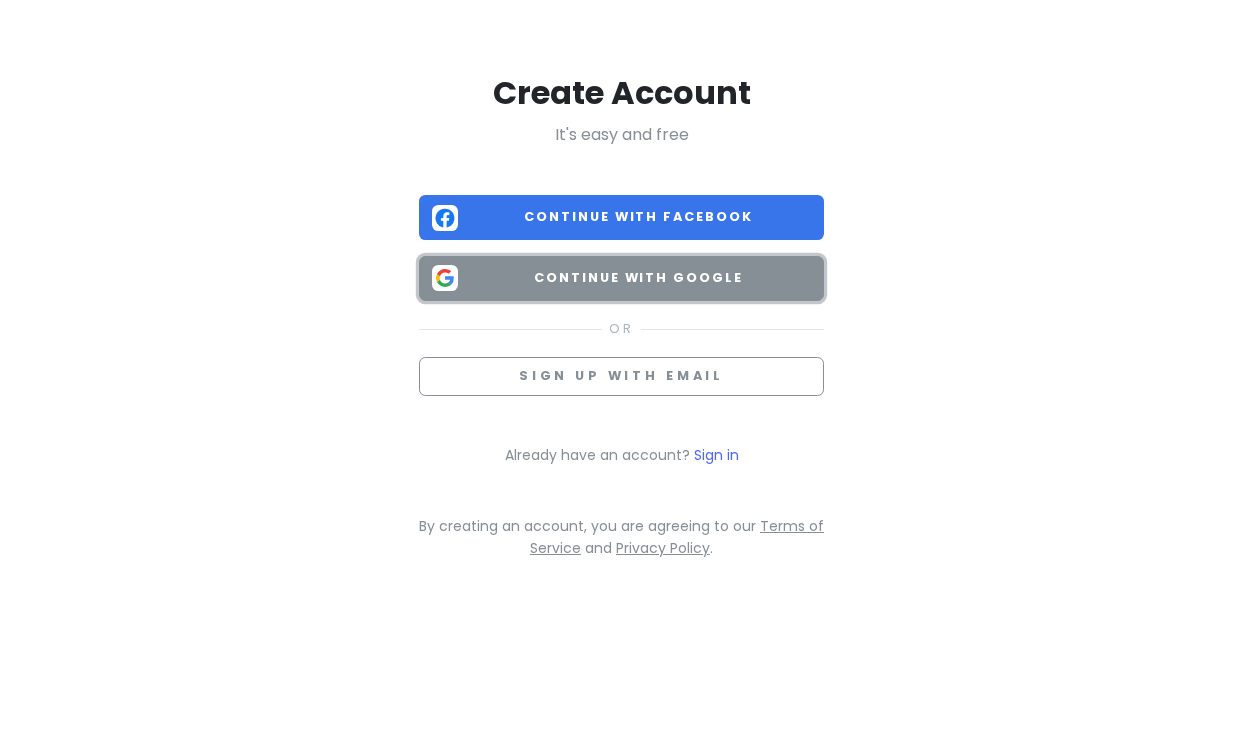 click on "Continue with Google" at bounding box center [621, 278] 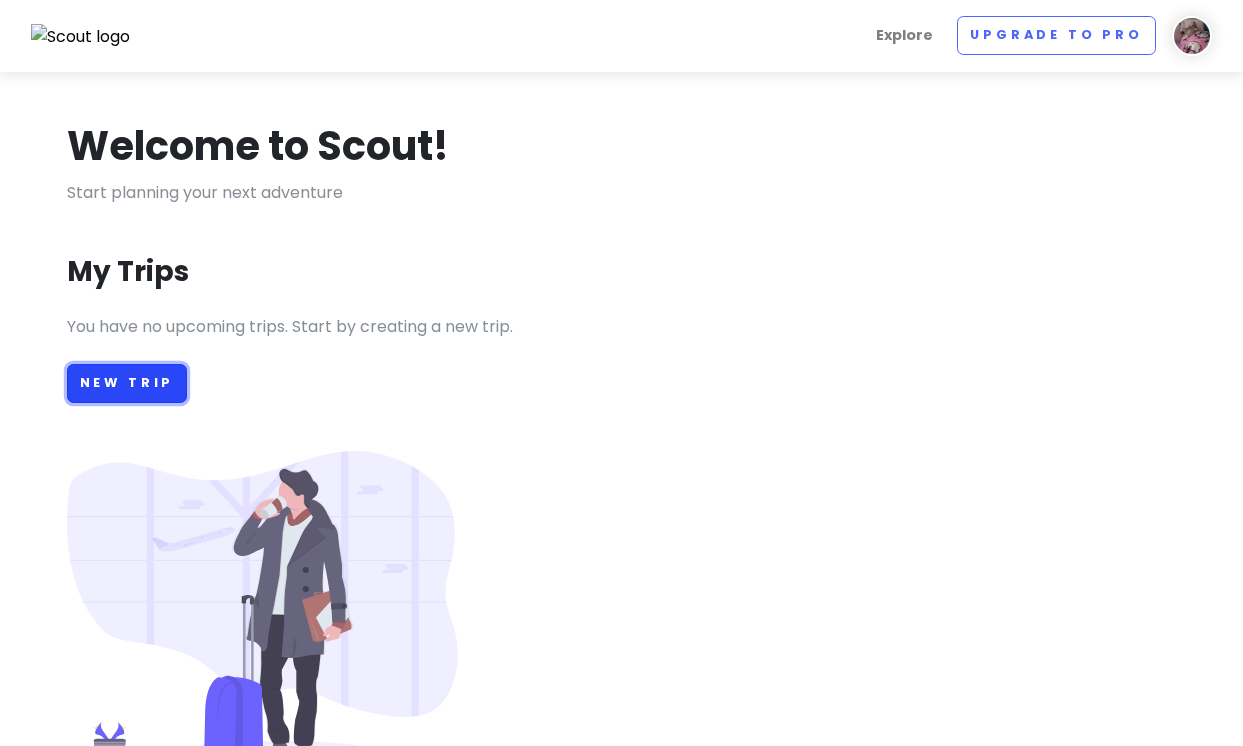 click on "New Trip" at bounding box center (127, 383) 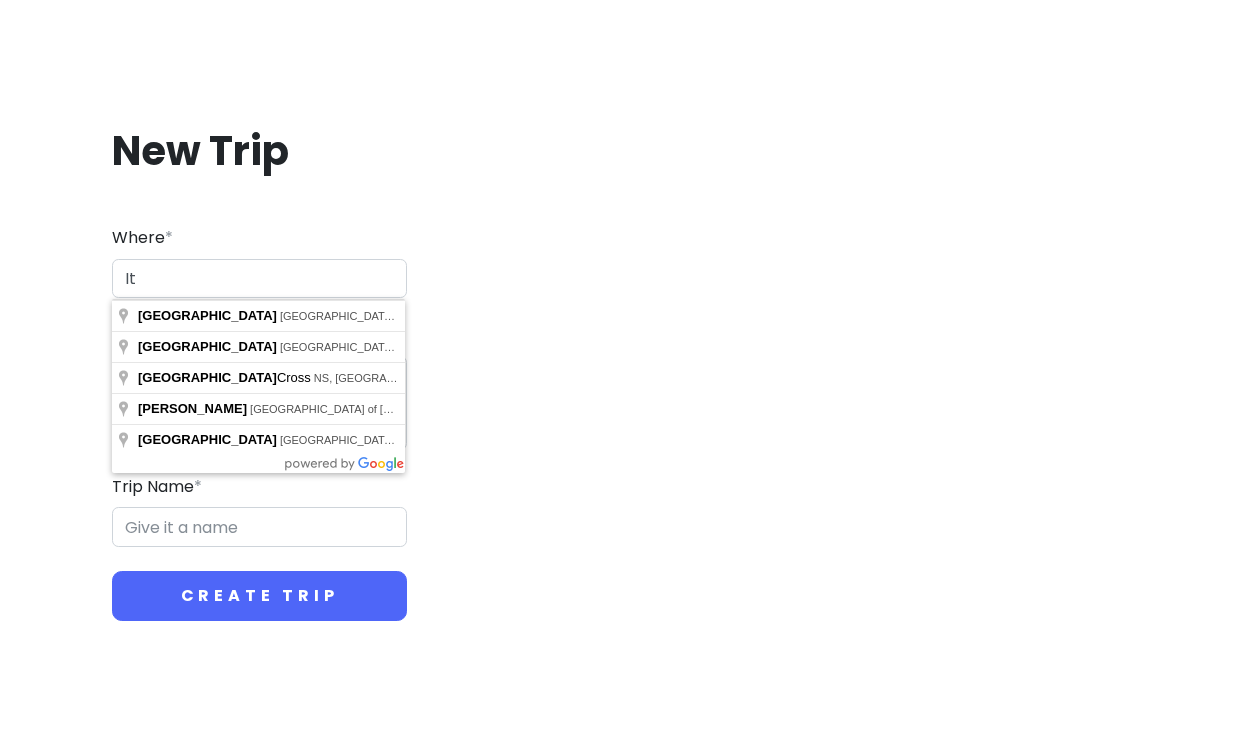 type on "I" 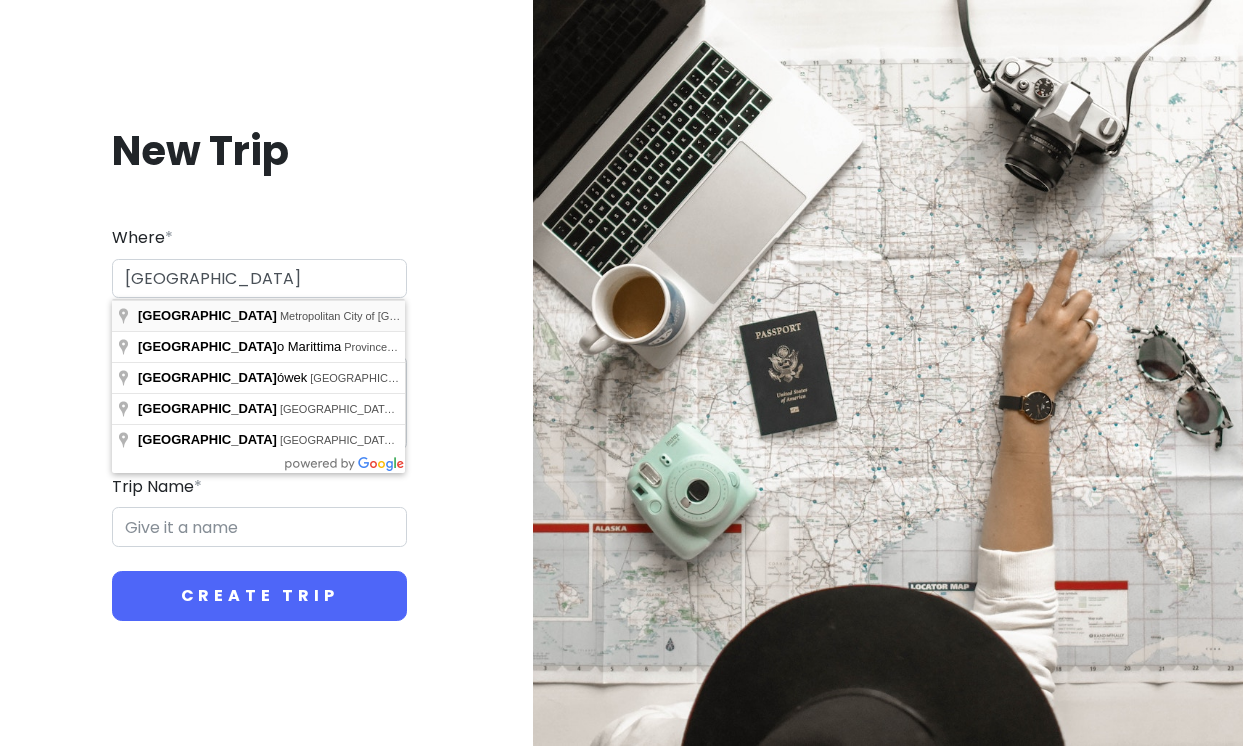 type on "Milan, Metropolitan City of Milan, Italy" 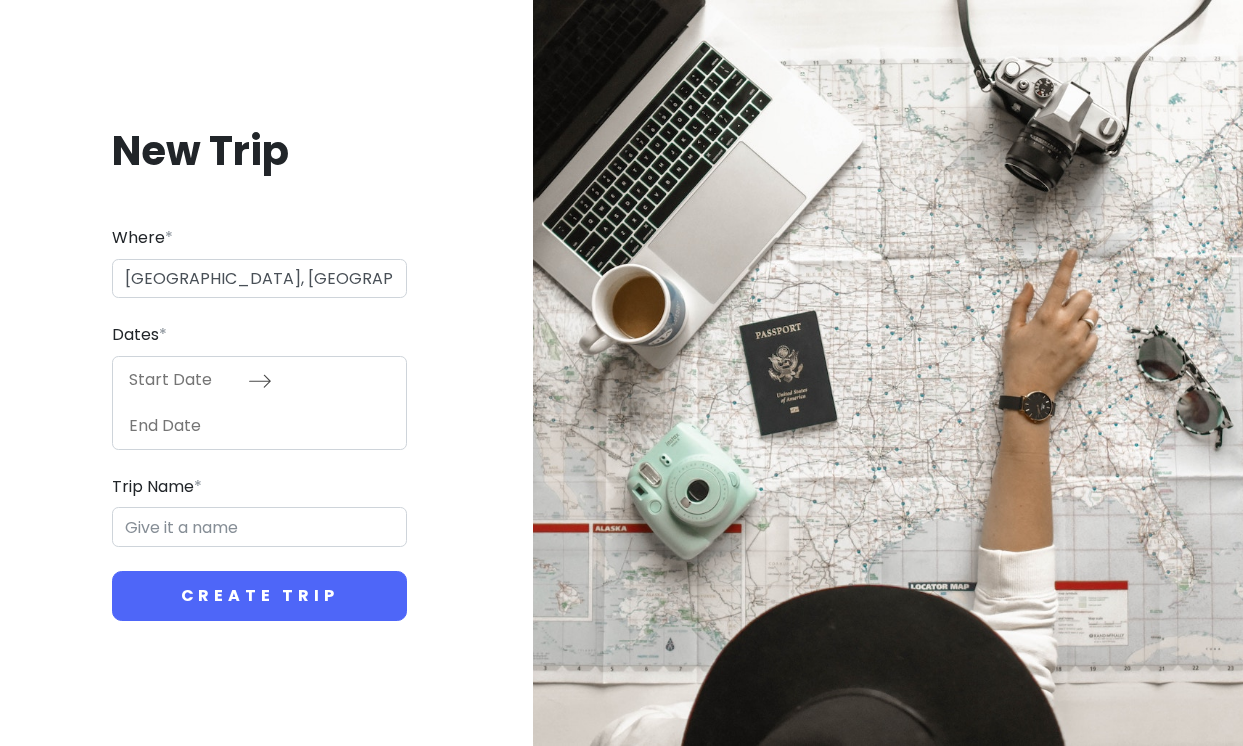 type on "Milan Trip" 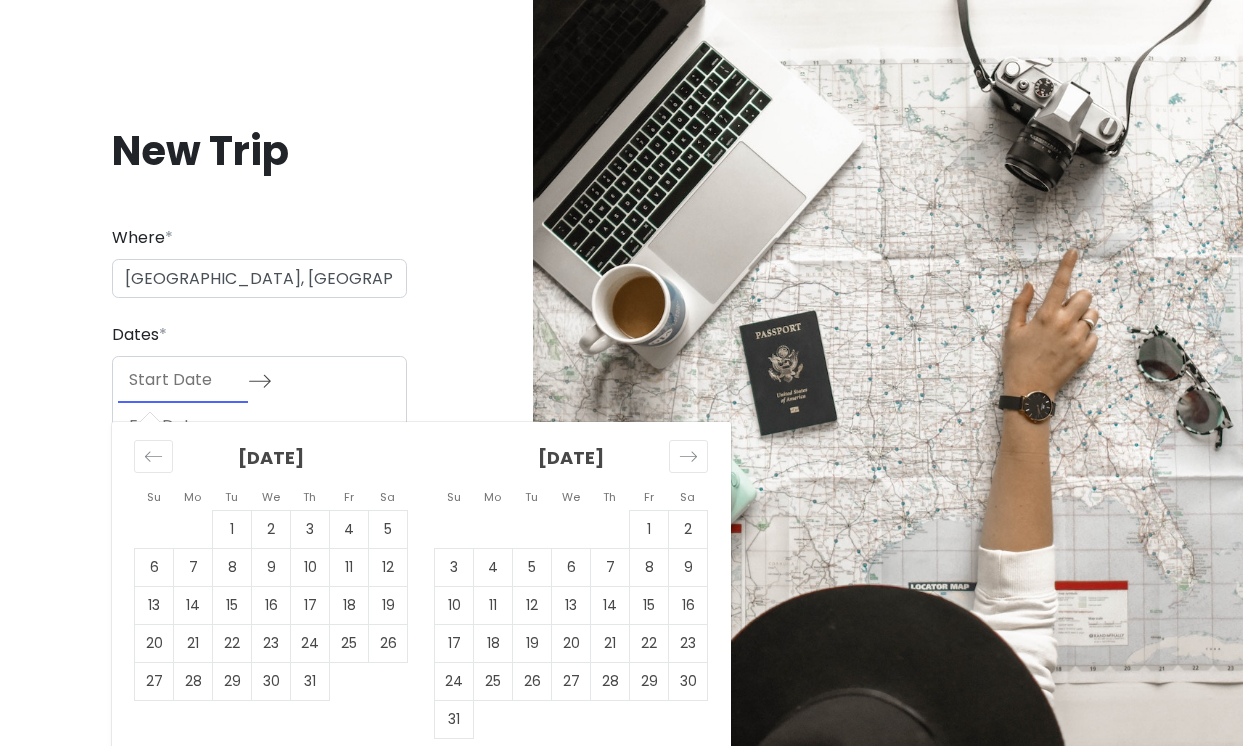 click at bounding box center (183, 380) 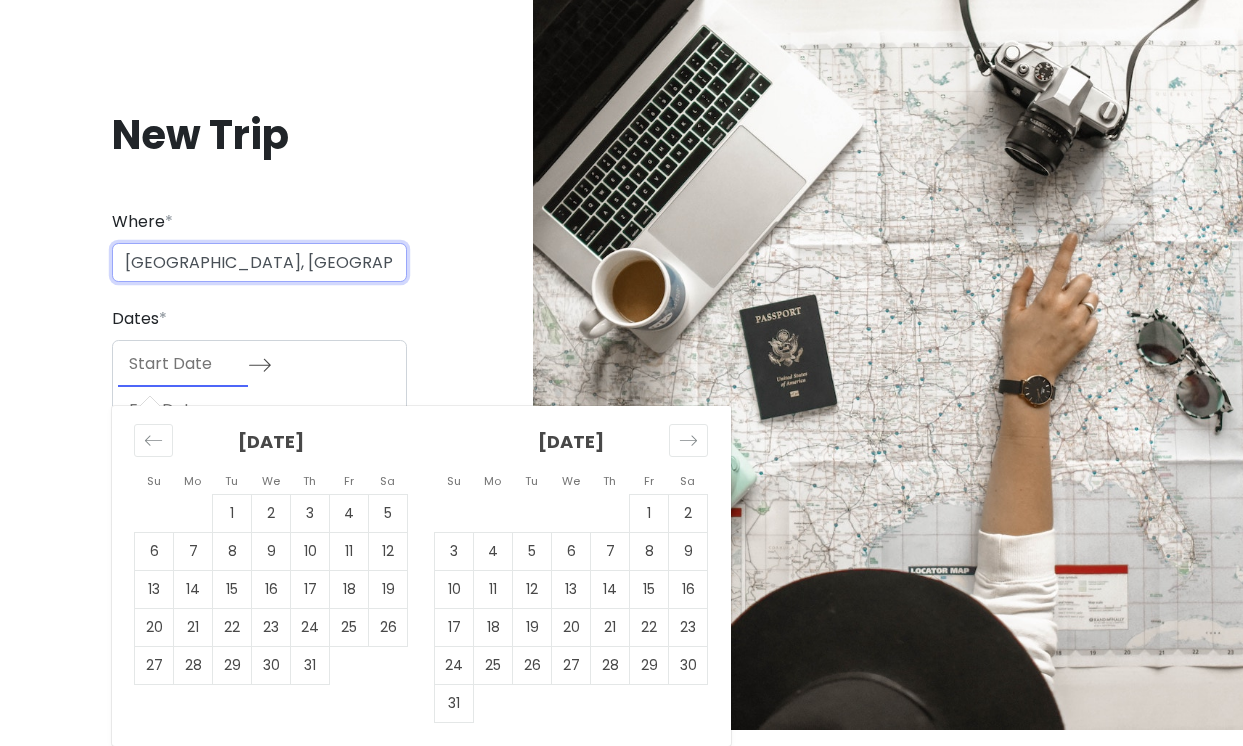 click on "Milan, Metropolitan City of Milan, Italy" at bounding box center (259, 263) 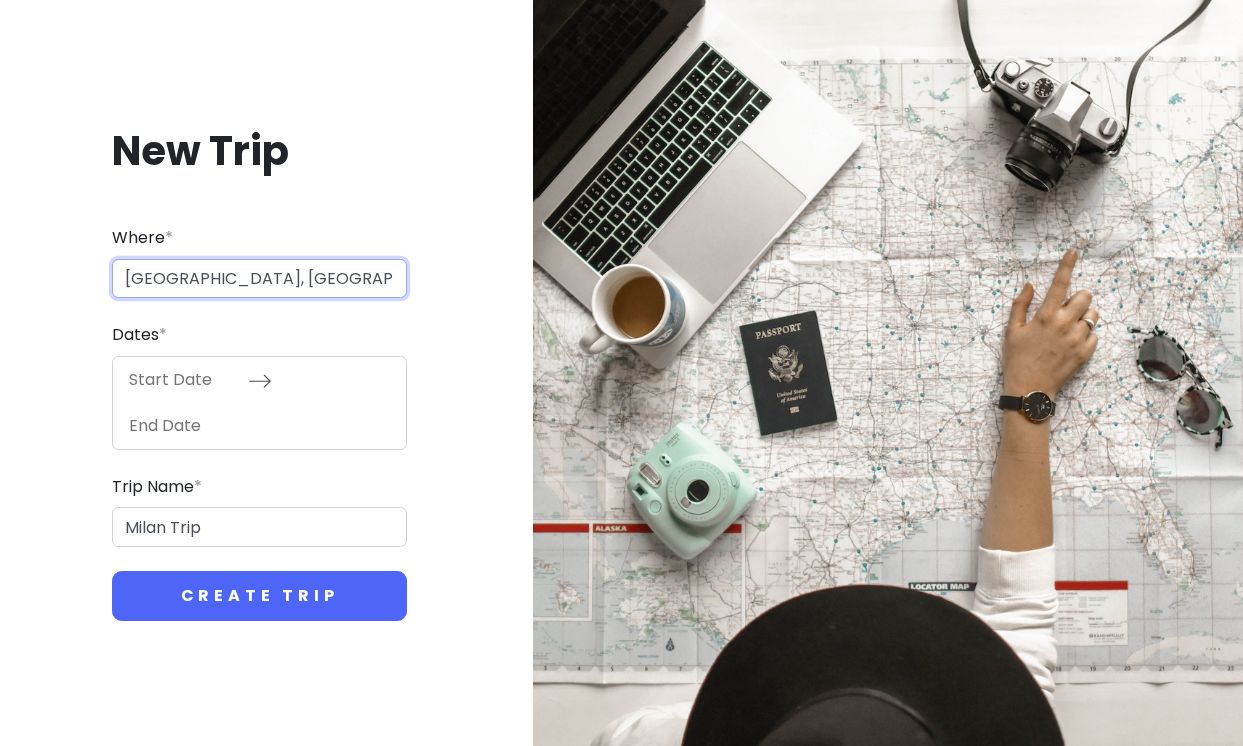 click on "Milan, Metropolitan City of Milan, Italy" at bounding box center (259, 279) 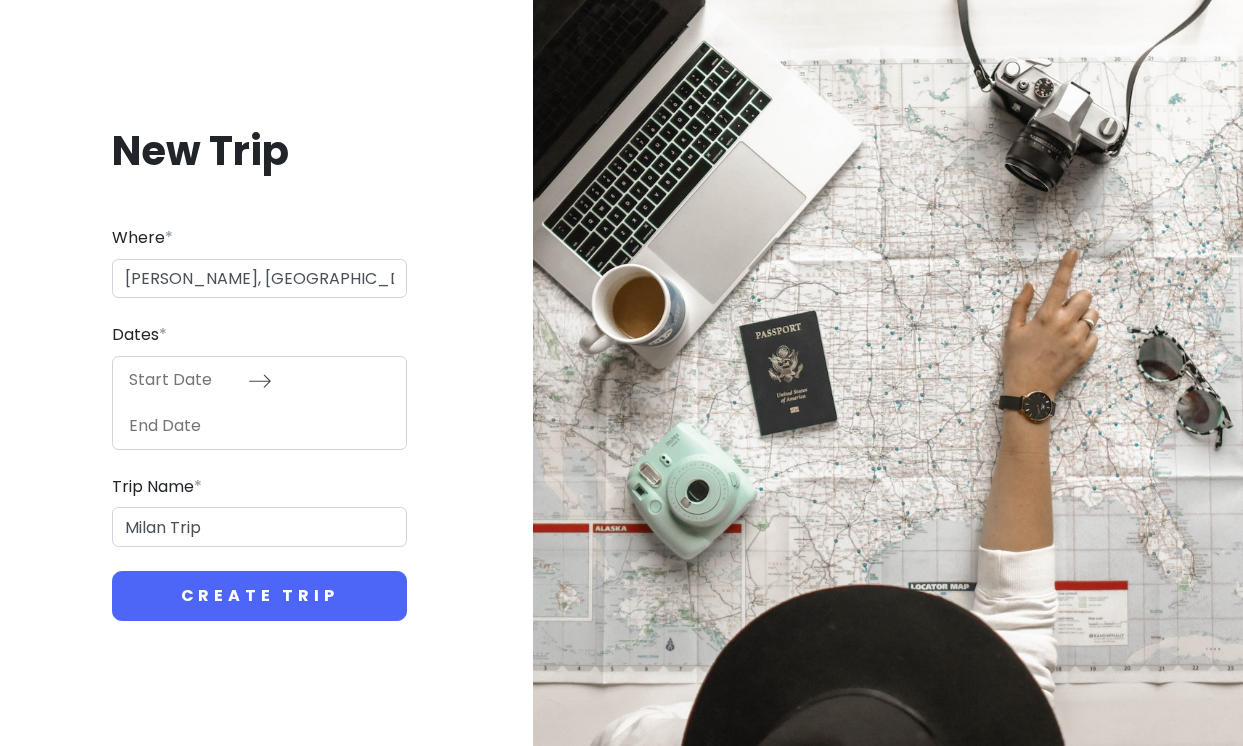 type on "39040 Auer, Autonomous Province of Bolzano – South Tyrol, Italy" 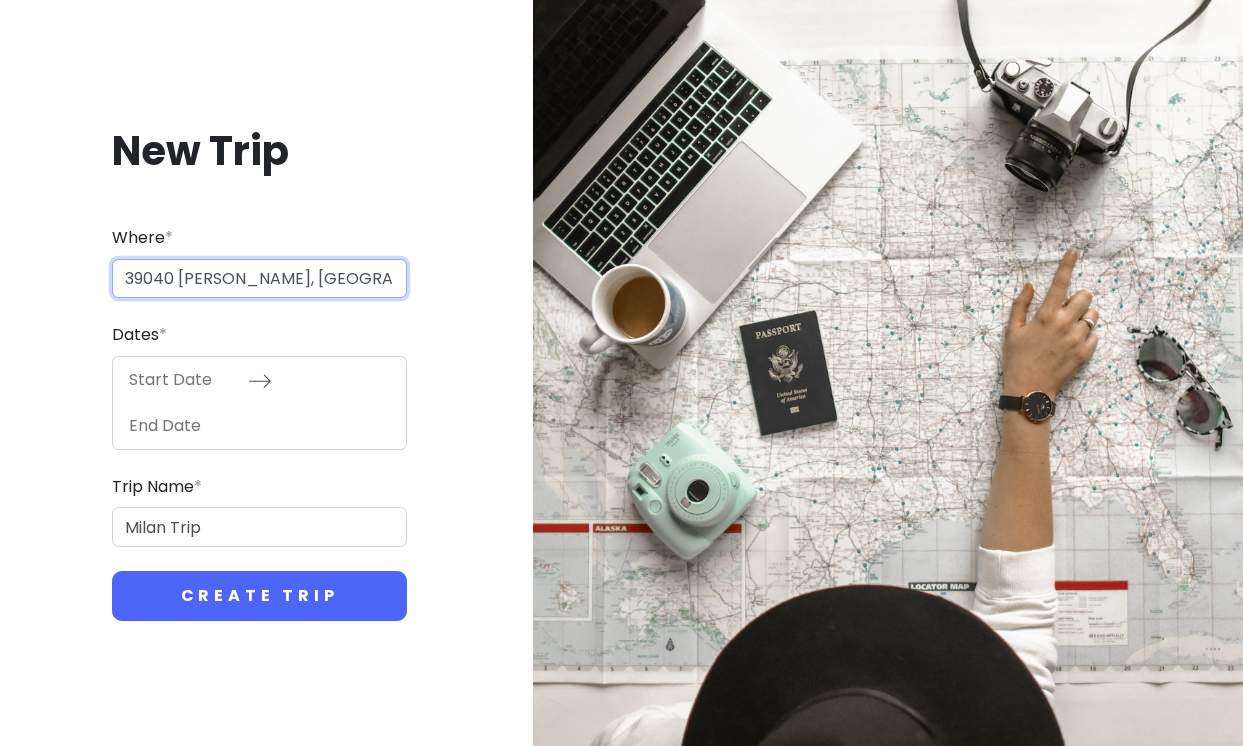 click on "39040 Auer, Autonomous Province of Bolzano – South Tyrol, Italy" at bounding box center [259, 279] 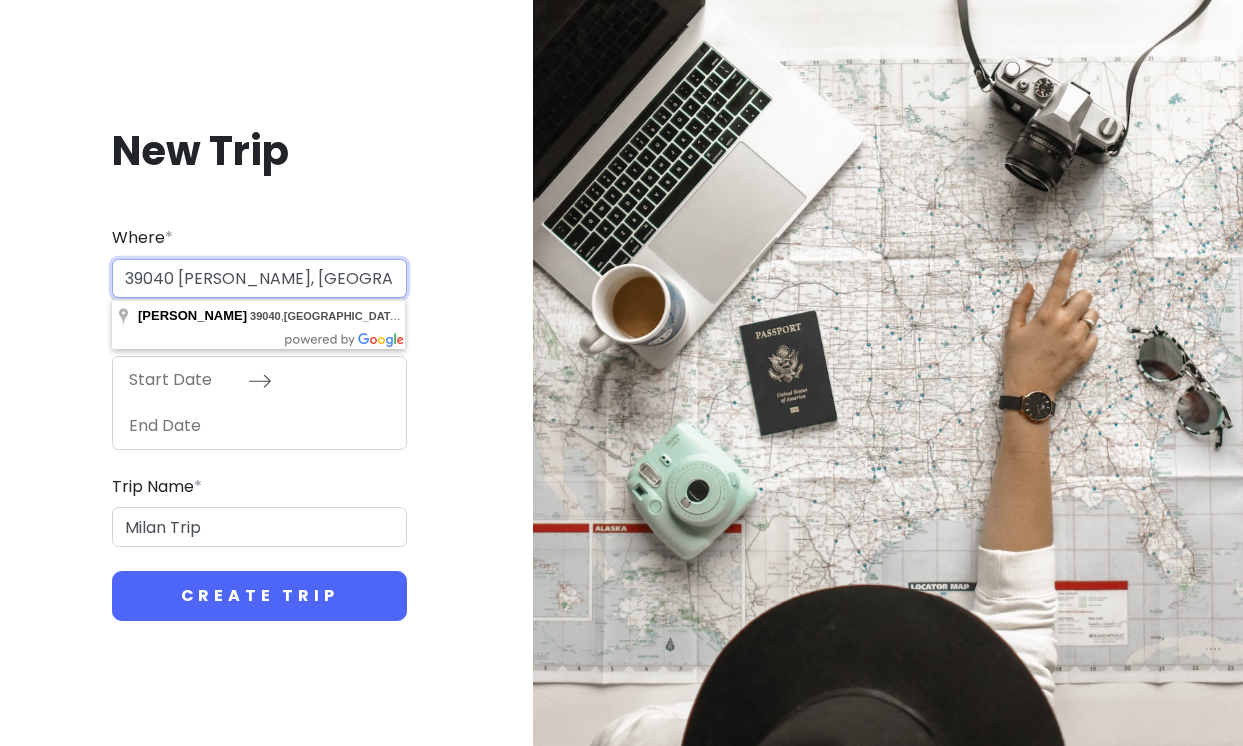 click on "39040 Auer, Autonomous Province of Bolzano – South Tyrol, Italy" at bounding box center [259, 279] 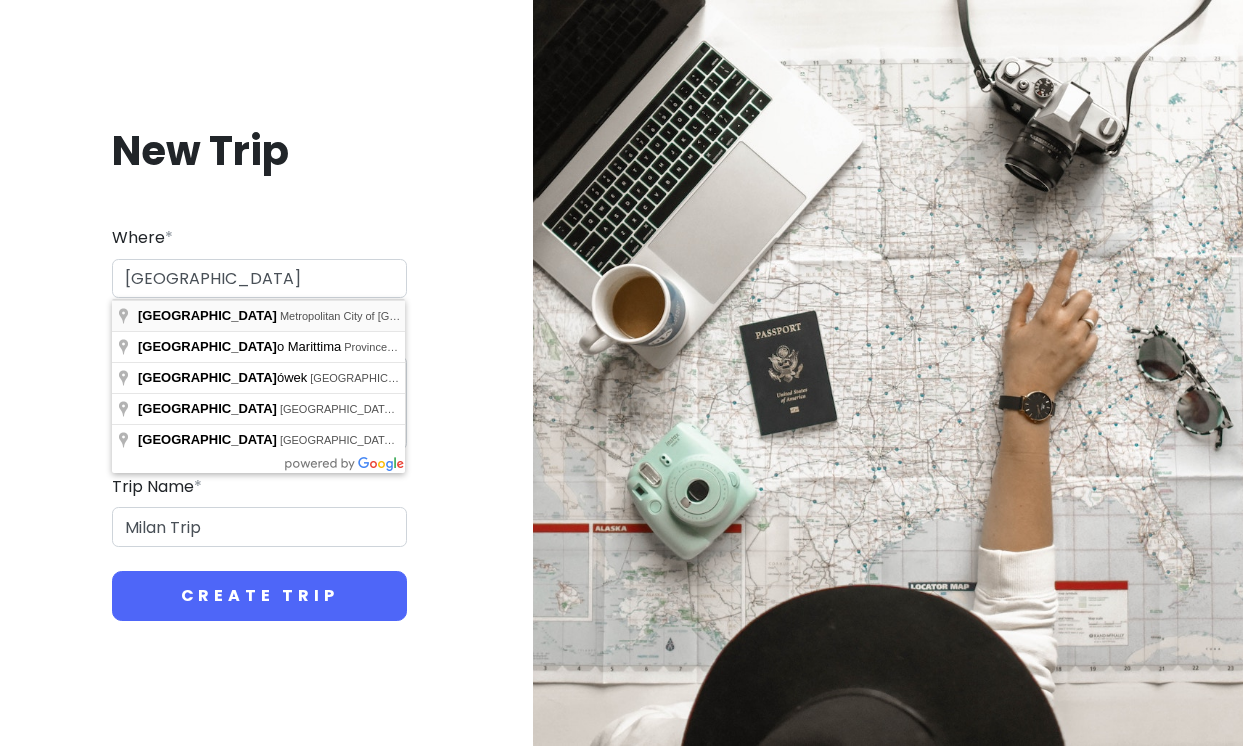 type on "Milan, Metropolitan City of Milan, Italy" 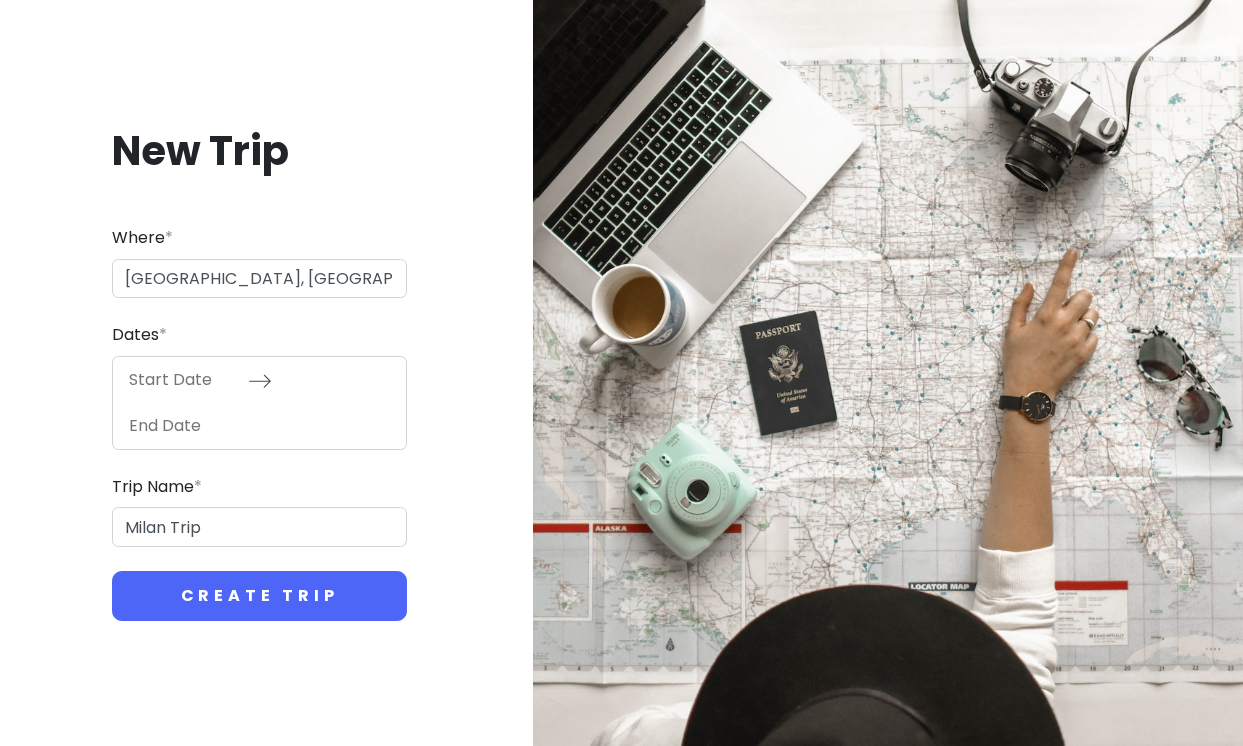 click at bounding box center (183, 380) 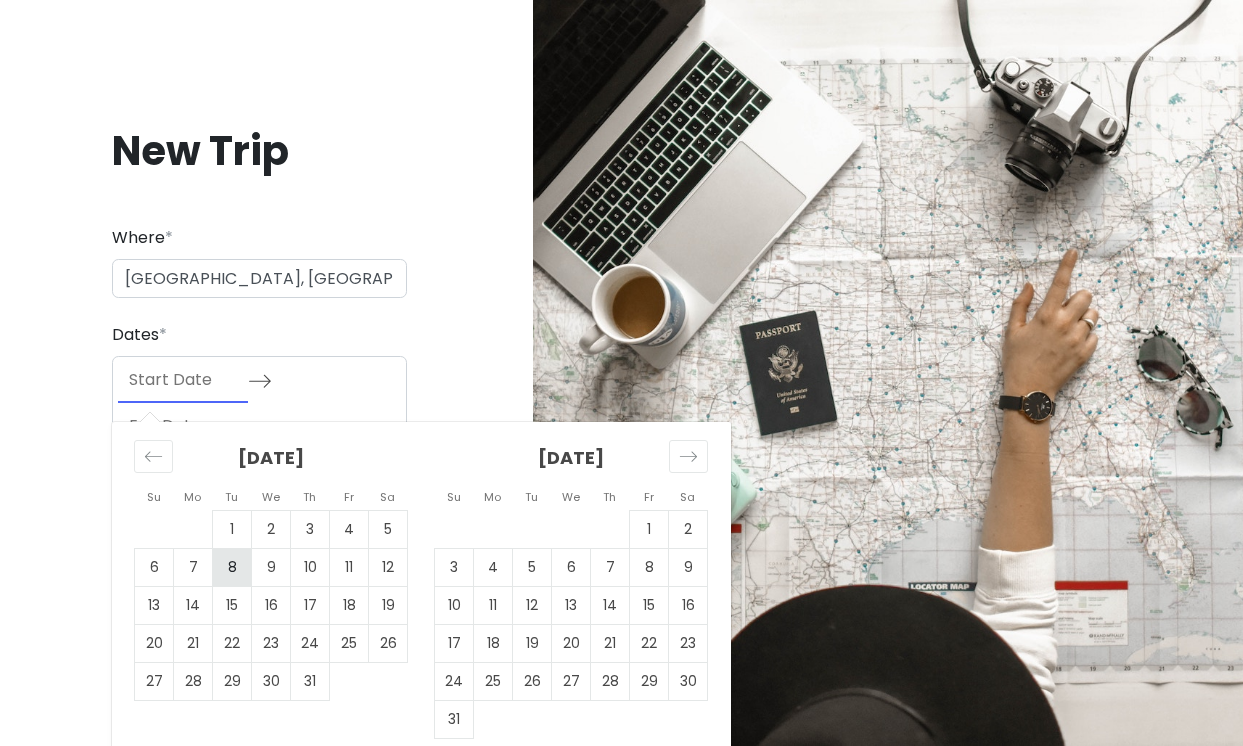 click on "8" at bounding box center (232, 567) 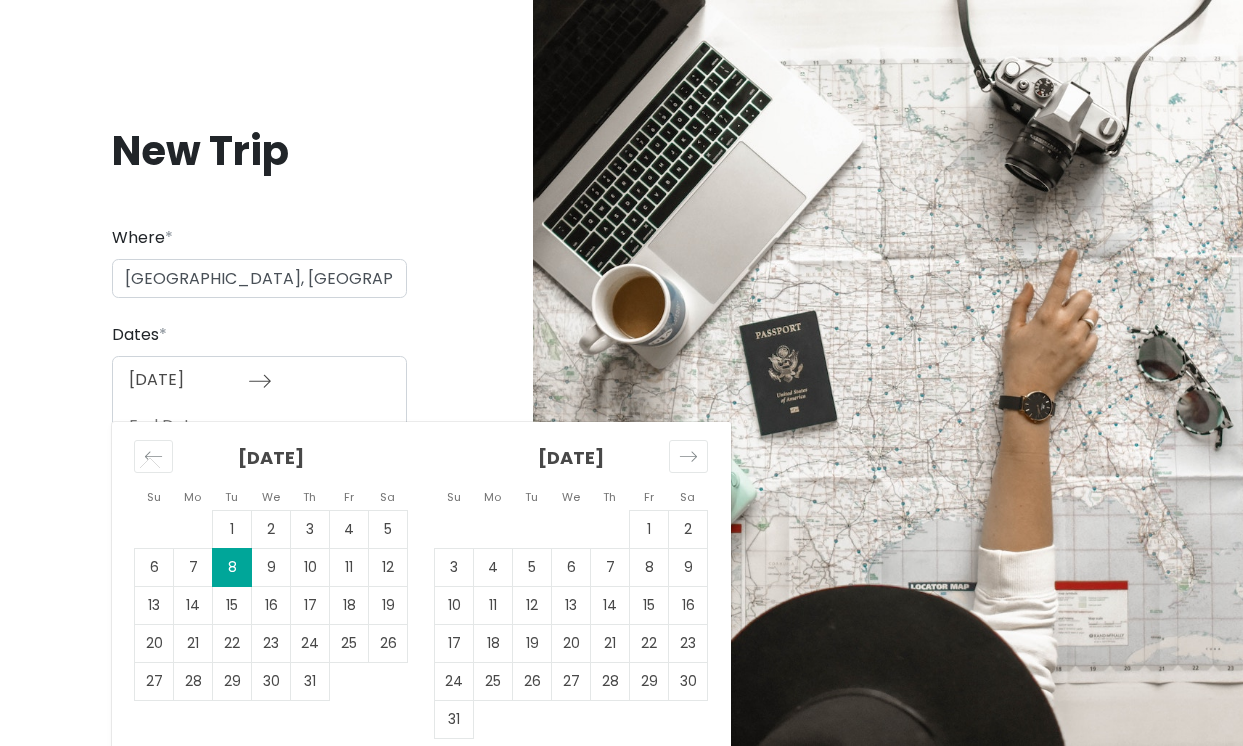 click on "Dates  * 07/08/2025 Navigate forward to interact with the calendar and select a date. Press the question mark key to get the keyboard shortcuts for changing dates. Su Mo Tu We Th Fr Sa Su Mo Tu We Th Fr Sa June 2025 1 2 3 4 5 6 7 8 9 10 11 12 13 14 15 16 17 18 19 20 21 22 23 24 25 26 27 28 29 30 July 2025 1 2 3 4 5 6 7 8 9 10 11 12 13 14 15 16 17 18 19 20 21 22 23 24 25 26 27 28 29 30 31 August 2025 1 2 3 4 5 6 7 8 9 10 11 12 13 14 15 16 17 18 19 20 21 22 23 24 25 26 27 28 29 30 31 September 2025 1 2 3 4 5 6 7 8 9 10 11 12 13 14 15 16 17 18 19 20 21 22 23 24 25 26 27 28 29 30 Navigate backward to interact with the calendar and select a date. Press the question mark key to get the keyboard shortcuts for changing dates." at bounding box center [259, 386] 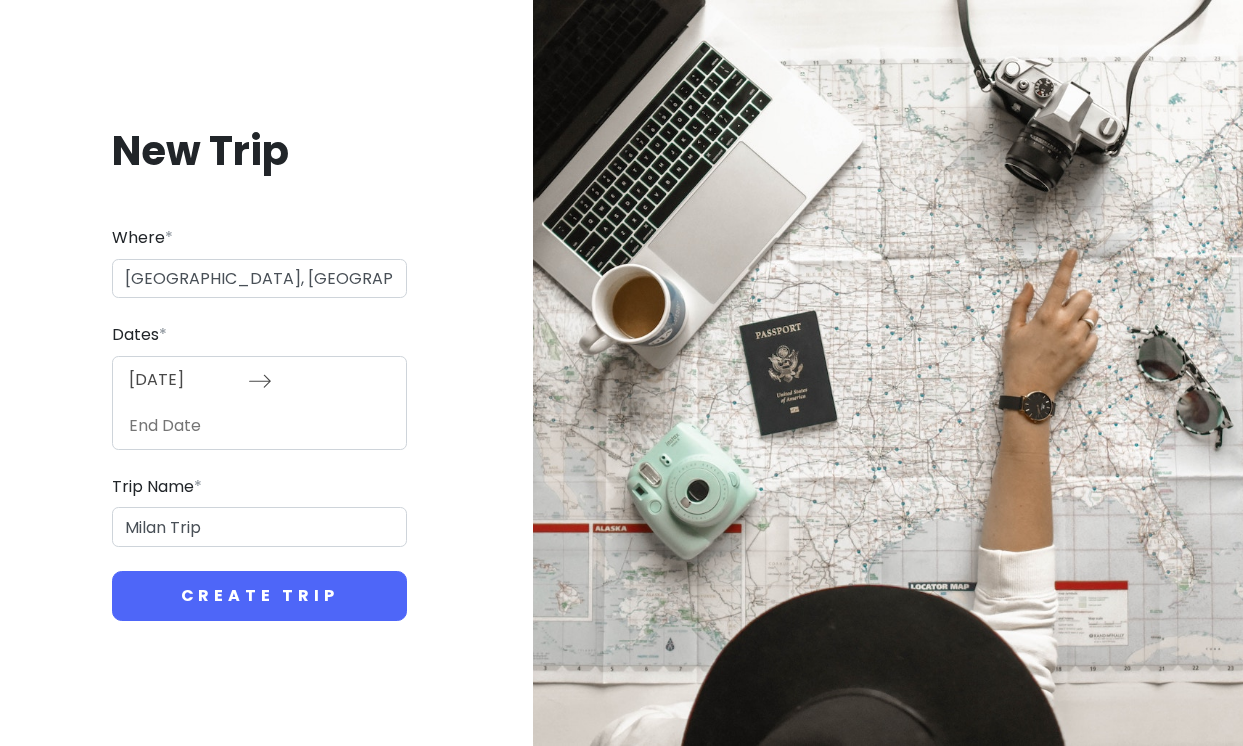 click at bounding box center [183, 426] 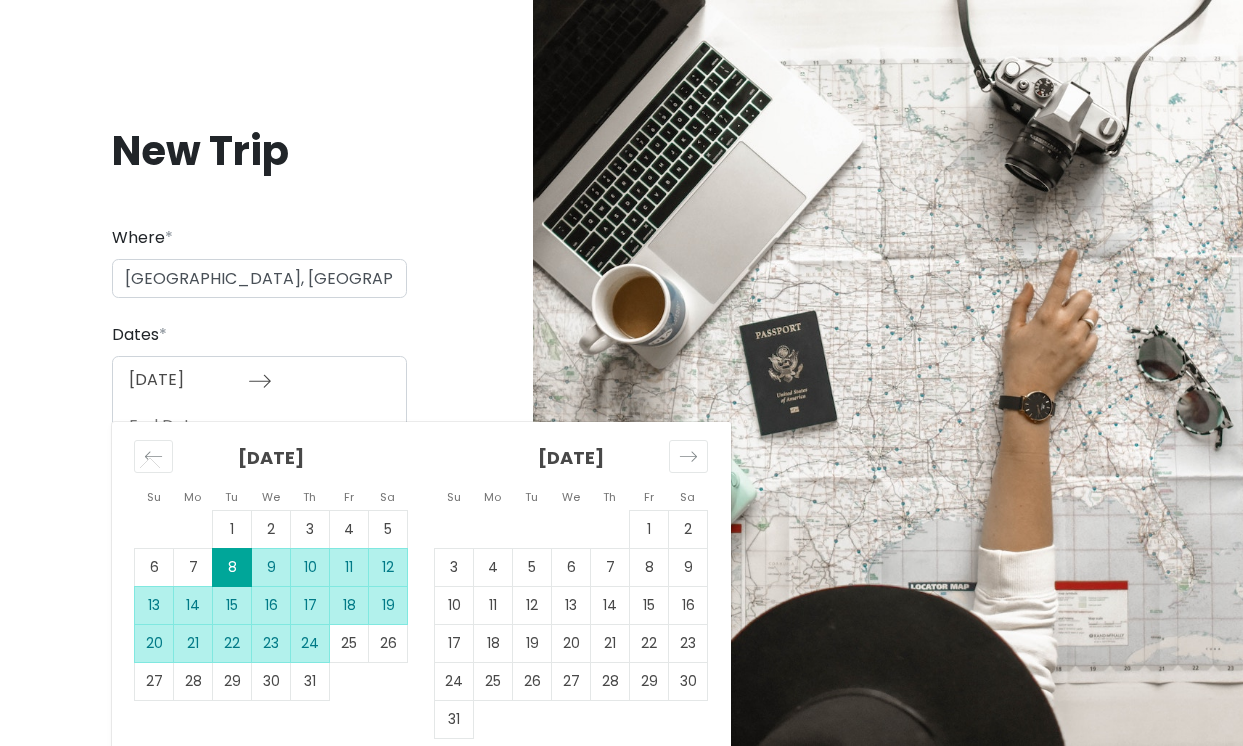 click on "24" at bounding box center (310, 643) 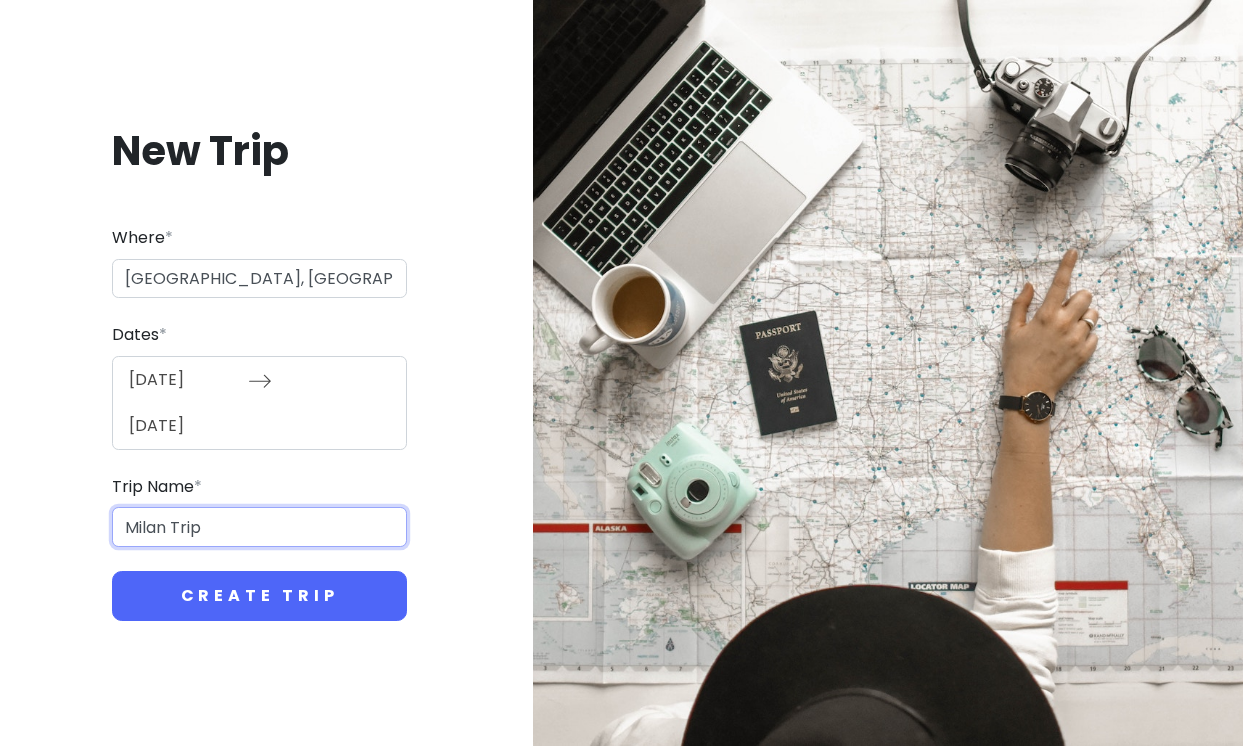 click on "Milan Trip" at bounding box center (259, 527) 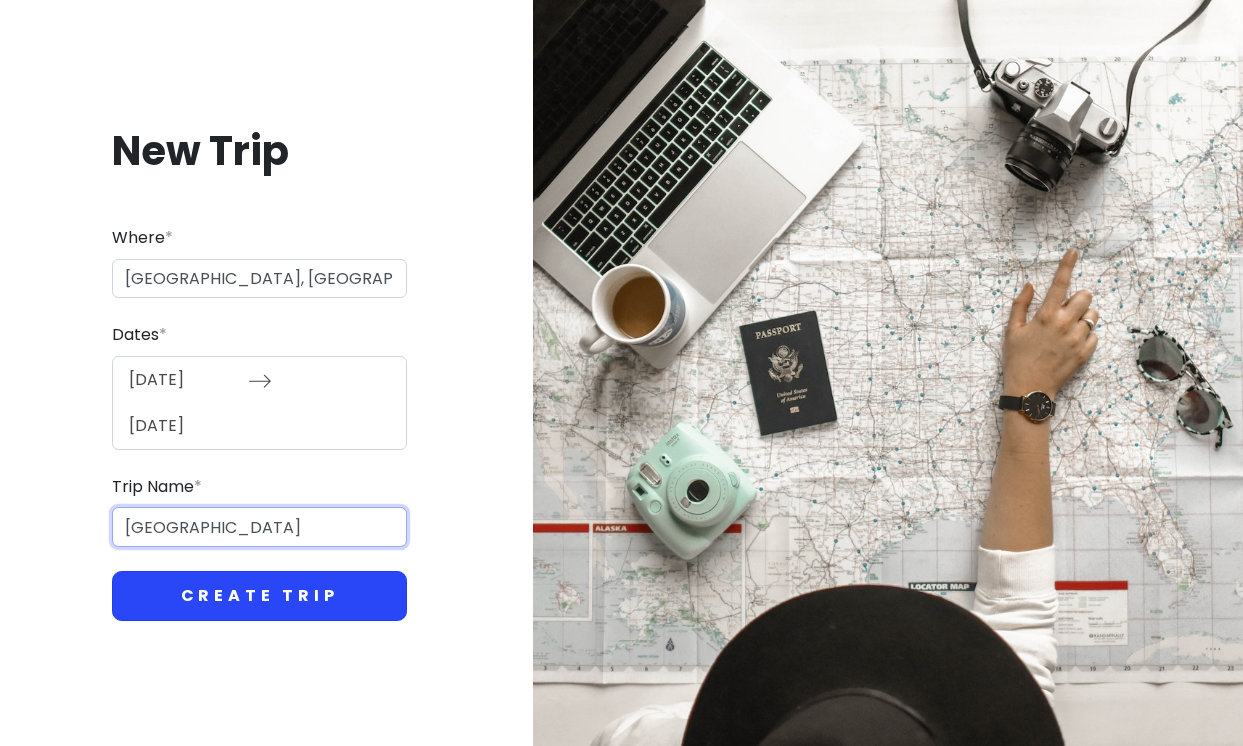 type on "Italy" 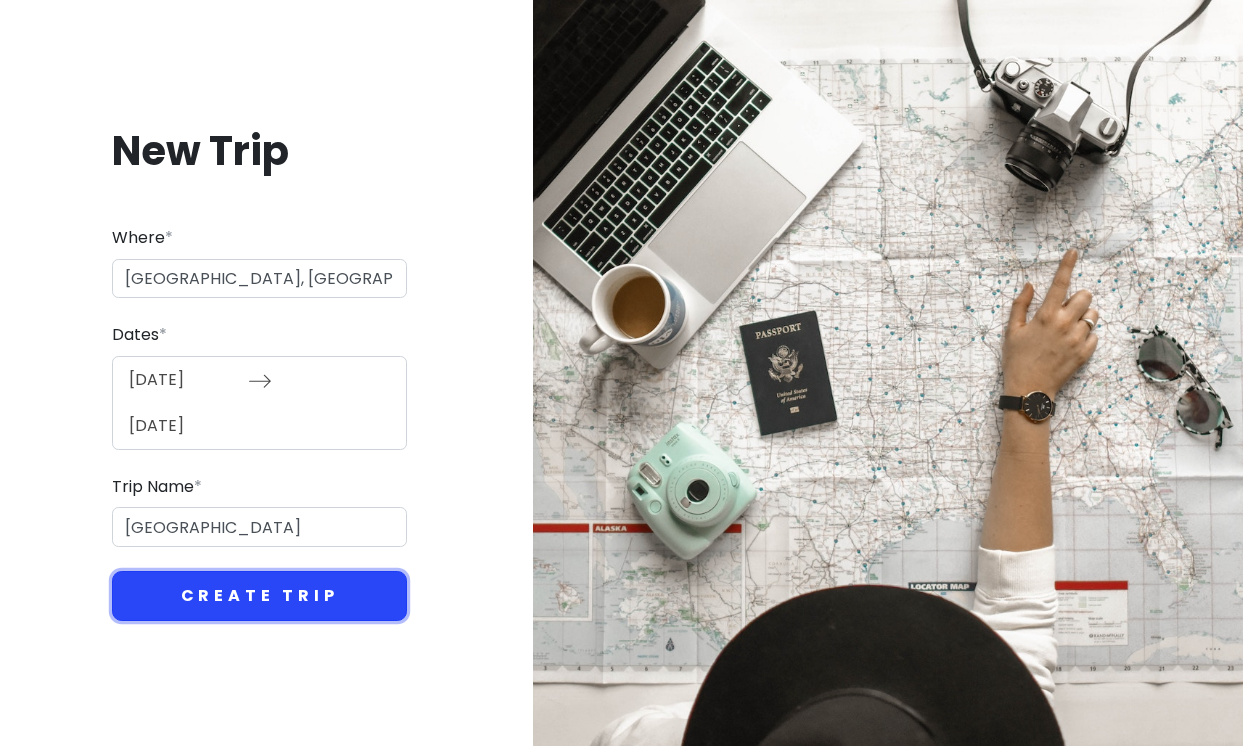 click on "Create Trip" at bounding box center [259, 596] 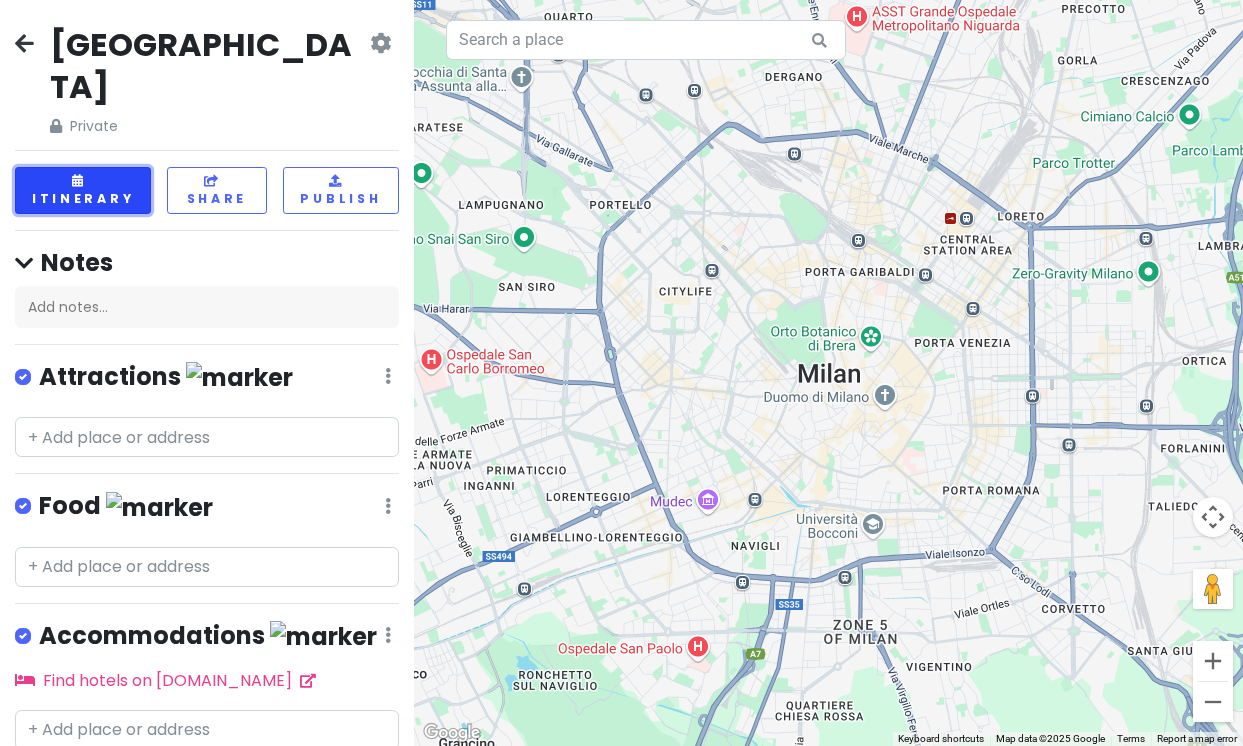 click on "Itinerary" at bounding box center (83, 190) 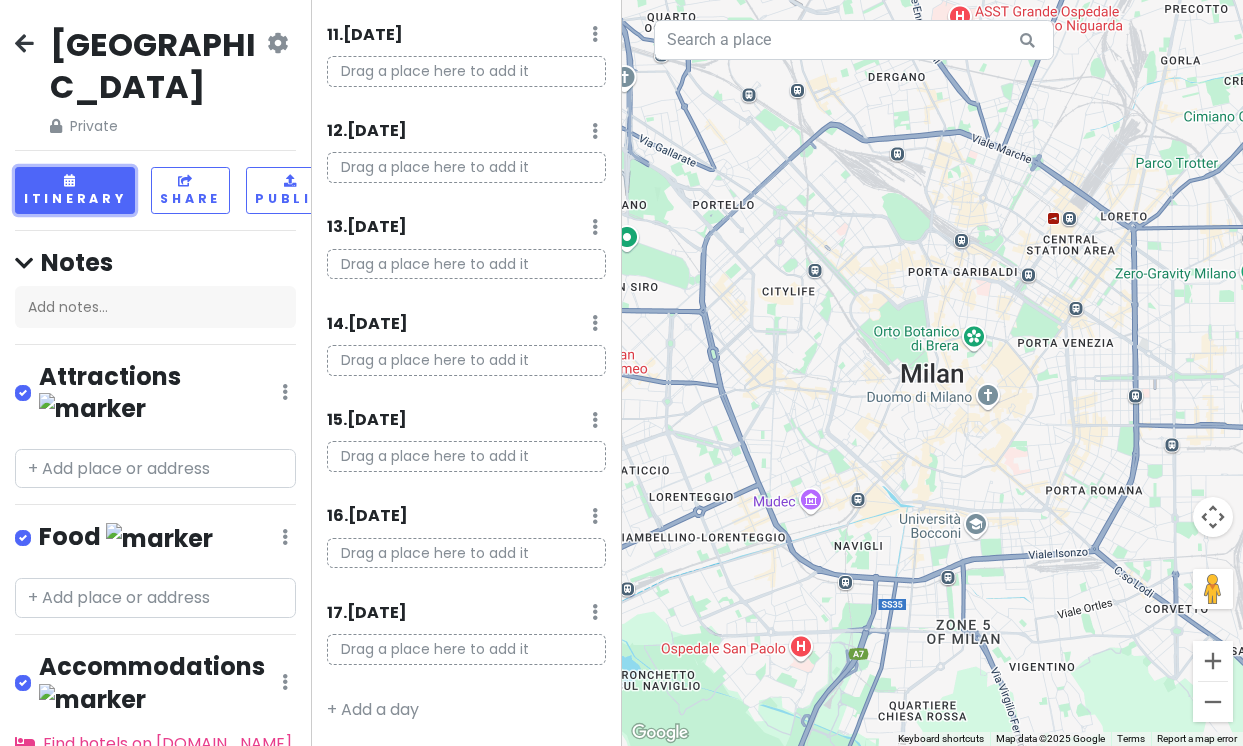 scroll, scrollTop: 0, scrollLeft: 0, axis: both 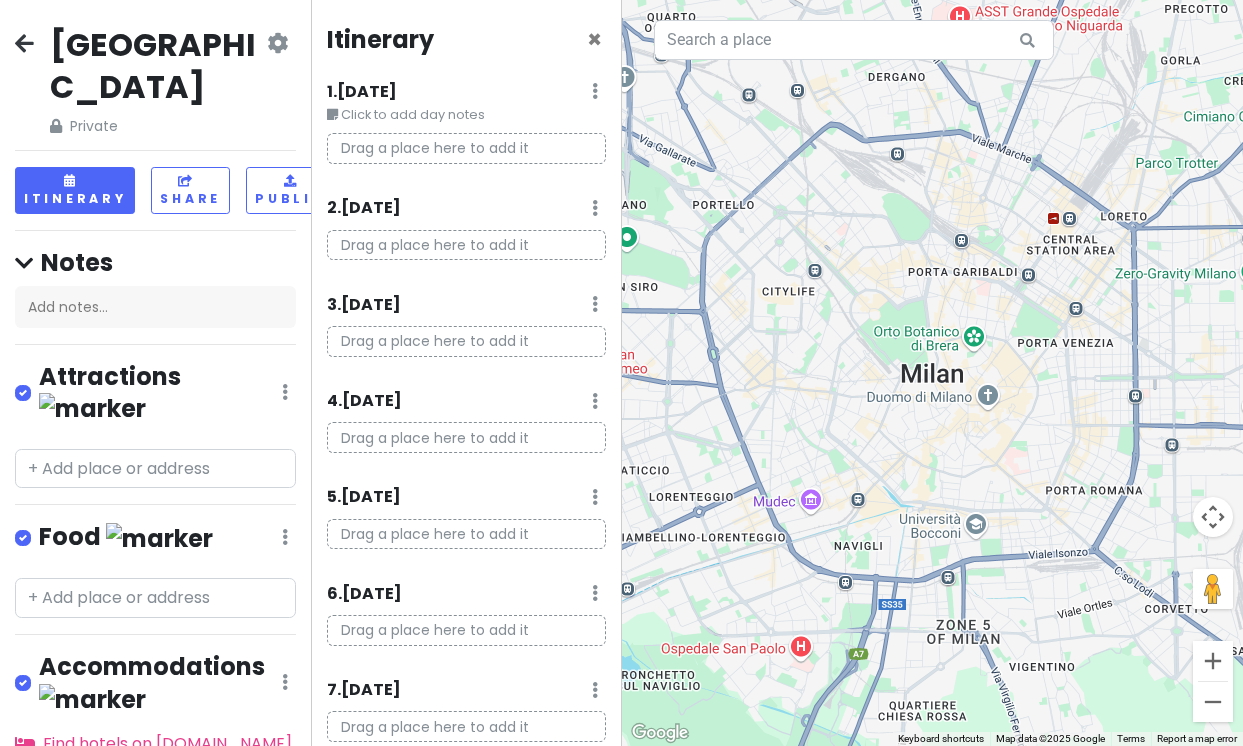click on "Drag a place here to add it" at bounding box center (466, 148) 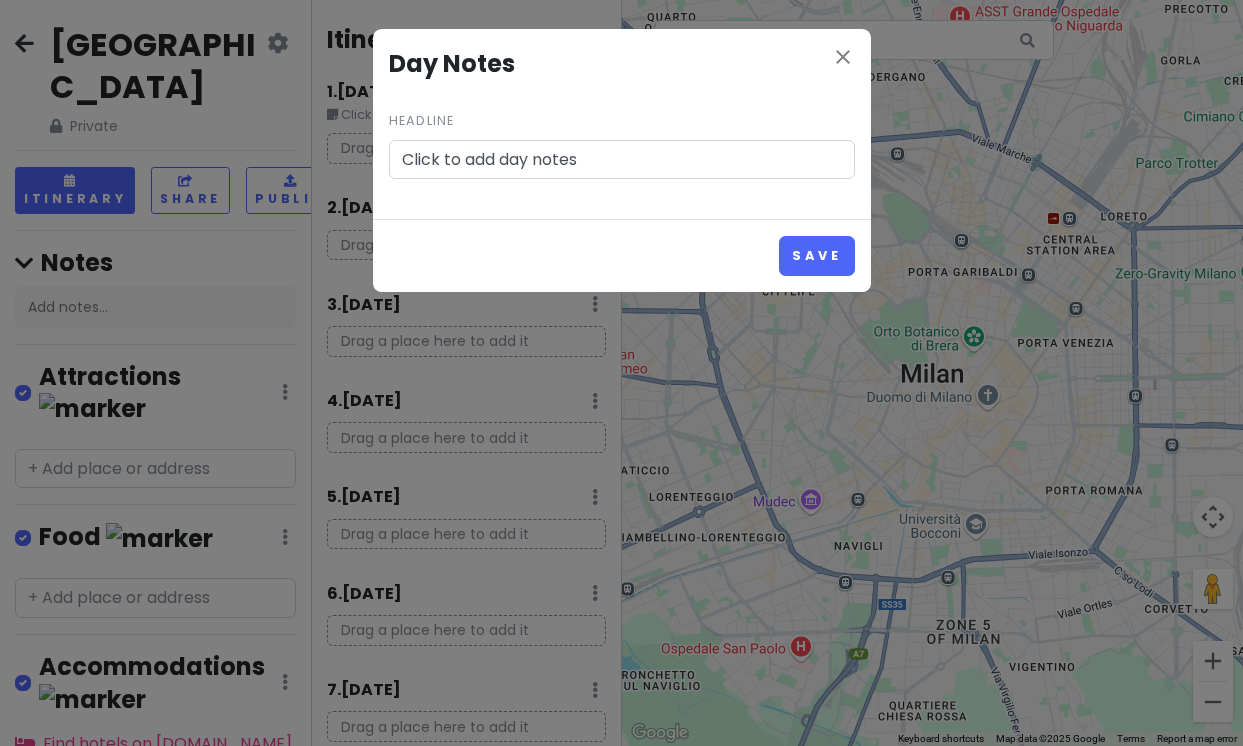 click on "Click to add day notes" at bounding box center (622, 160) 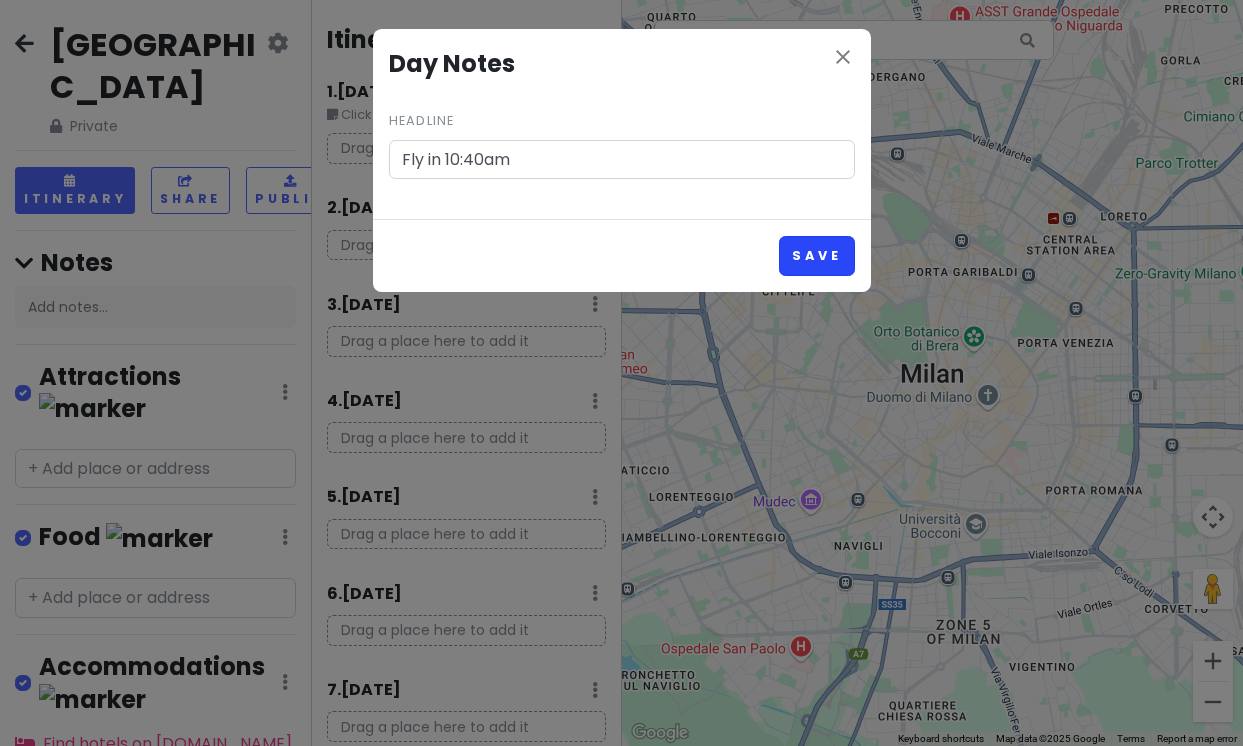 type on "Fly in 10:40am" 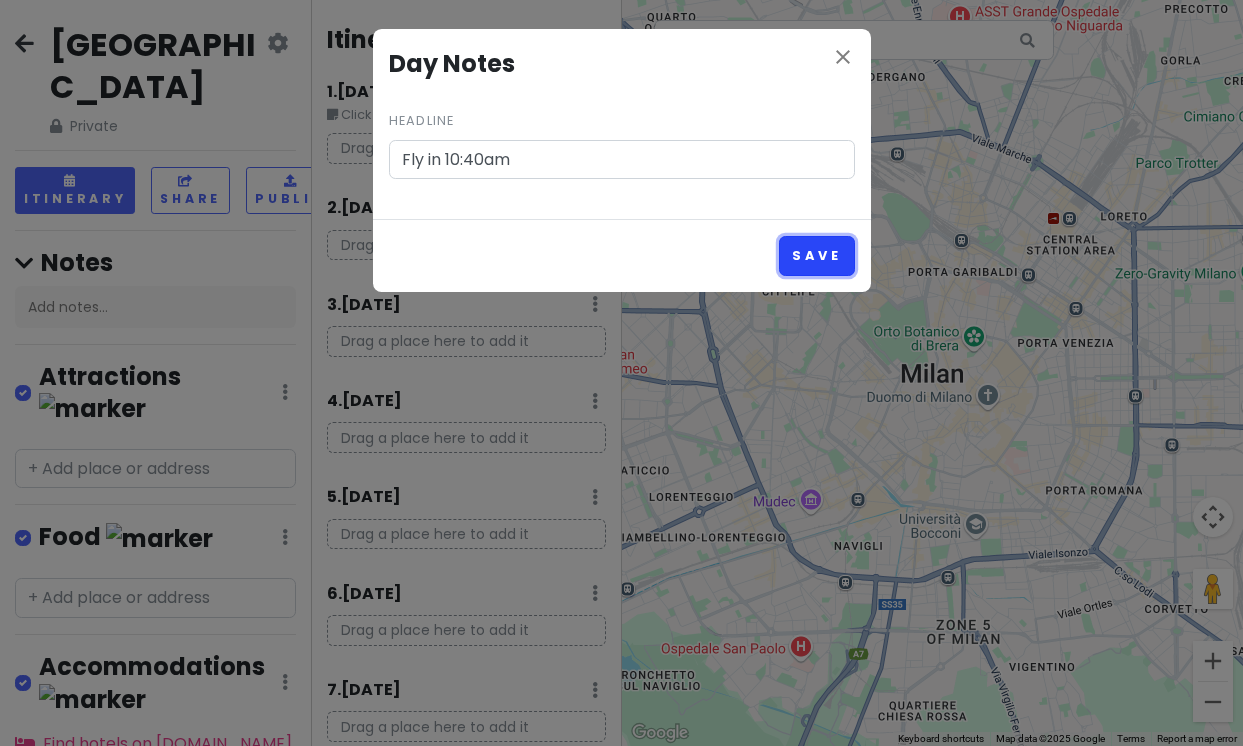 click on "Save" at bounding box center (816, 255) 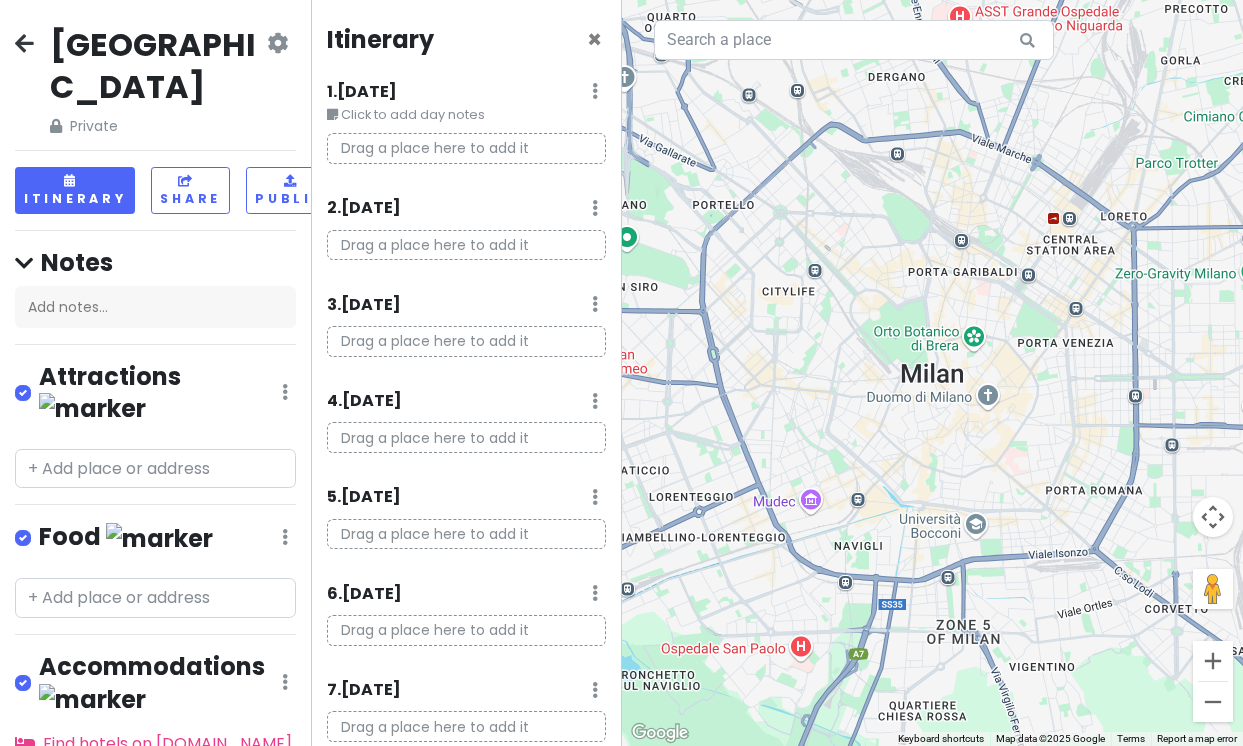 click on "Click to add day notes" at bounding box center [466, 115] 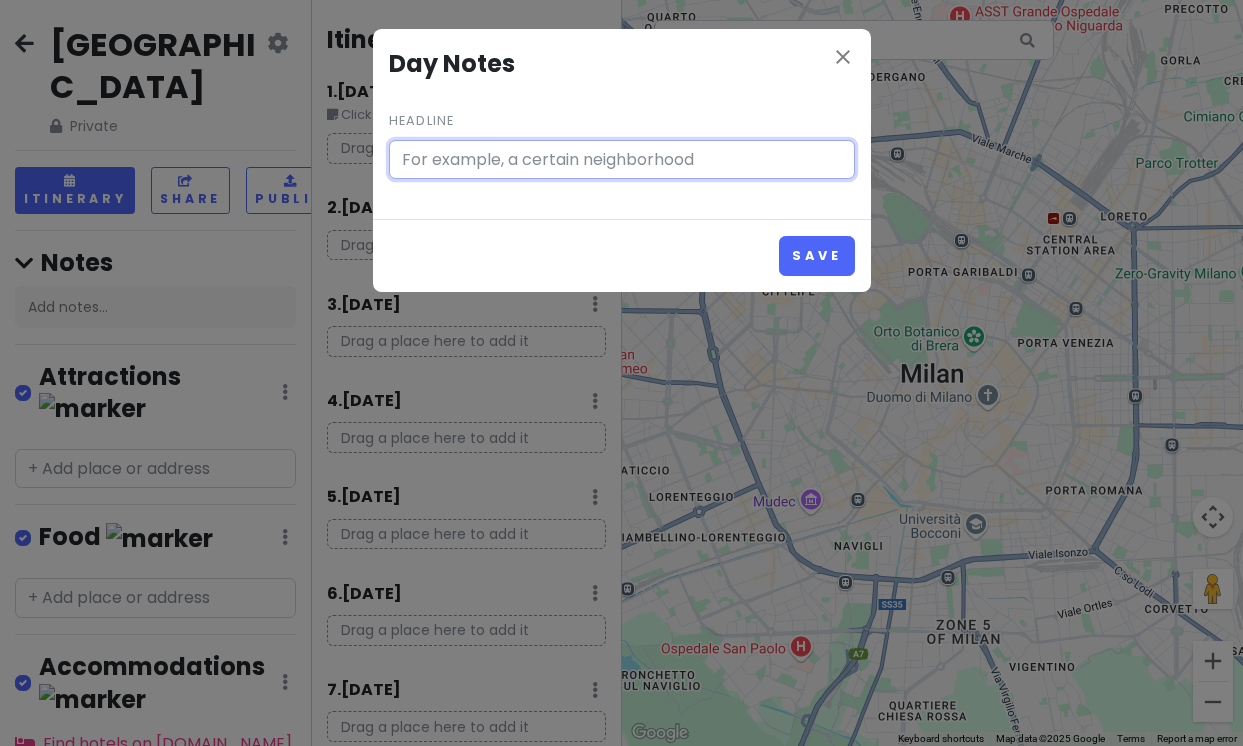 type on "Click to add day notes" 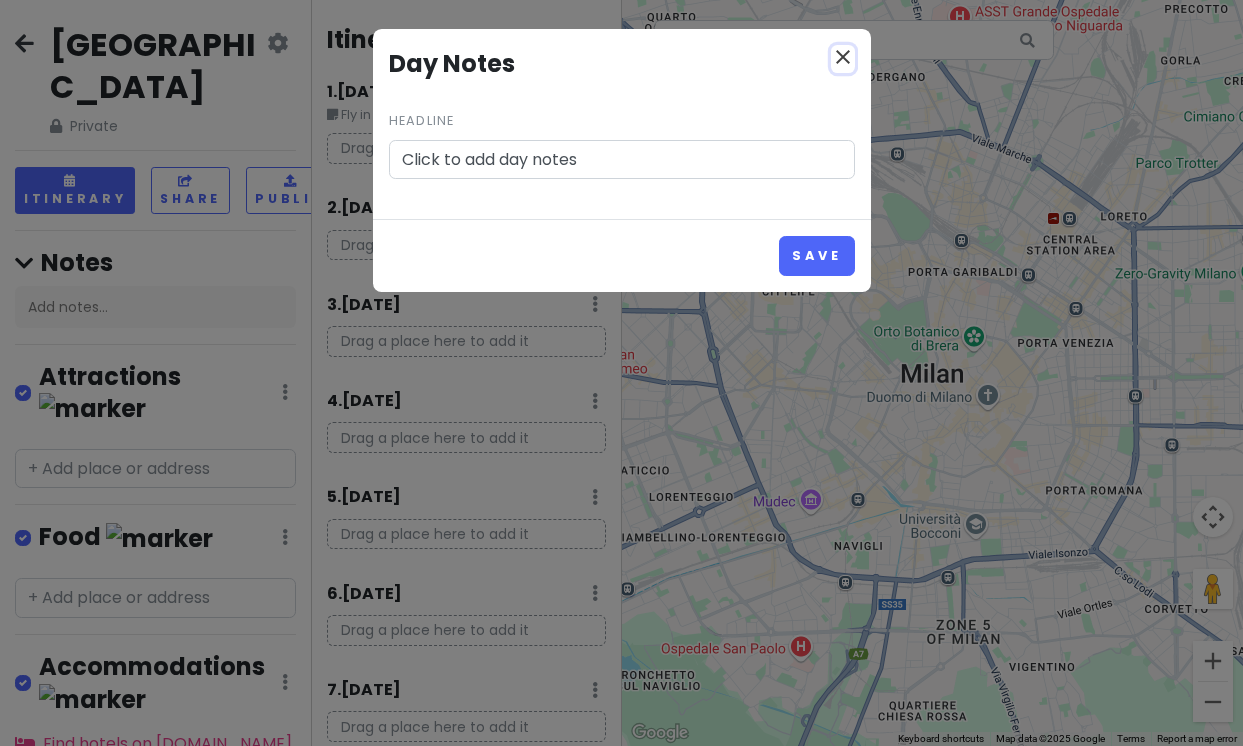 click on "close" at bounding box center [843, 57] 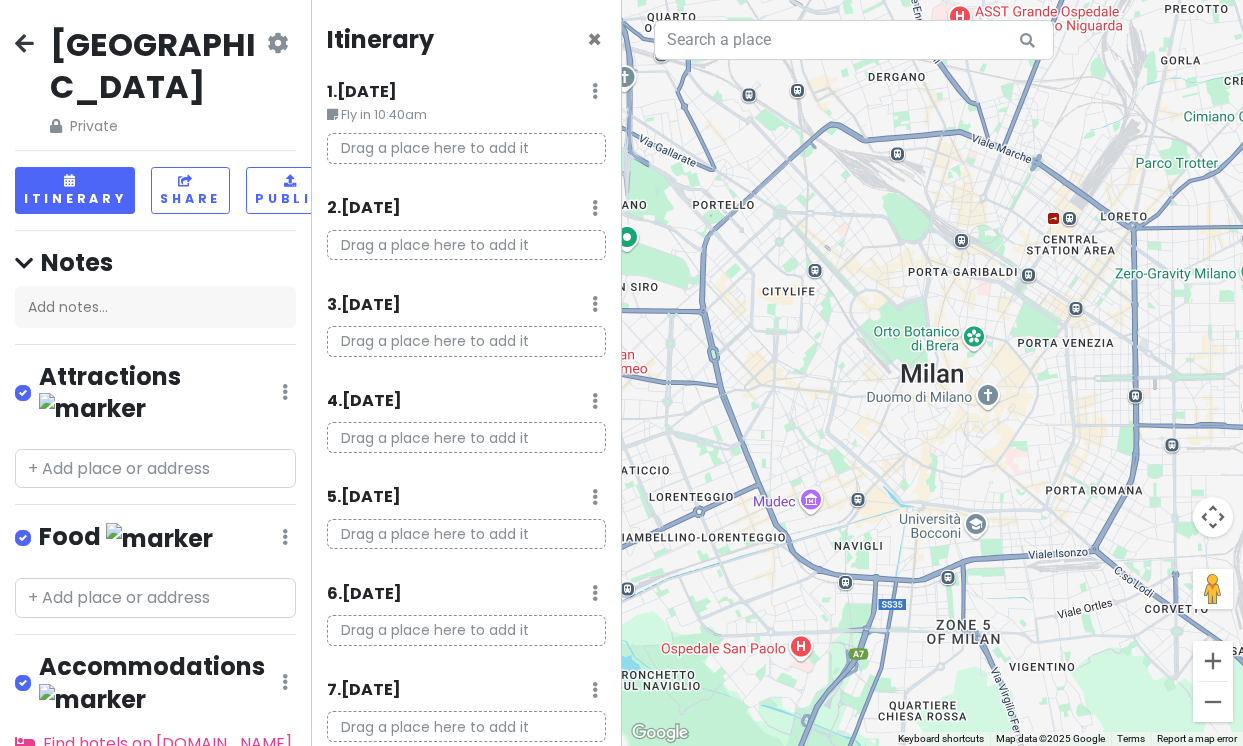 click at bounding box center (595, 91) 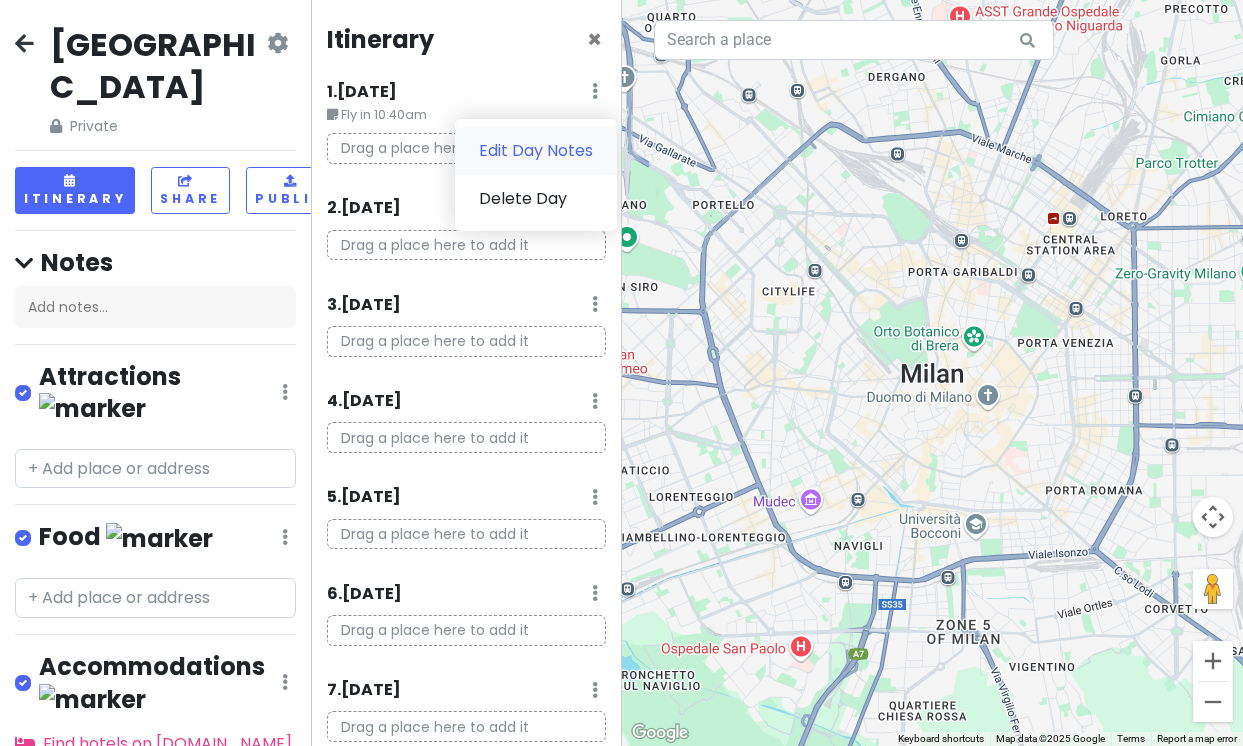 click on "Edit Day Notes" at bounding box center [536, 151] 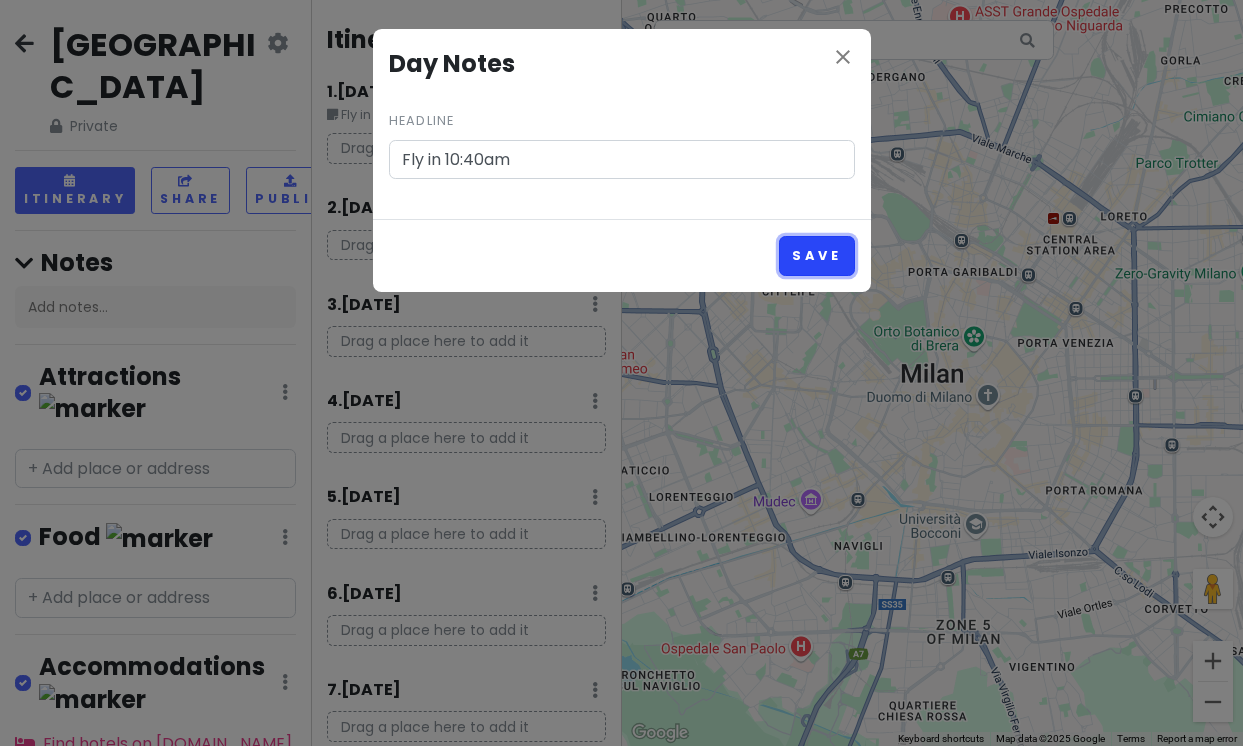 click on "Save" at bounding box center [816, 255] 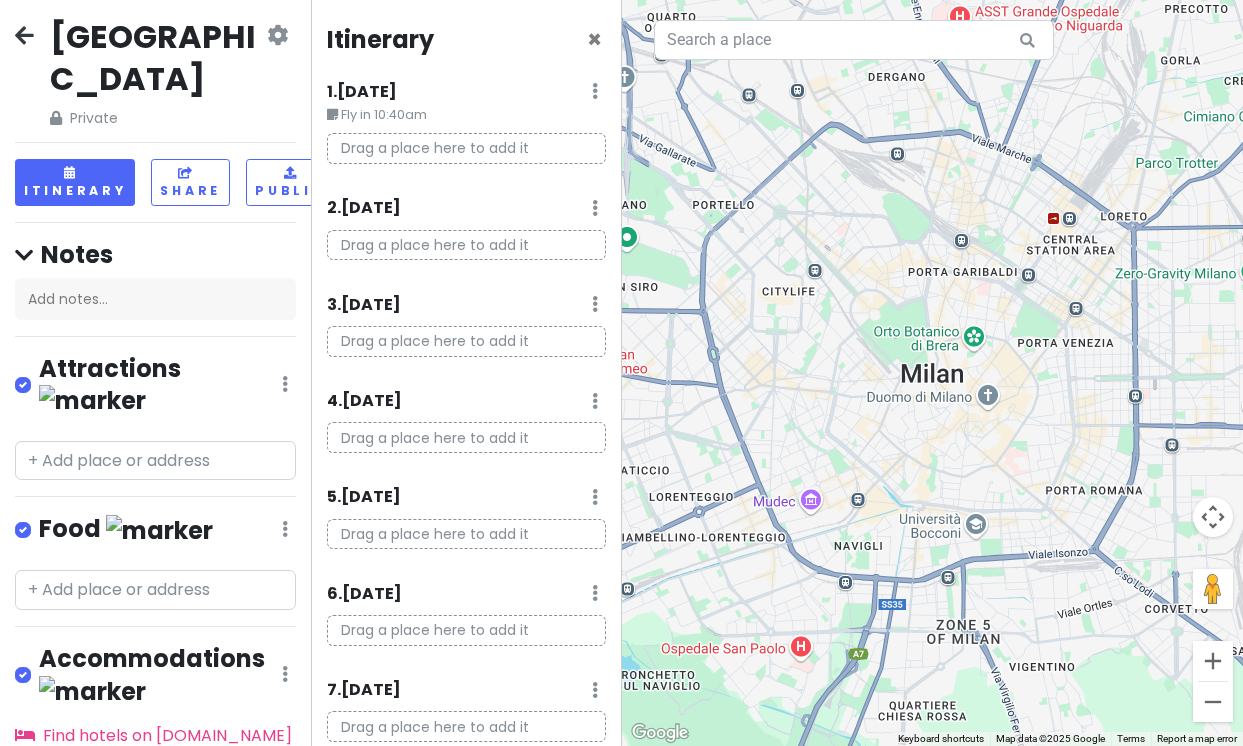 scroll, scrollTop: 0, scrollLeft: 0, axis: both 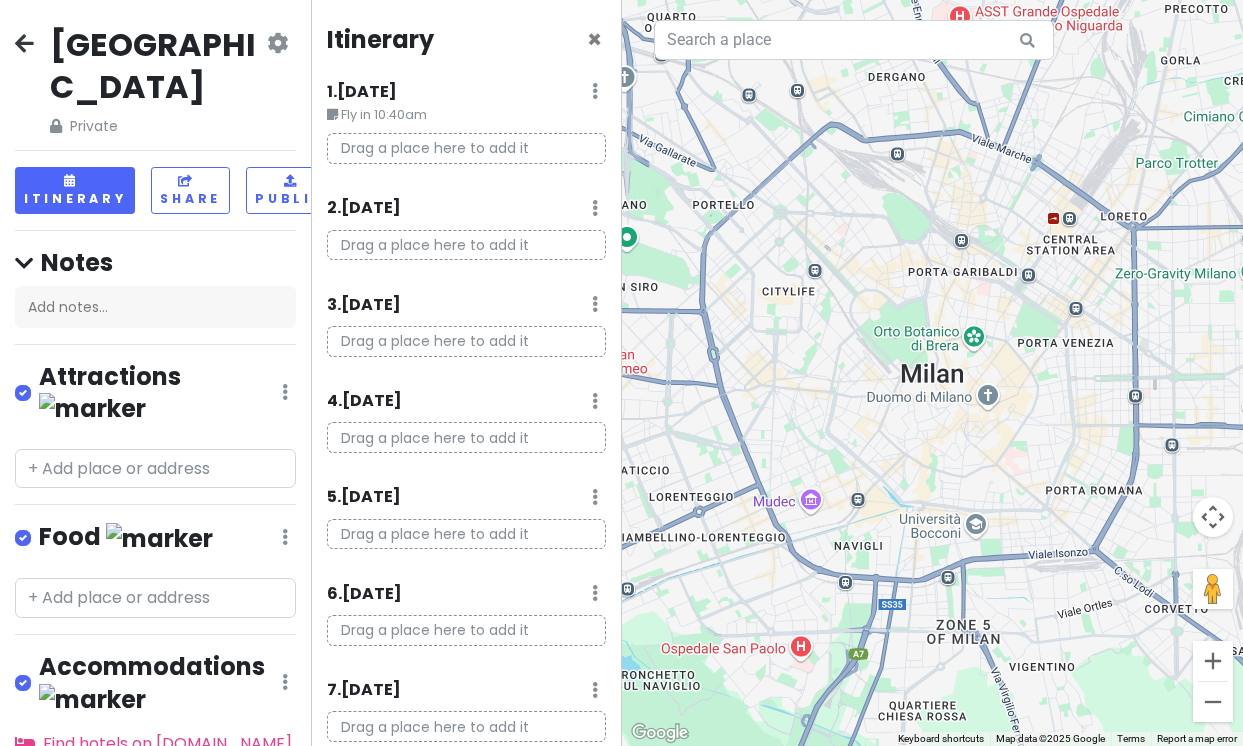 click on "Drag a place here to add it" at bounding box center (466, 148) 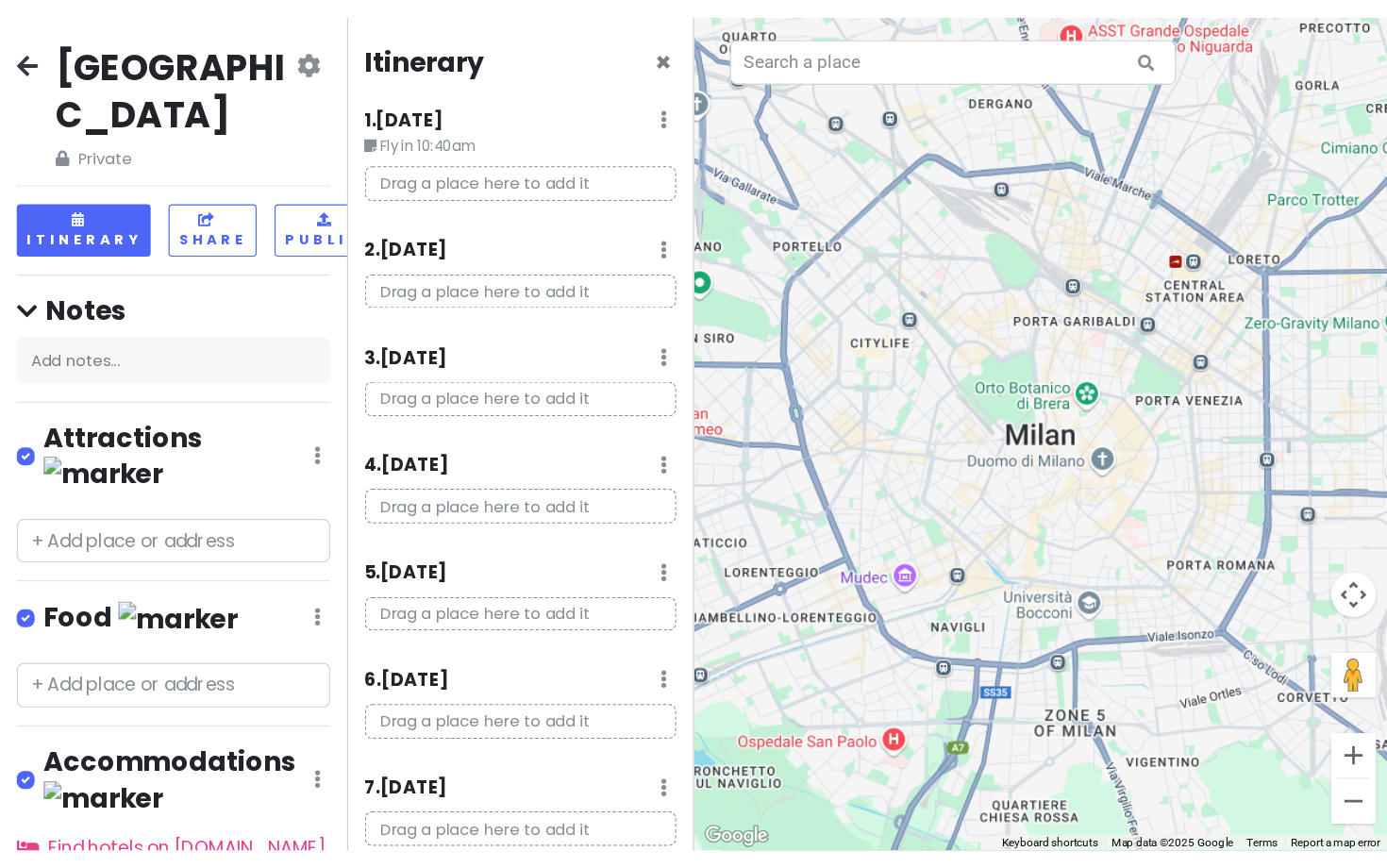 scroll, scrollTop: 58, scrollLeft: 0, axis: vertical 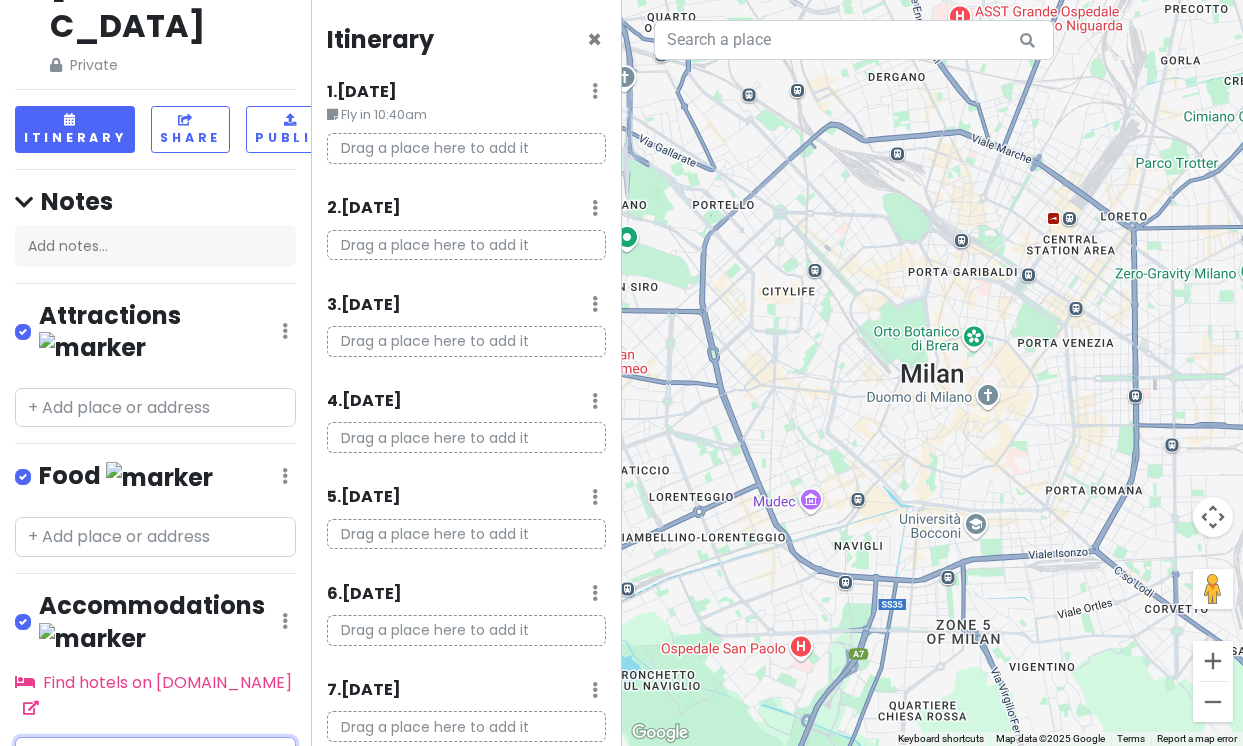 click at bounding box center [155, 757] 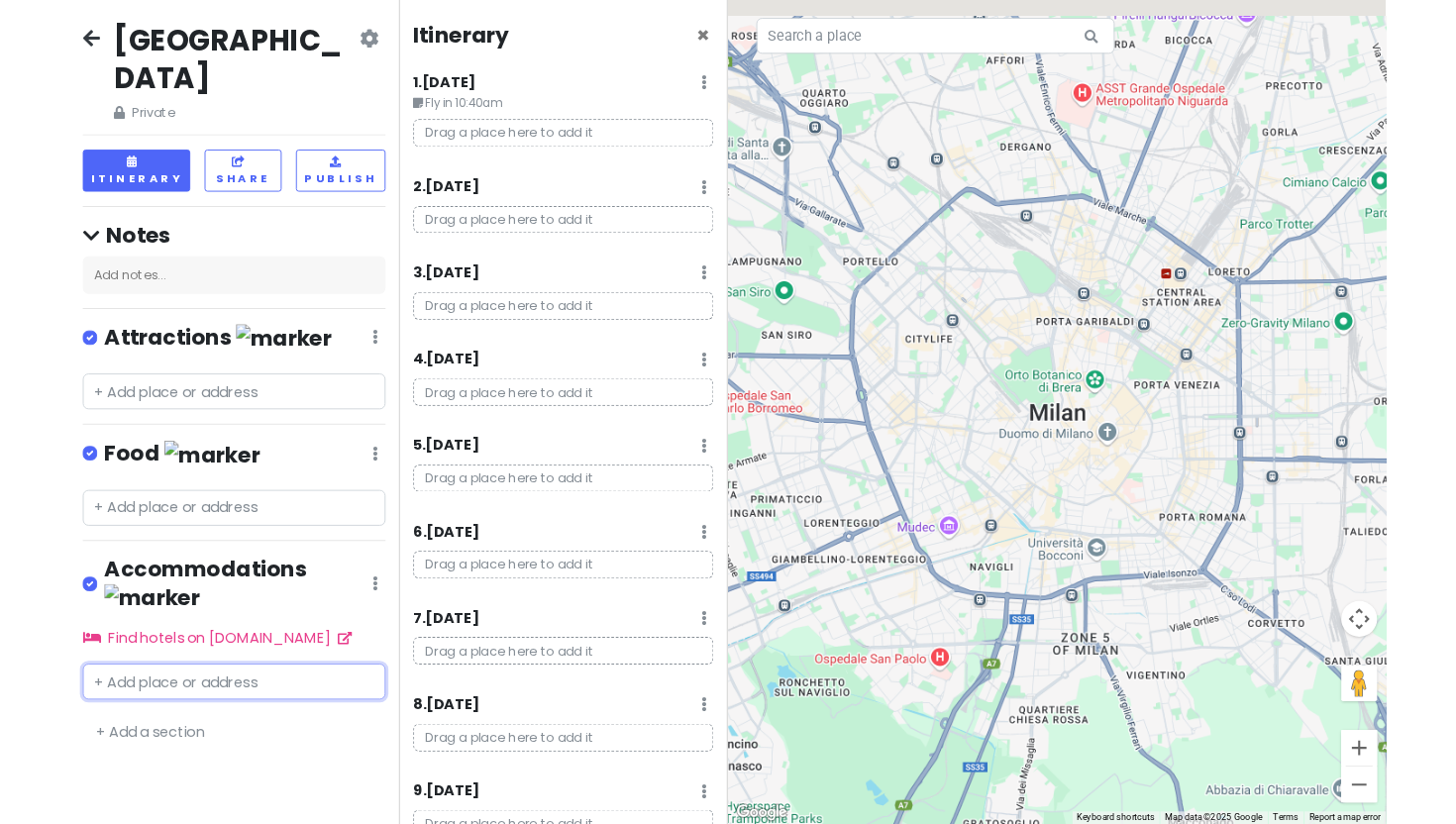 scroll, scrollTop: 0, scrollLeft: 0, axis: both 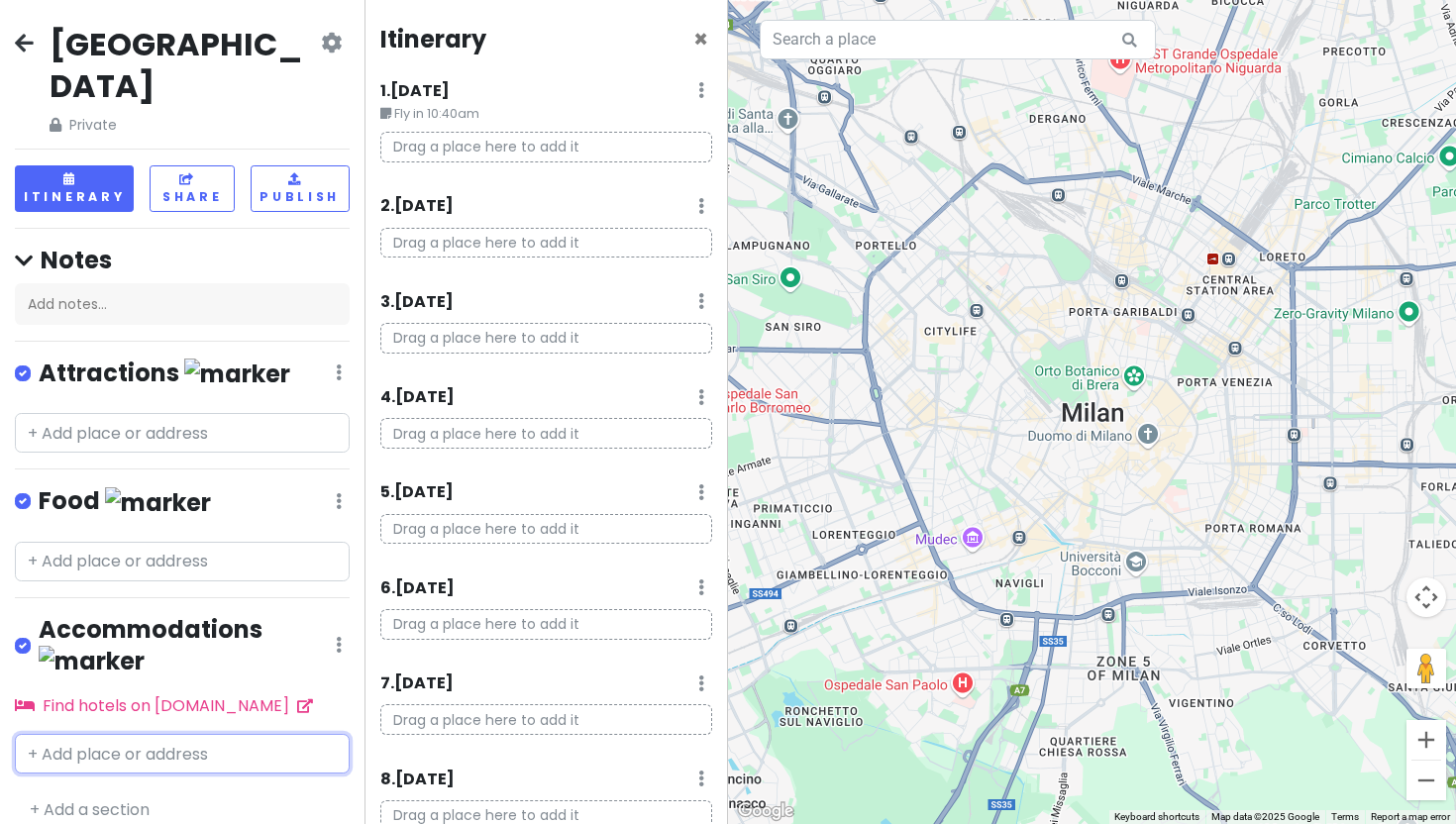 click at bounding box center [182, 754] 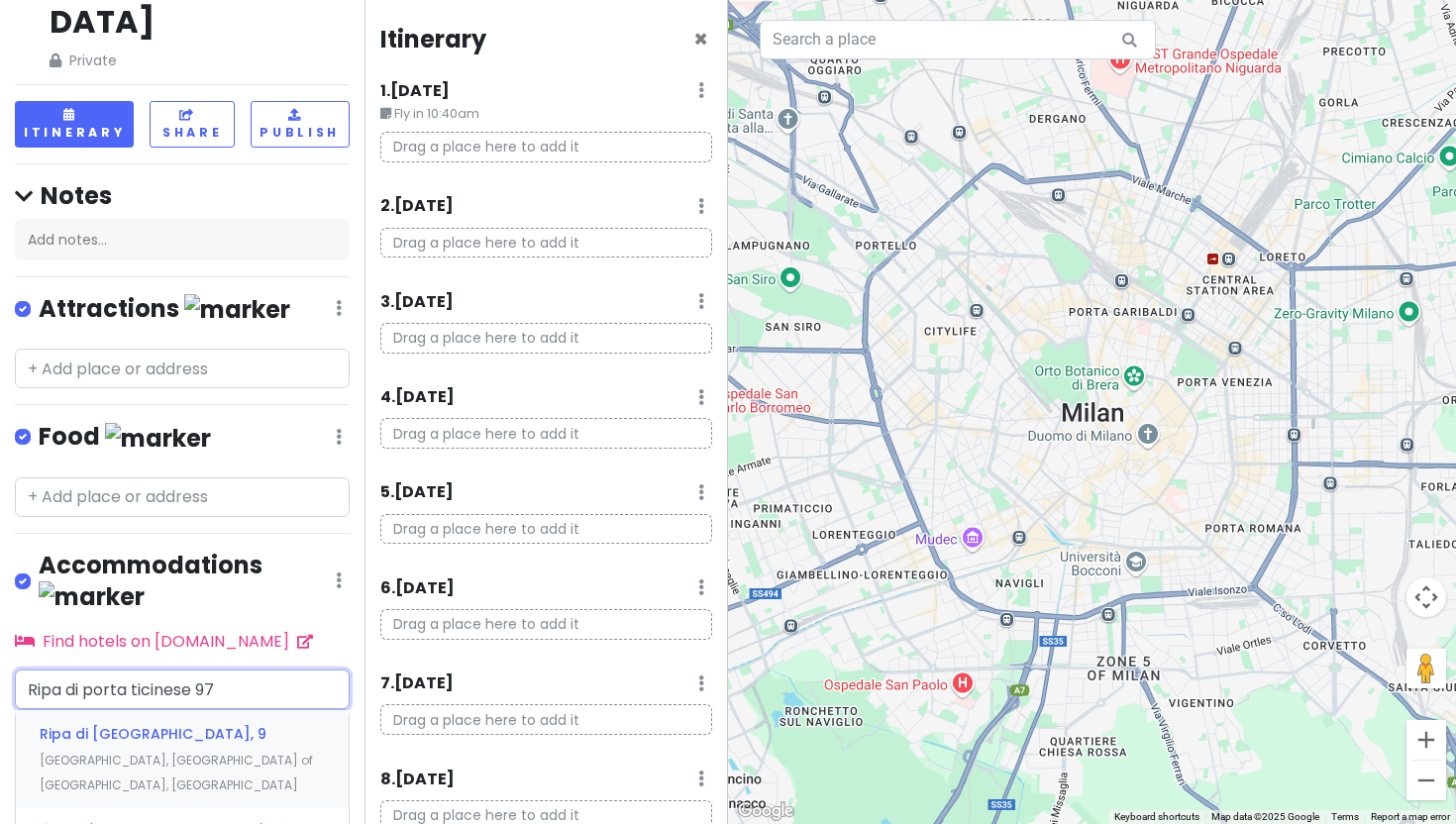 scroll, scrollTop: 64, scrollLeft: 0, axis: vertical 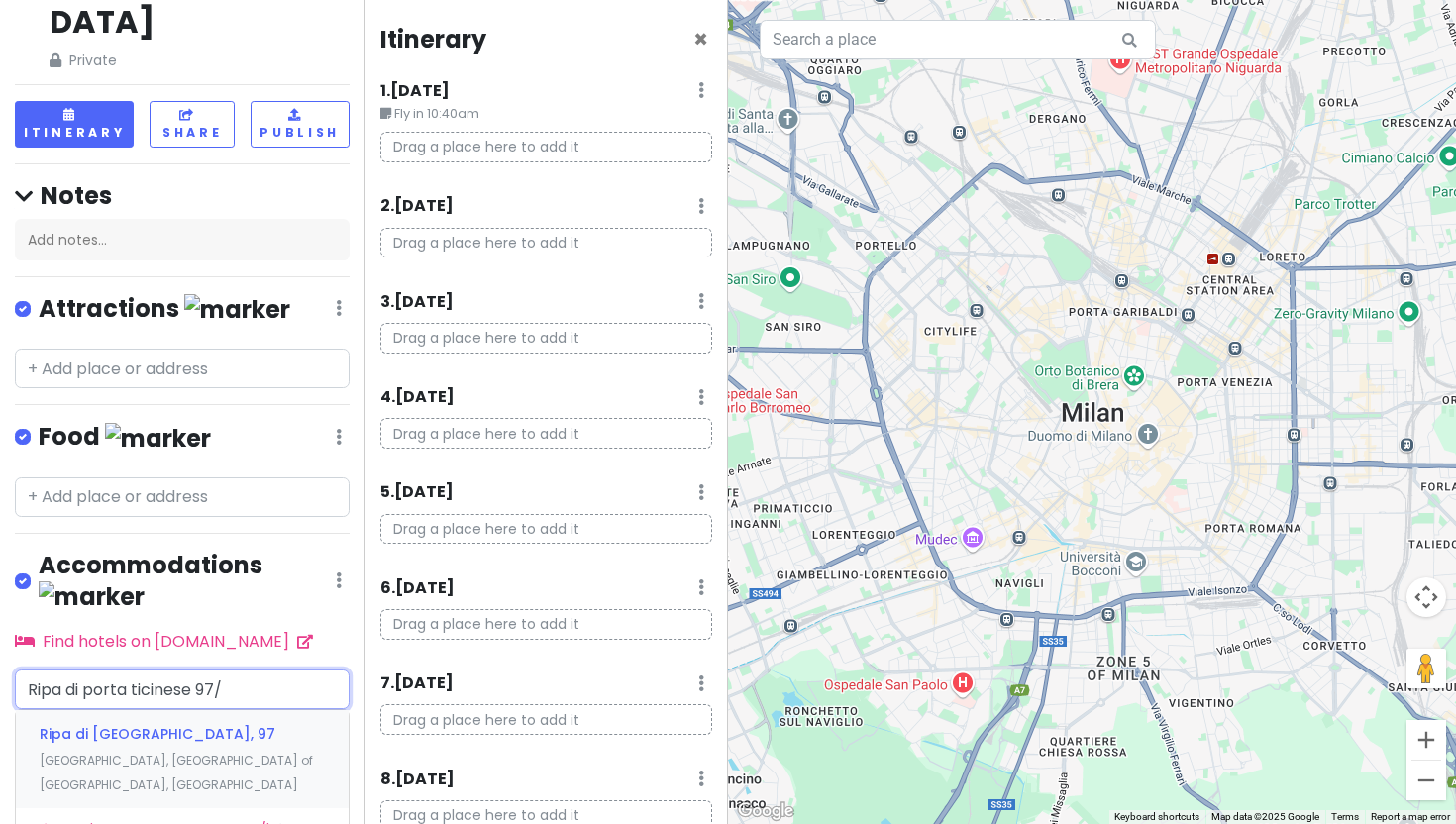 type on "Ripa di porta ticinese 97/a" 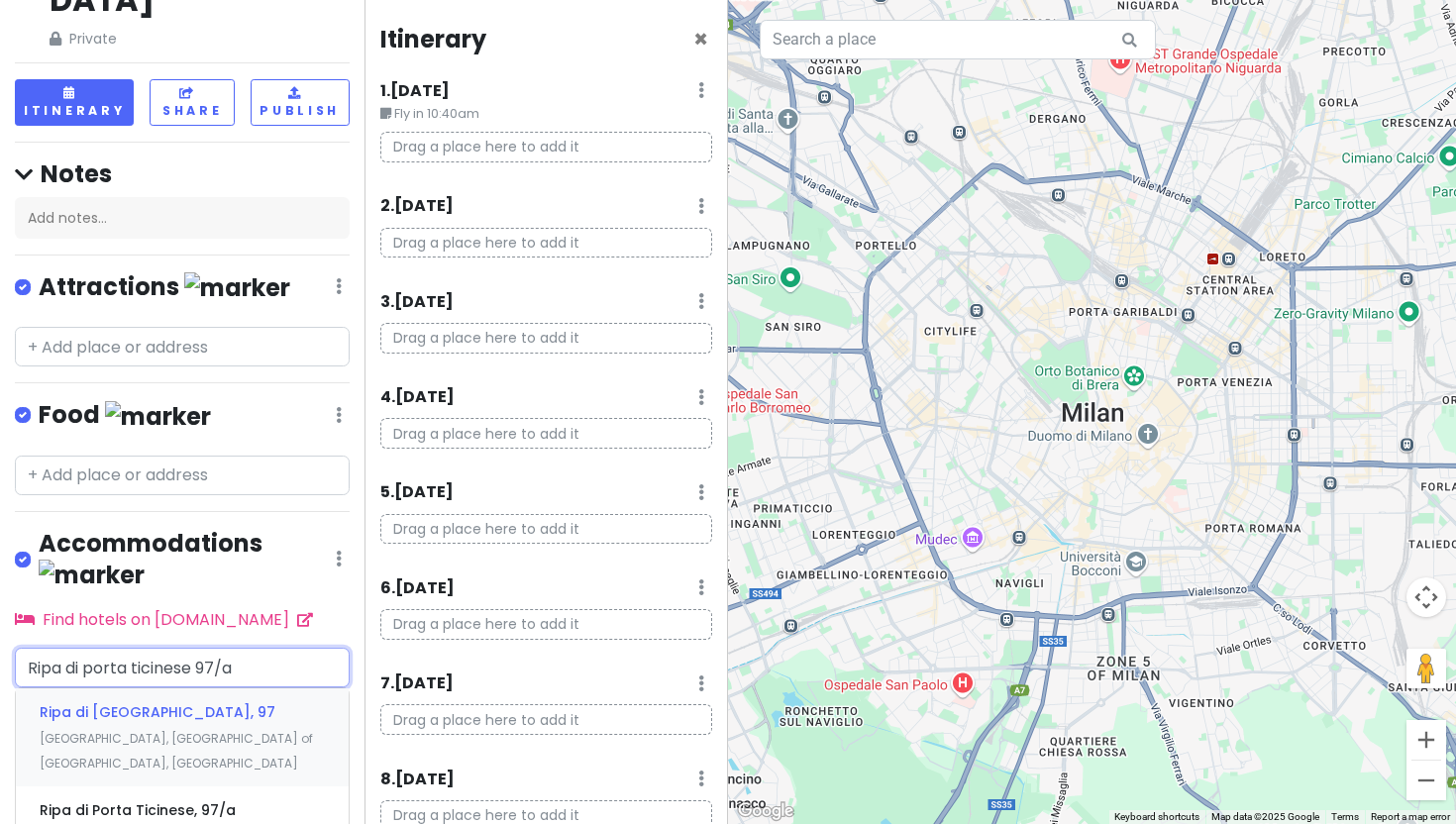 scroll, scrollTop: 108, scrollLeft: 0, axis: vertical 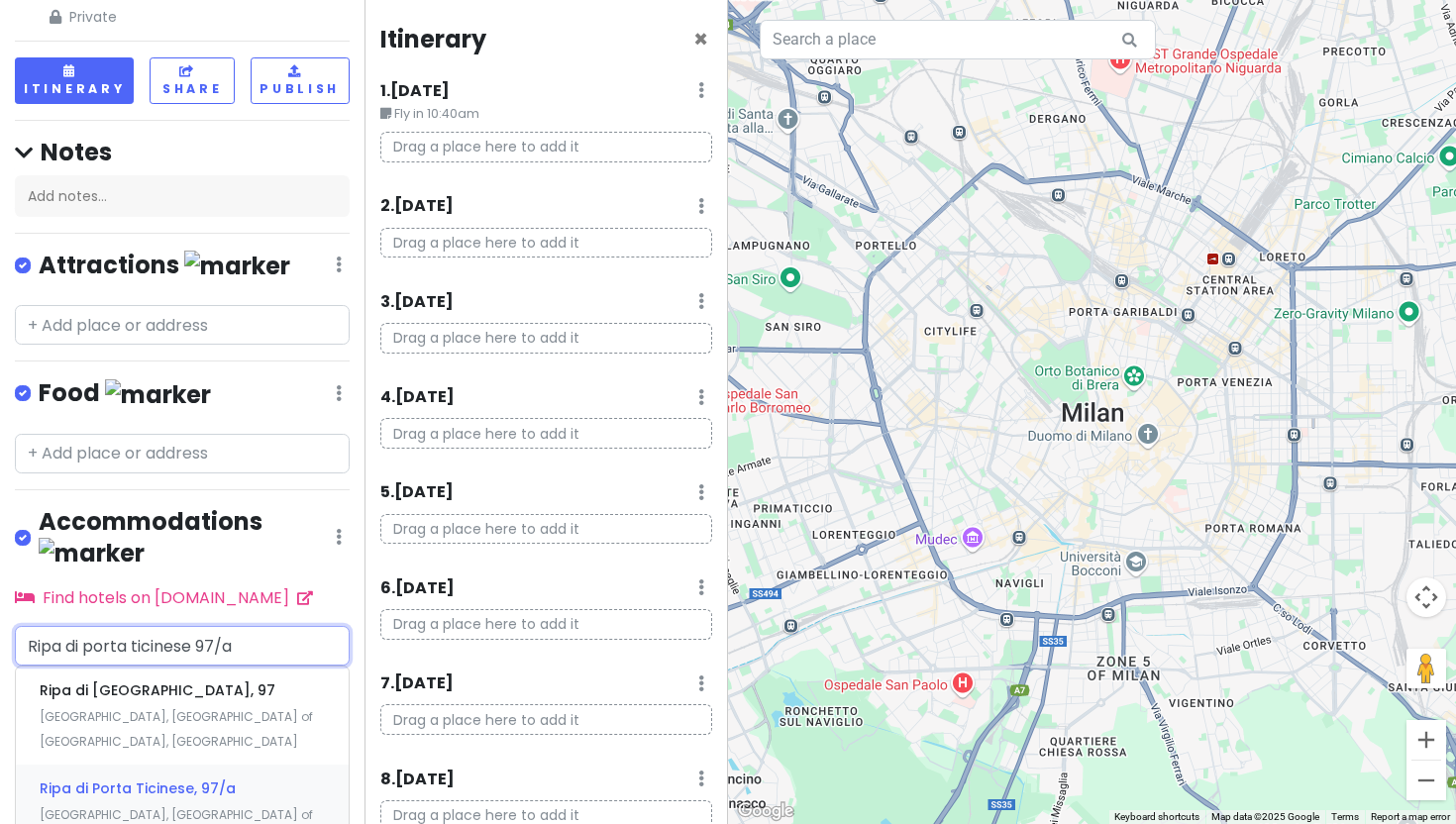 click on "Ripa di Porta Ticinese, 97/a   Milan, Metropolitan City of Milan, Italy" at bounding box center [182, 813] 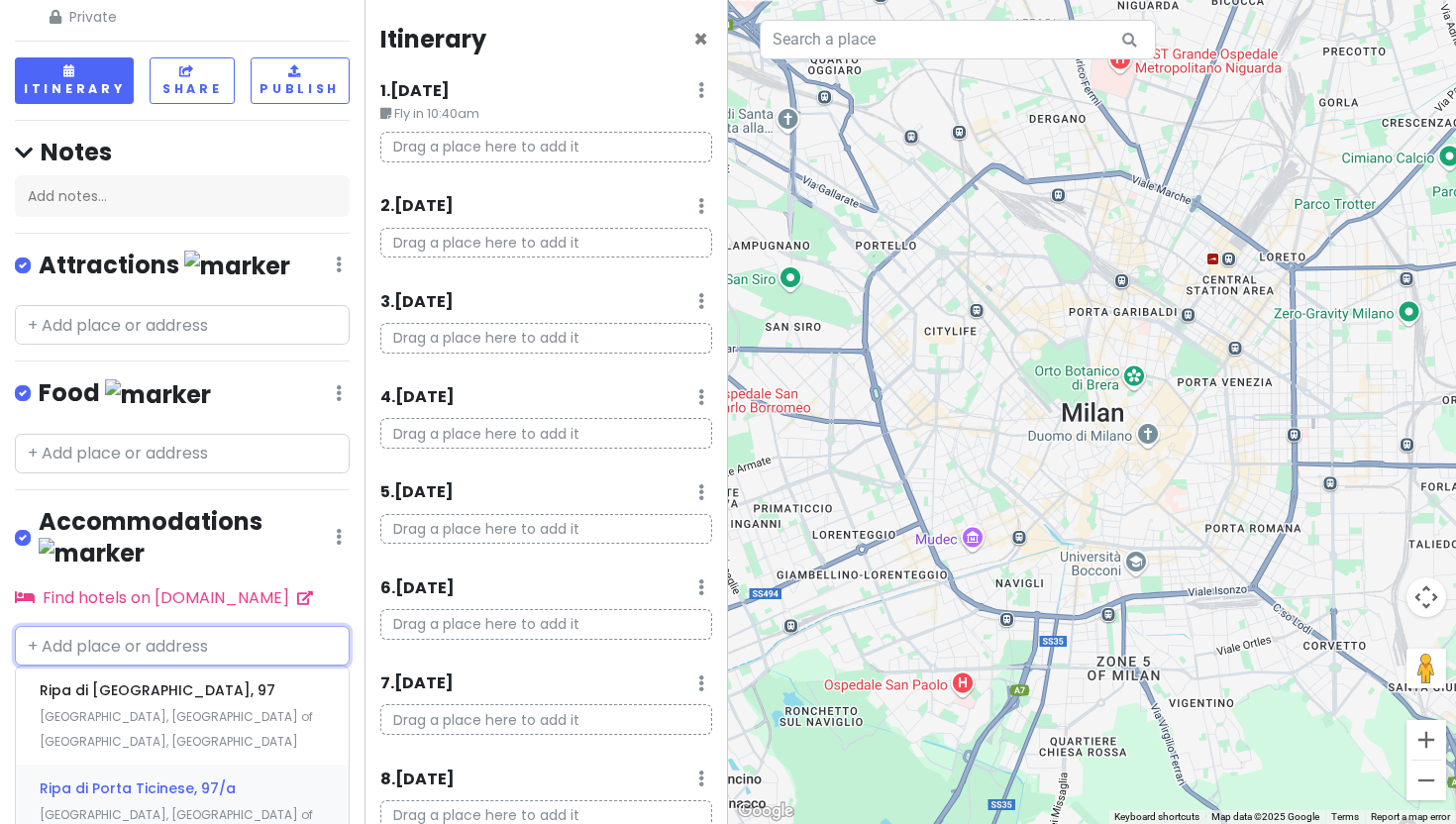 scroll, scrollTop: 0, scrollLeft: 0, axis: both 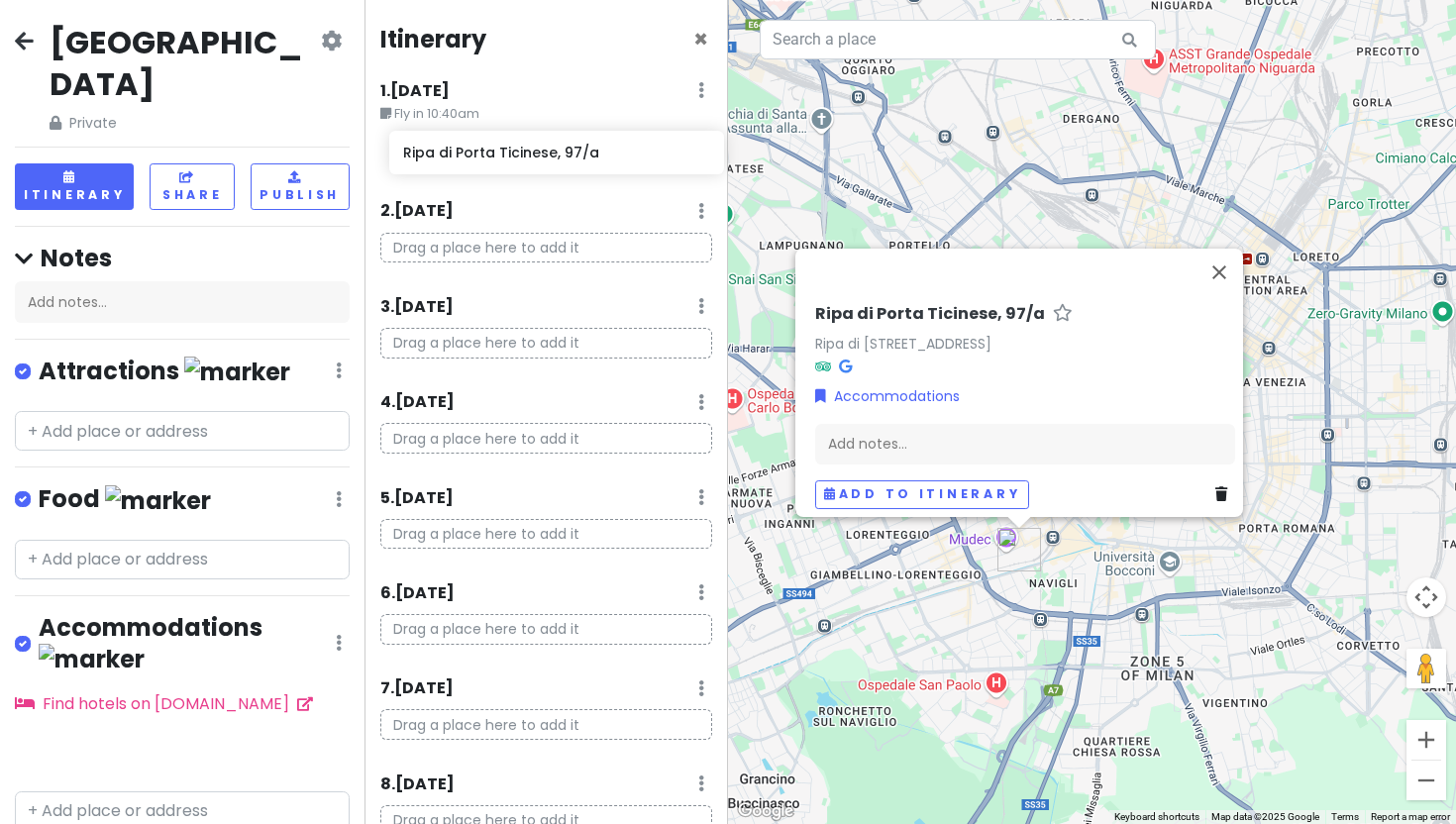 drag, startPoint x: 273, startPoint y: 681, endPoint x: 644, endPoint y: 159, distance: 640.41002 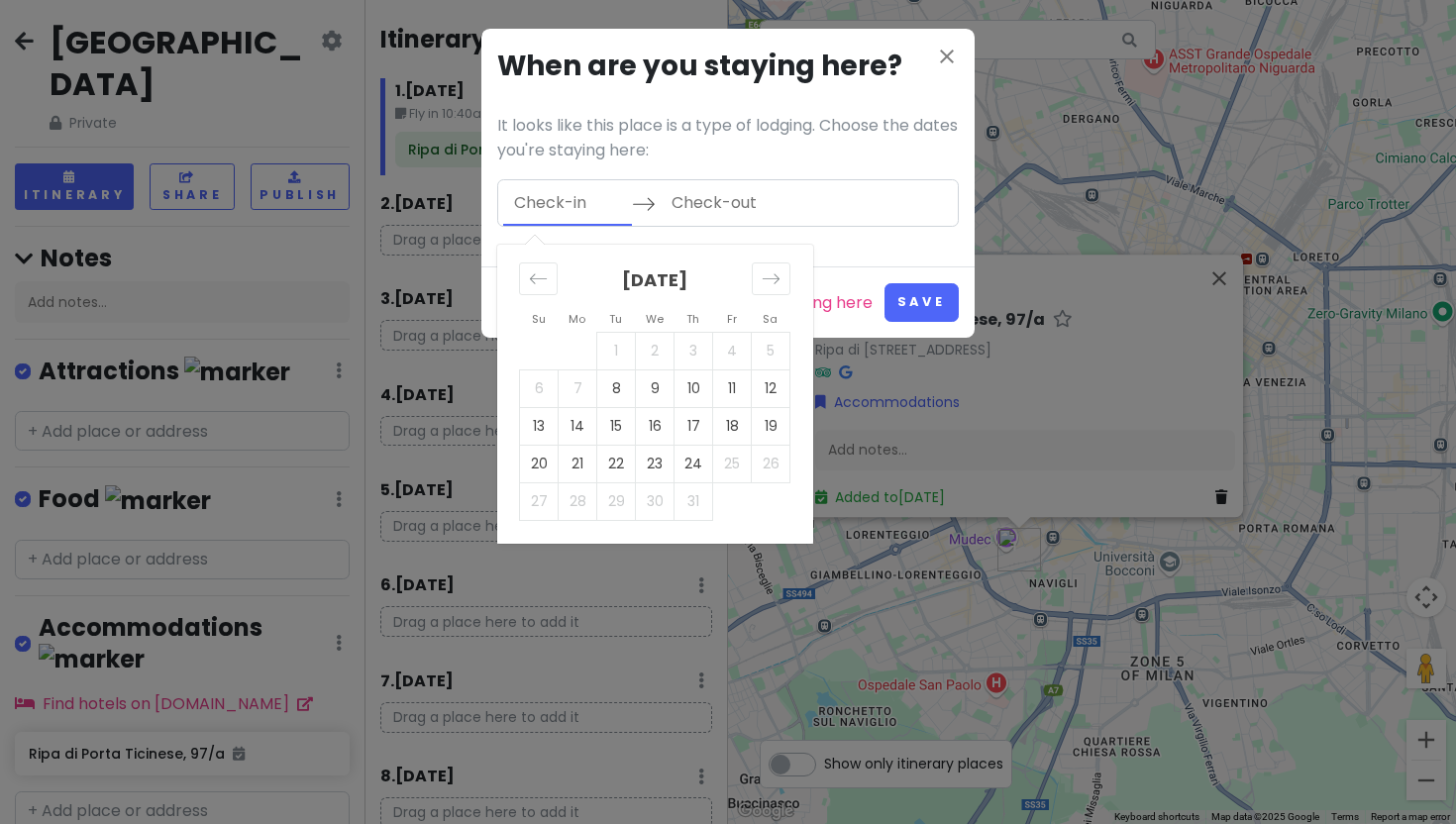 click at bounding box center (568, 203) 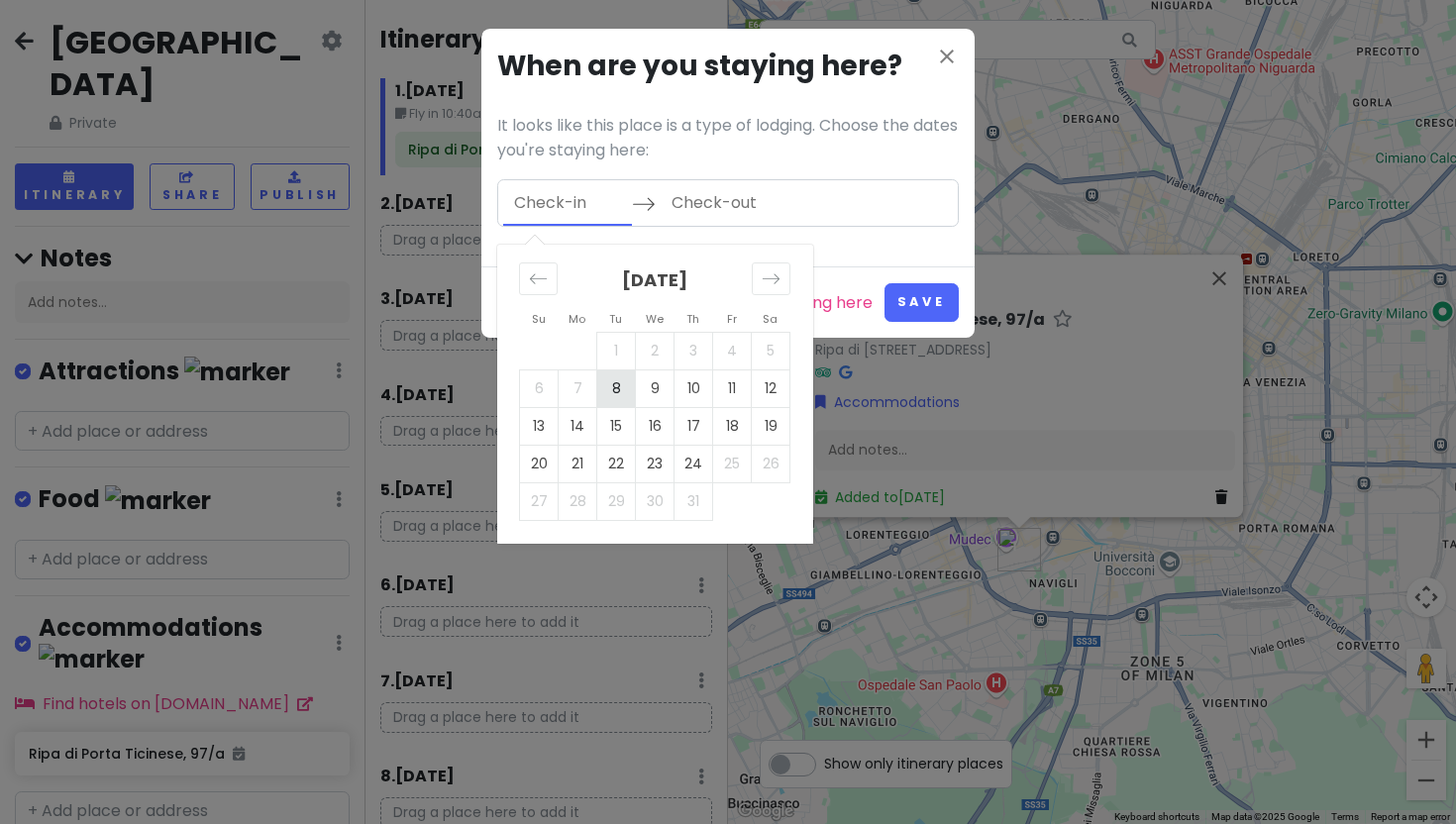 click on "8" at bounding box center [616, 388] 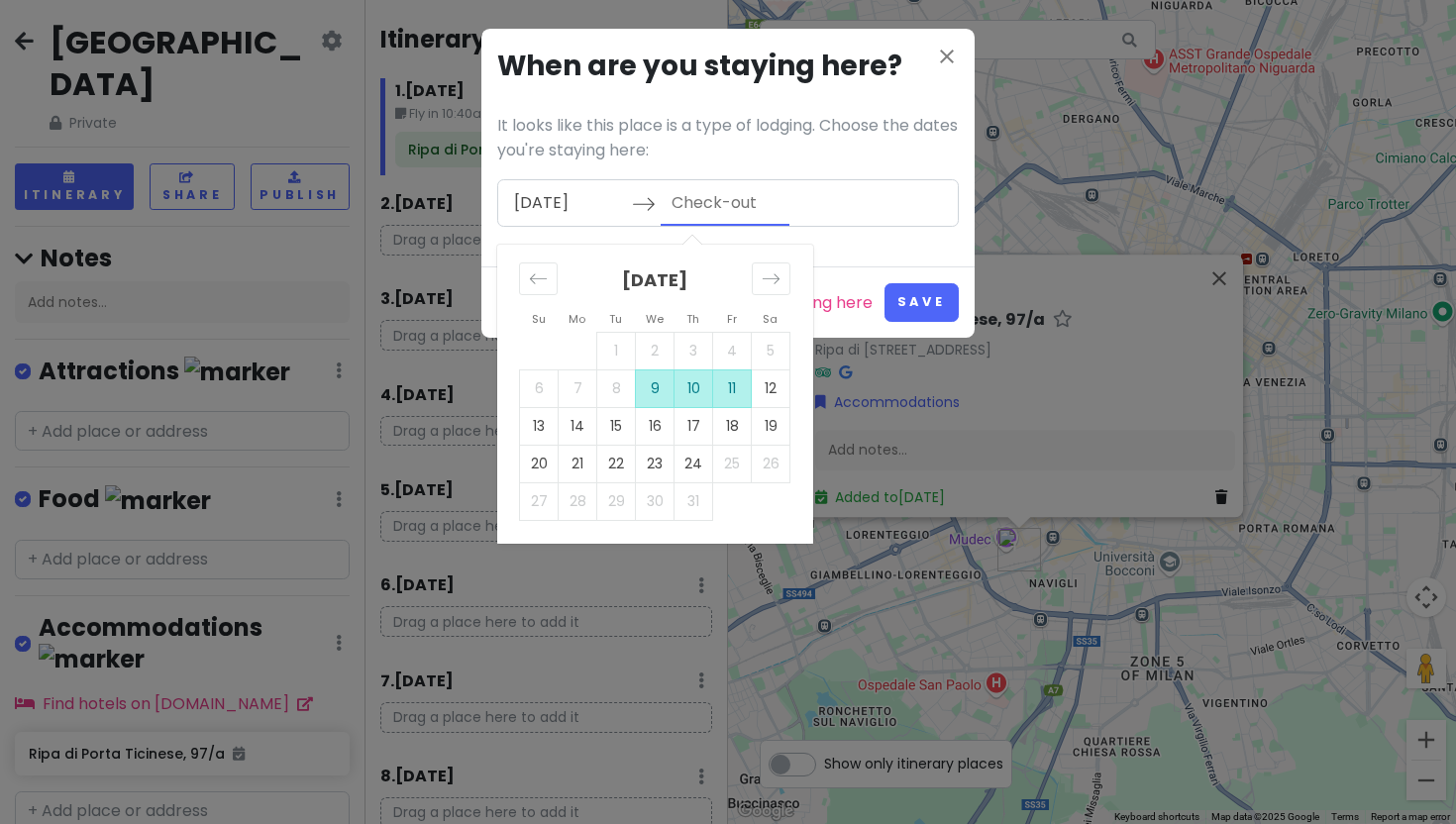 click on "11" at bounding box center [732, 388] 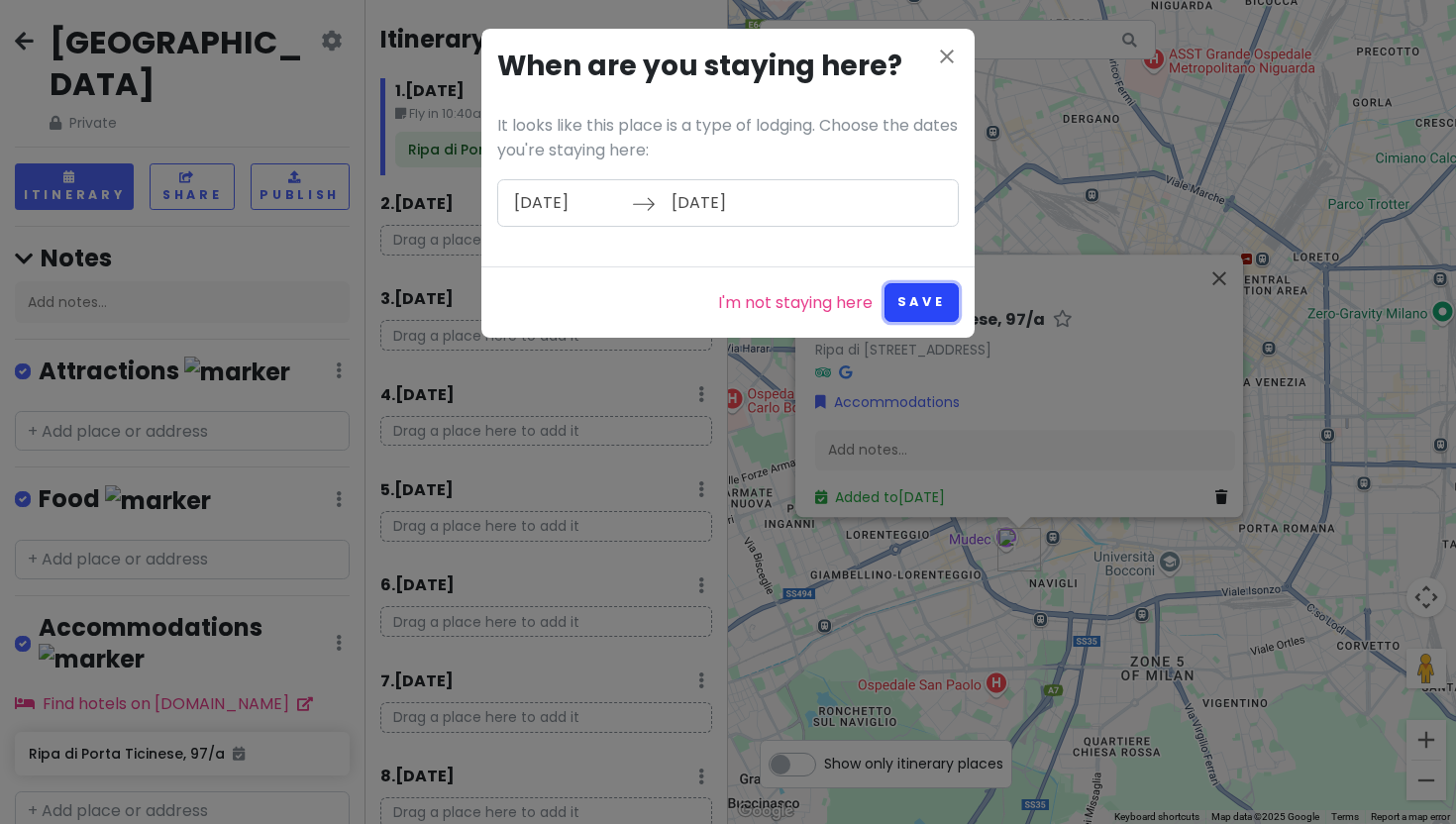 click on "Save" at bounding box center [921, 302] 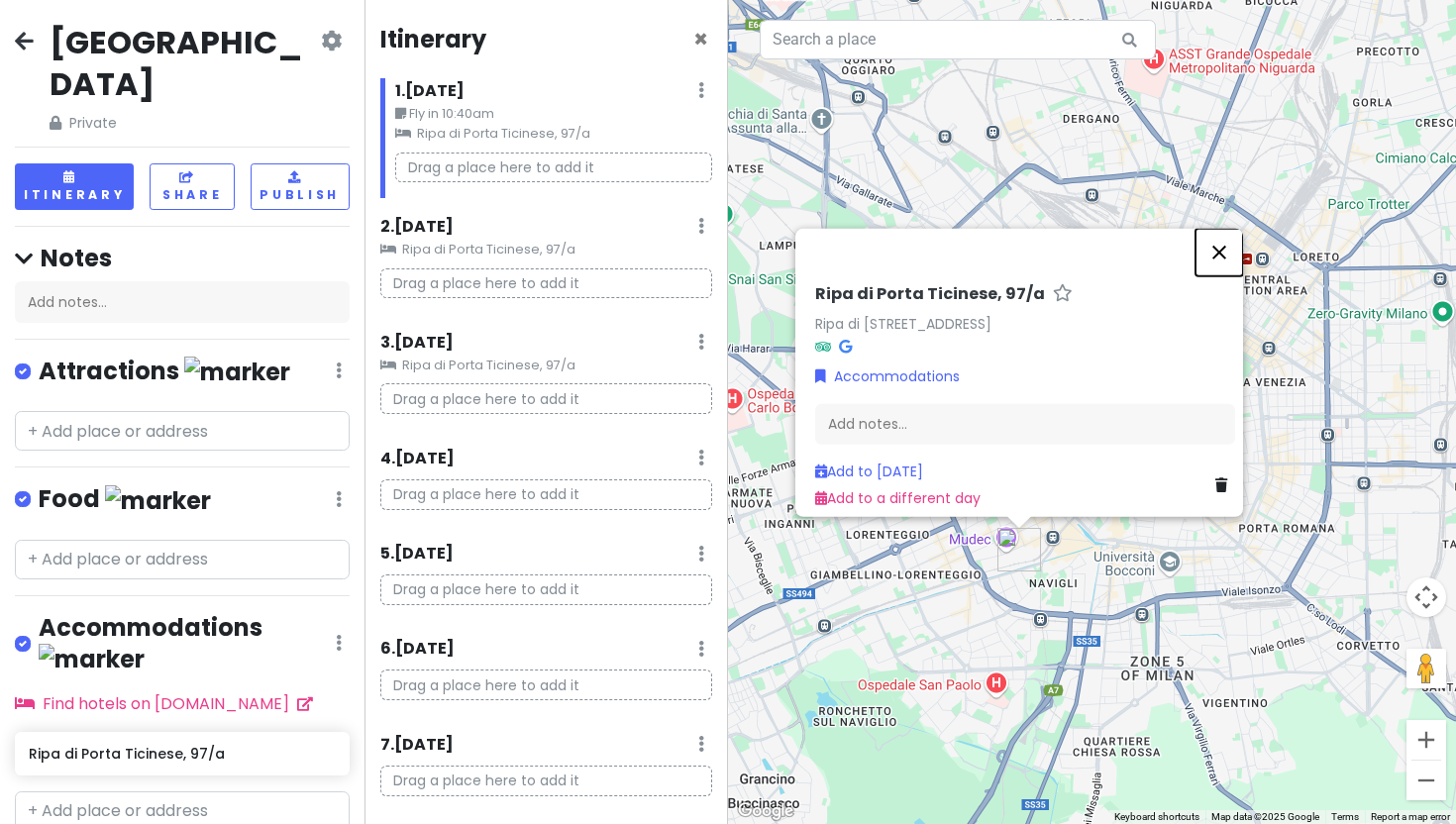 click at bounding box center (1219, 253) 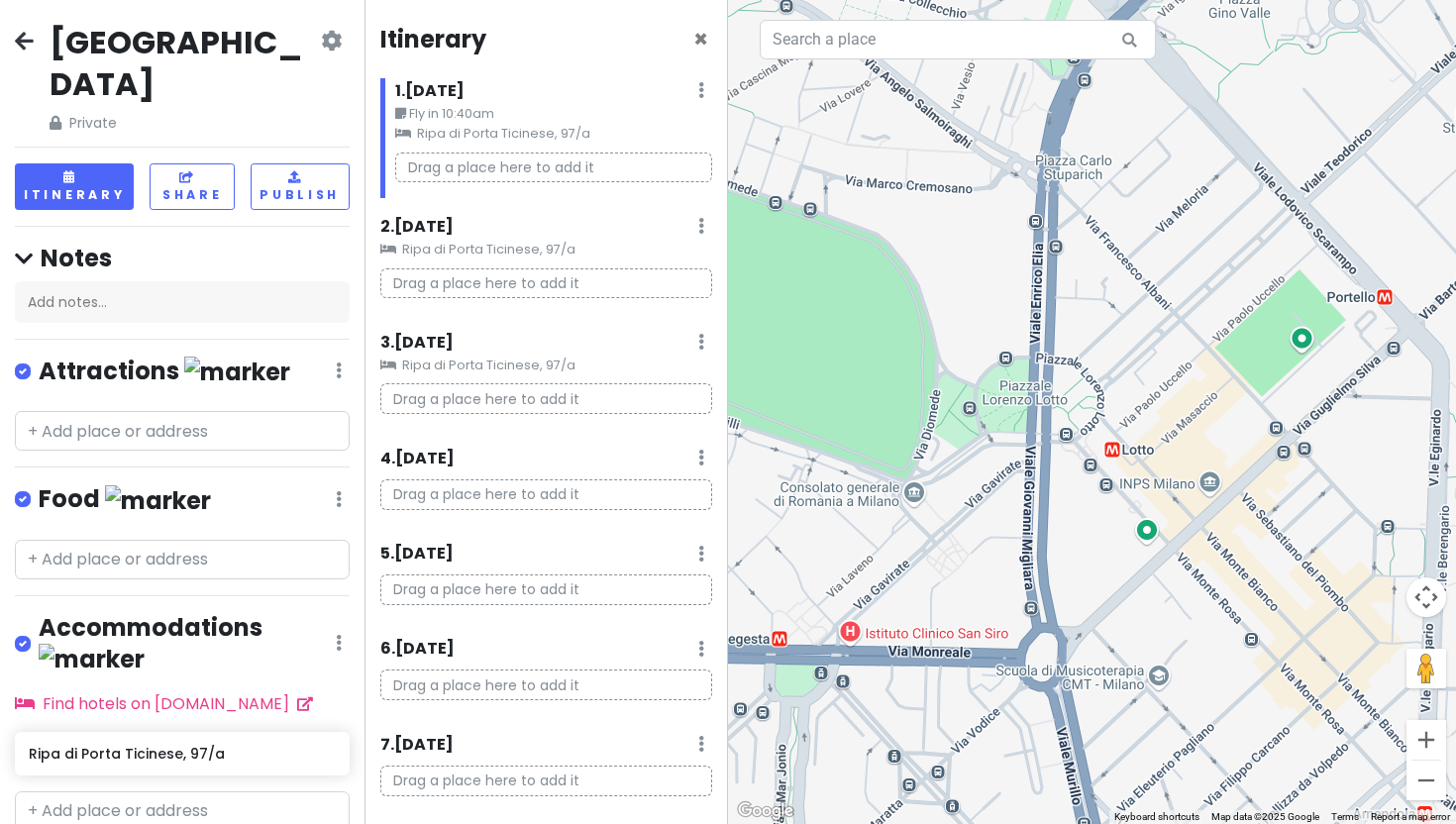 click on "Ripa di Porta Ticinese, 97/a" at bounding box center [554, 134] 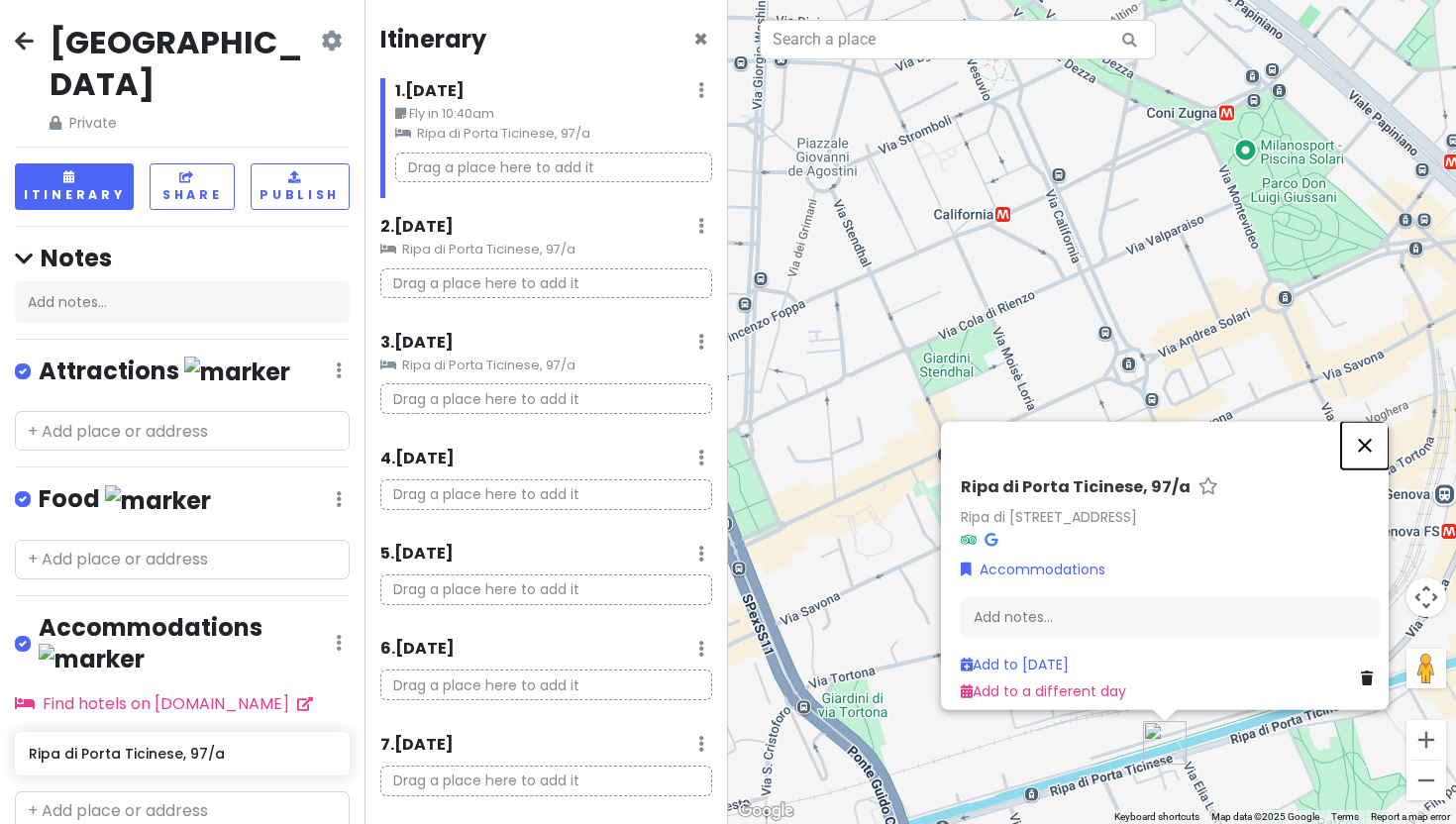 click at bounding box center (1365, 446) 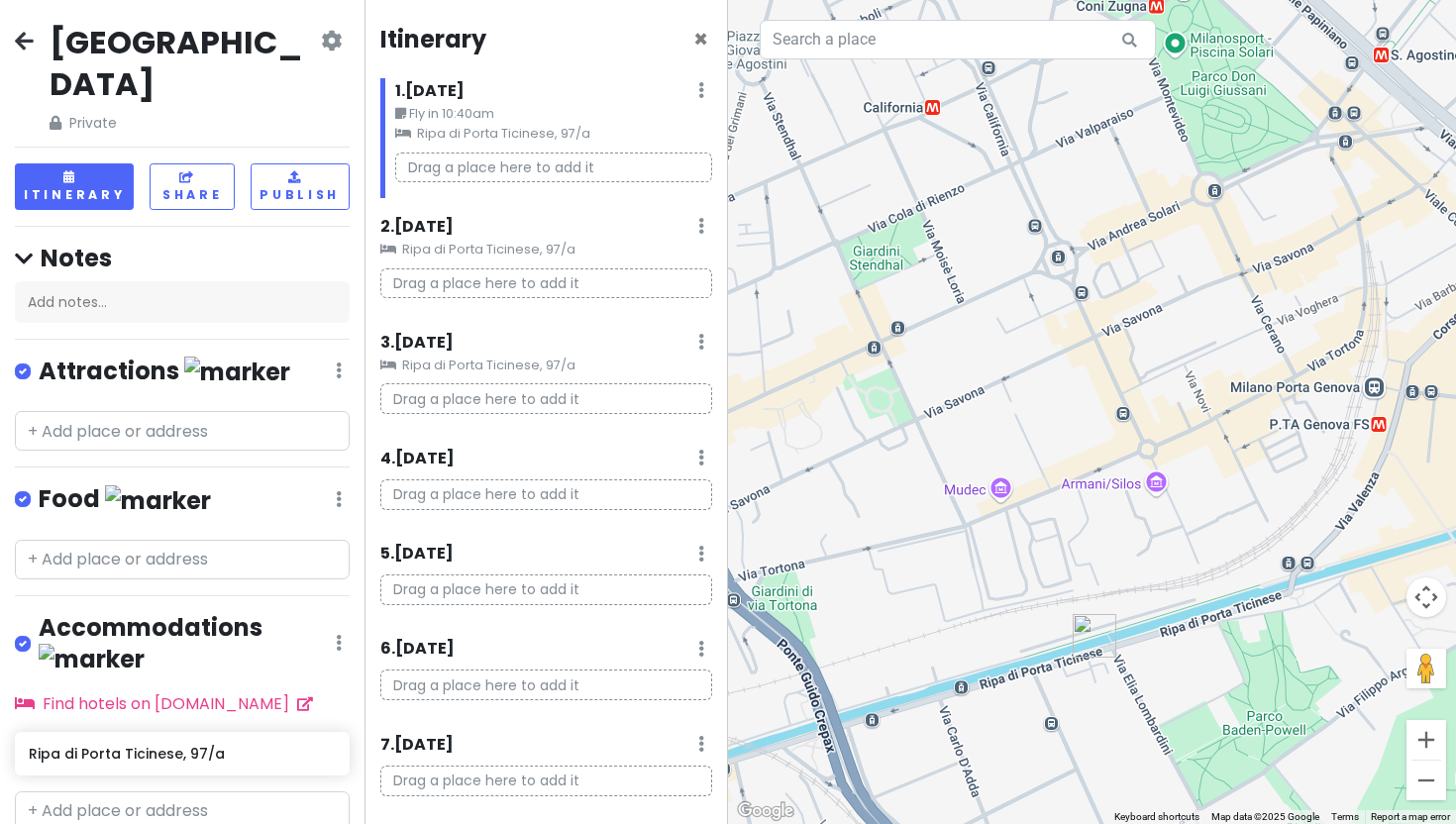 drag, startPoint x: 1194, startPoint y: 424, endPoint x: 1116, endPoint y: 315, distance: 134.03358 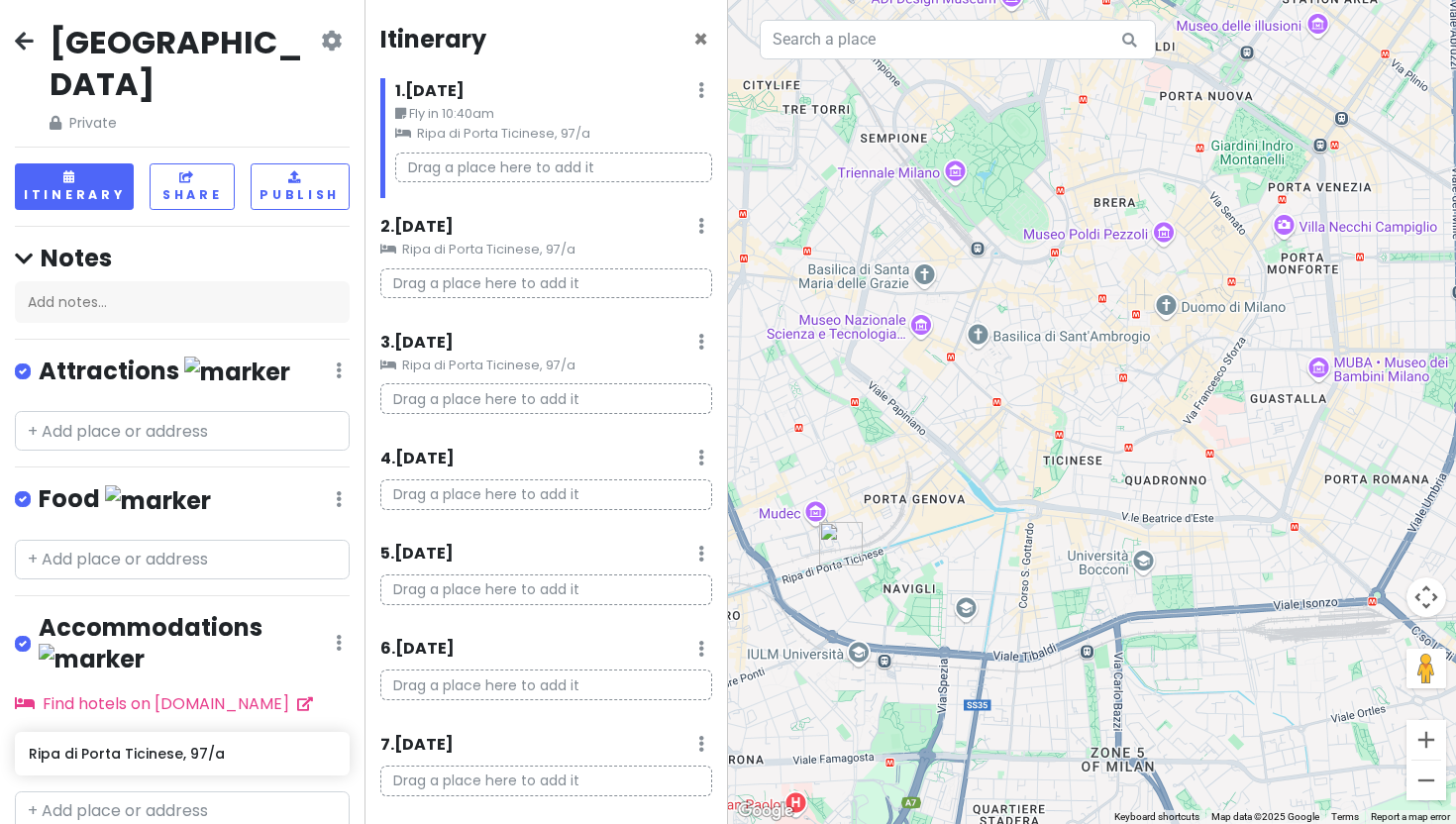 drag, startPoint x: 1116, startPoint y: 315, endPoint x: 845, endPoint y: 480, distance: 317.2791 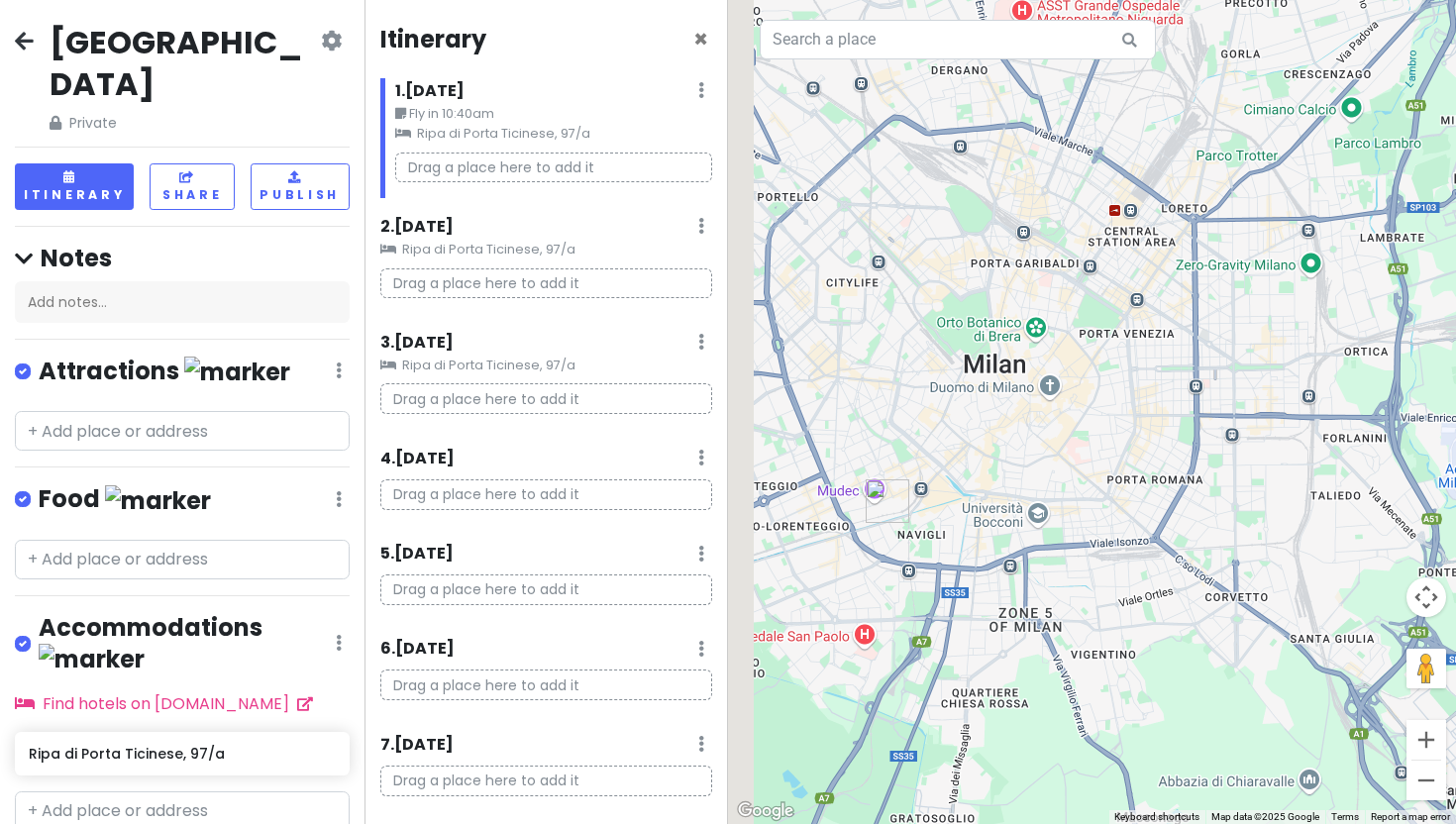 drag, startPoint x: 845, startPoint y: 480, endPoint x: 923, endPoint y: 480, distance: 78 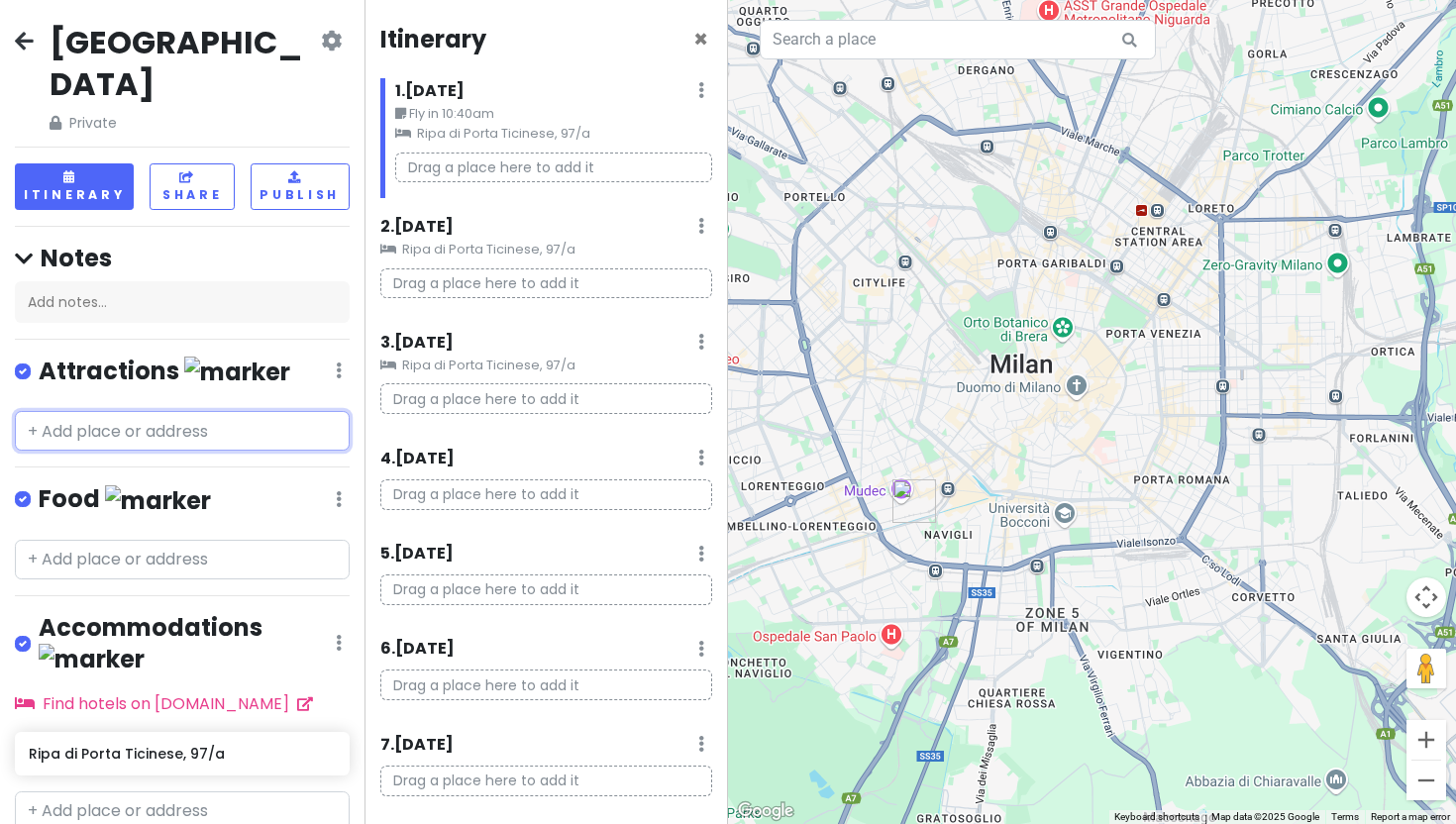 click at bounding box center [182, 431] 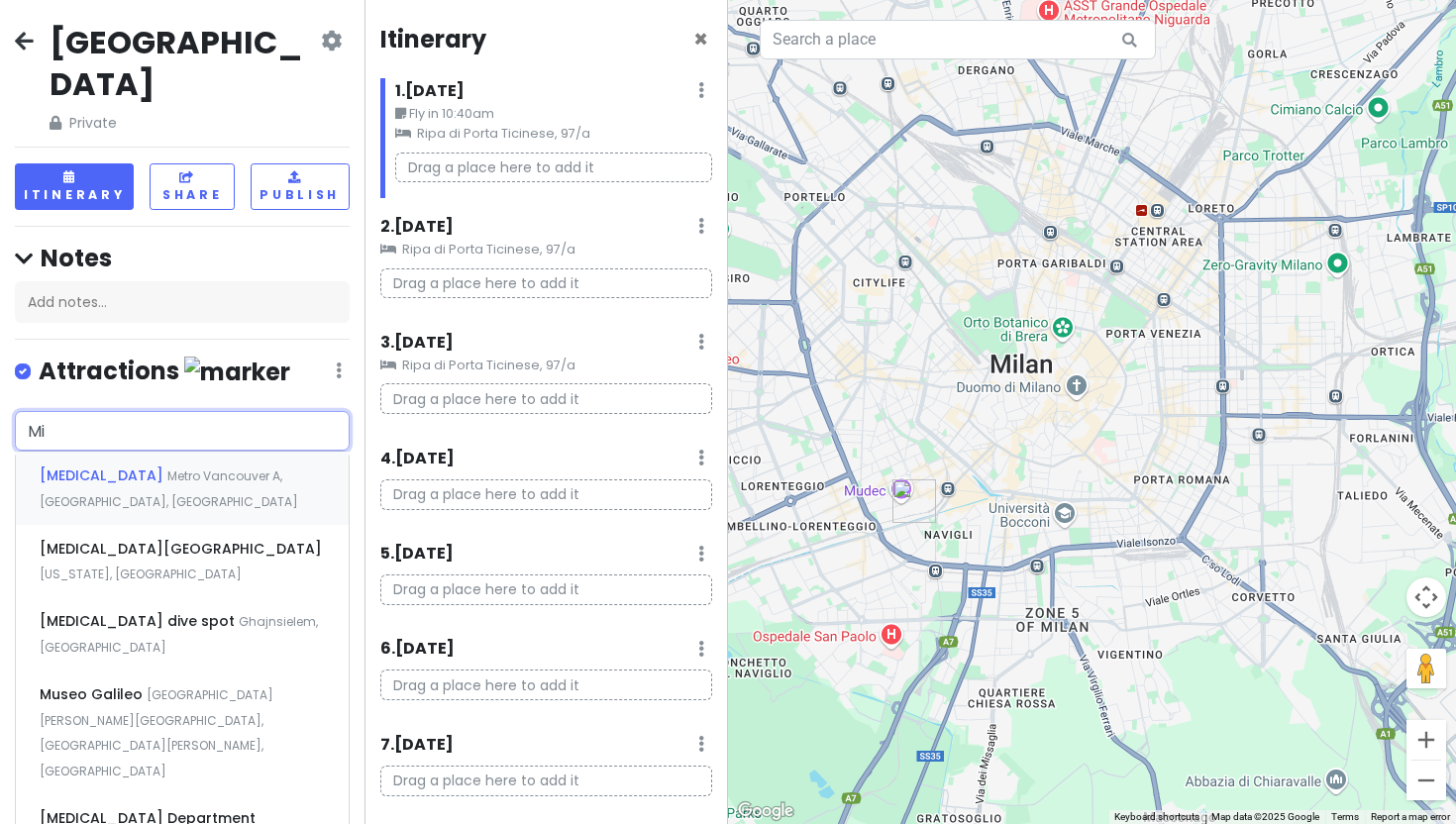 type on "M" 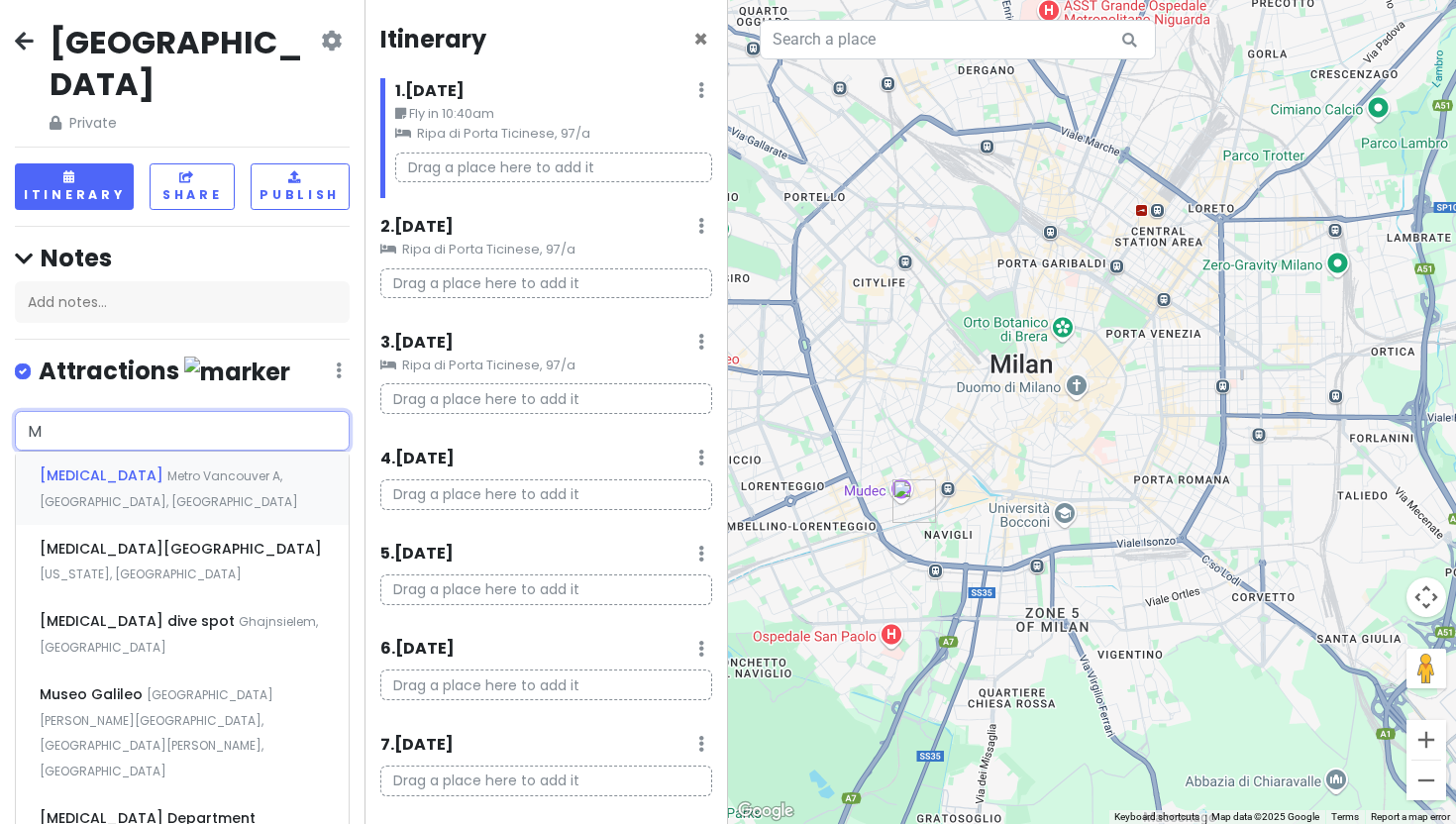 type 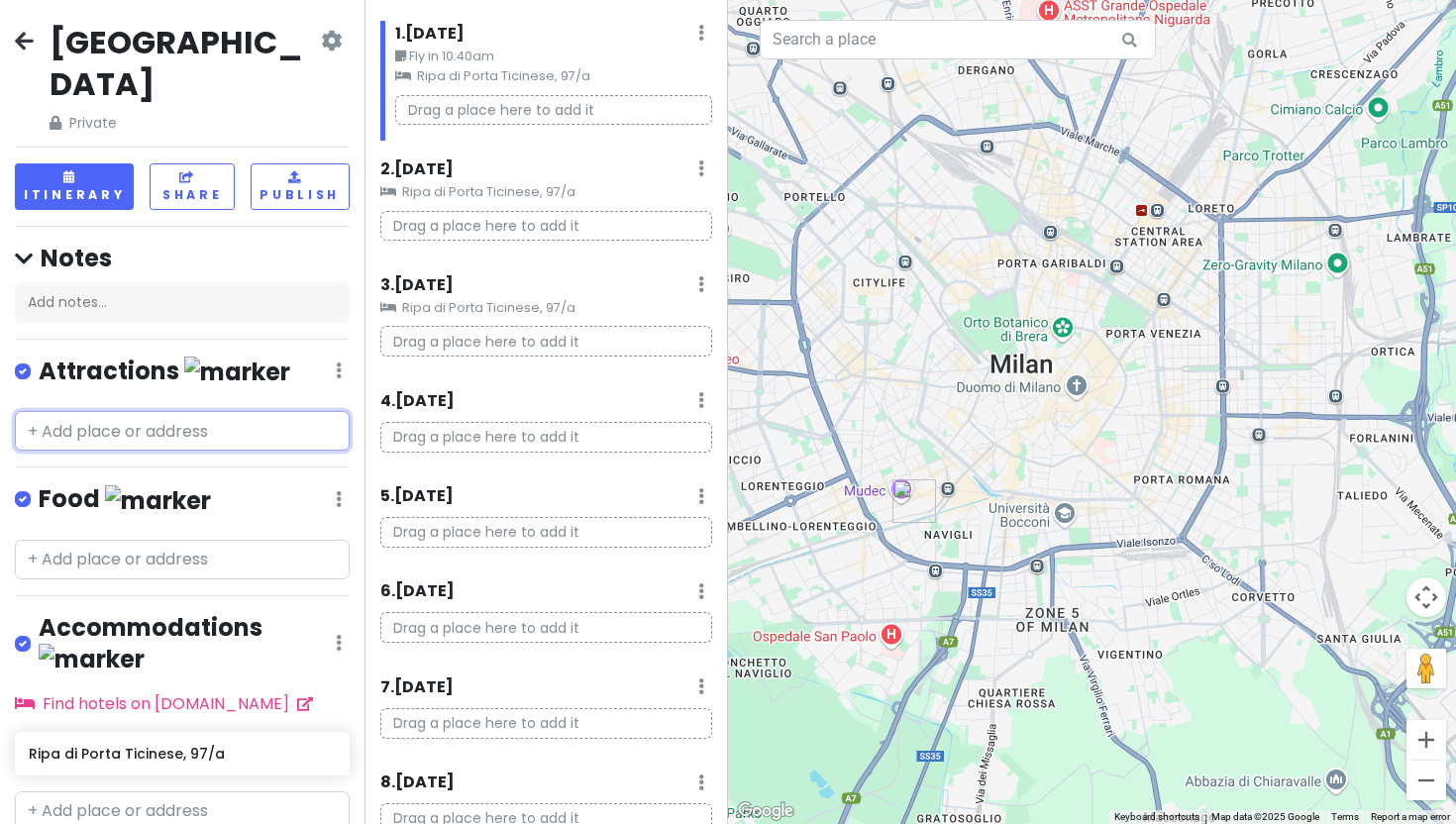 scroll, scrollTop: 58, scrollLeft: 0, axis: vertical 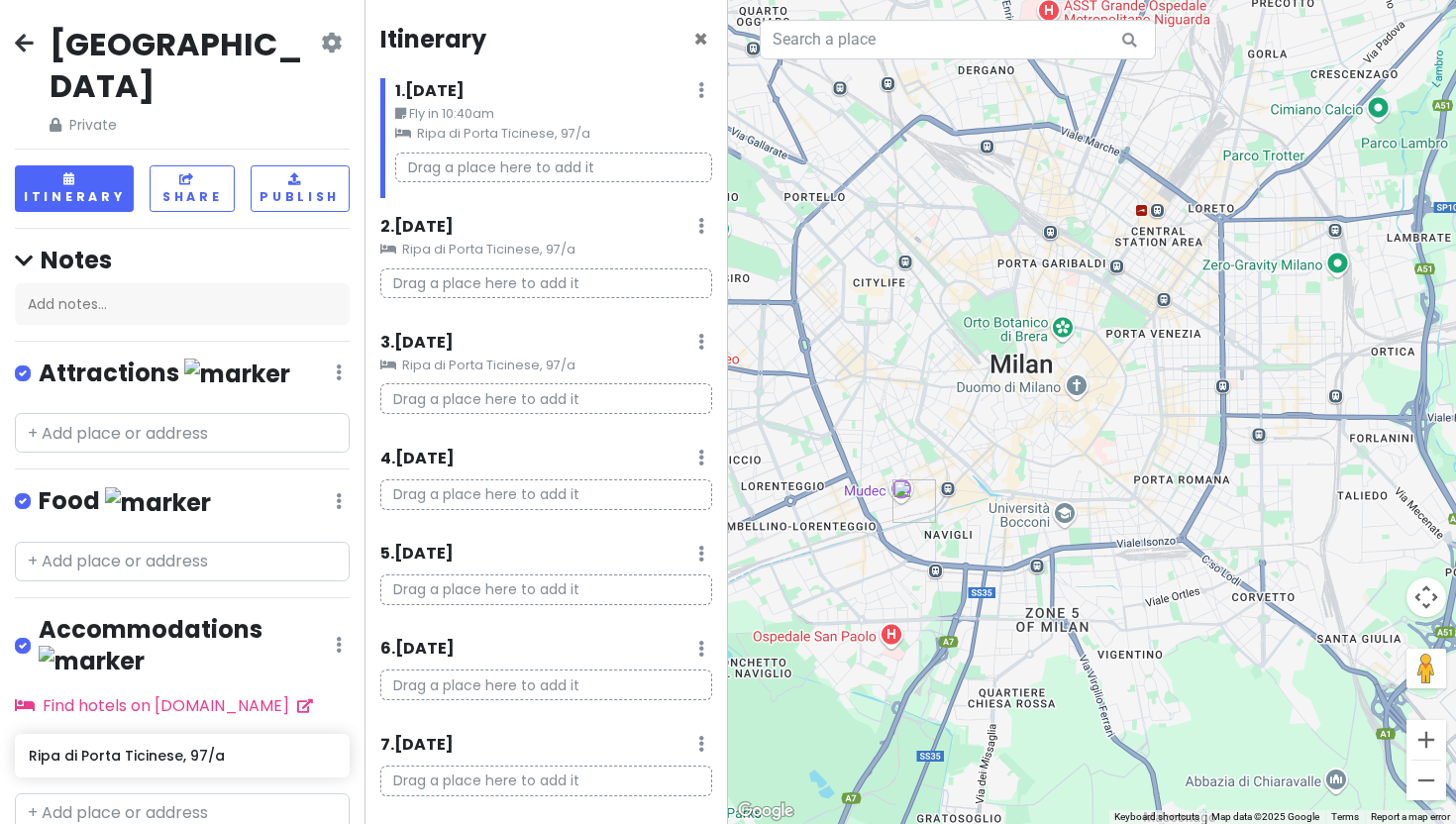 click on "Ripa di Porta Ticinese, 97/a" 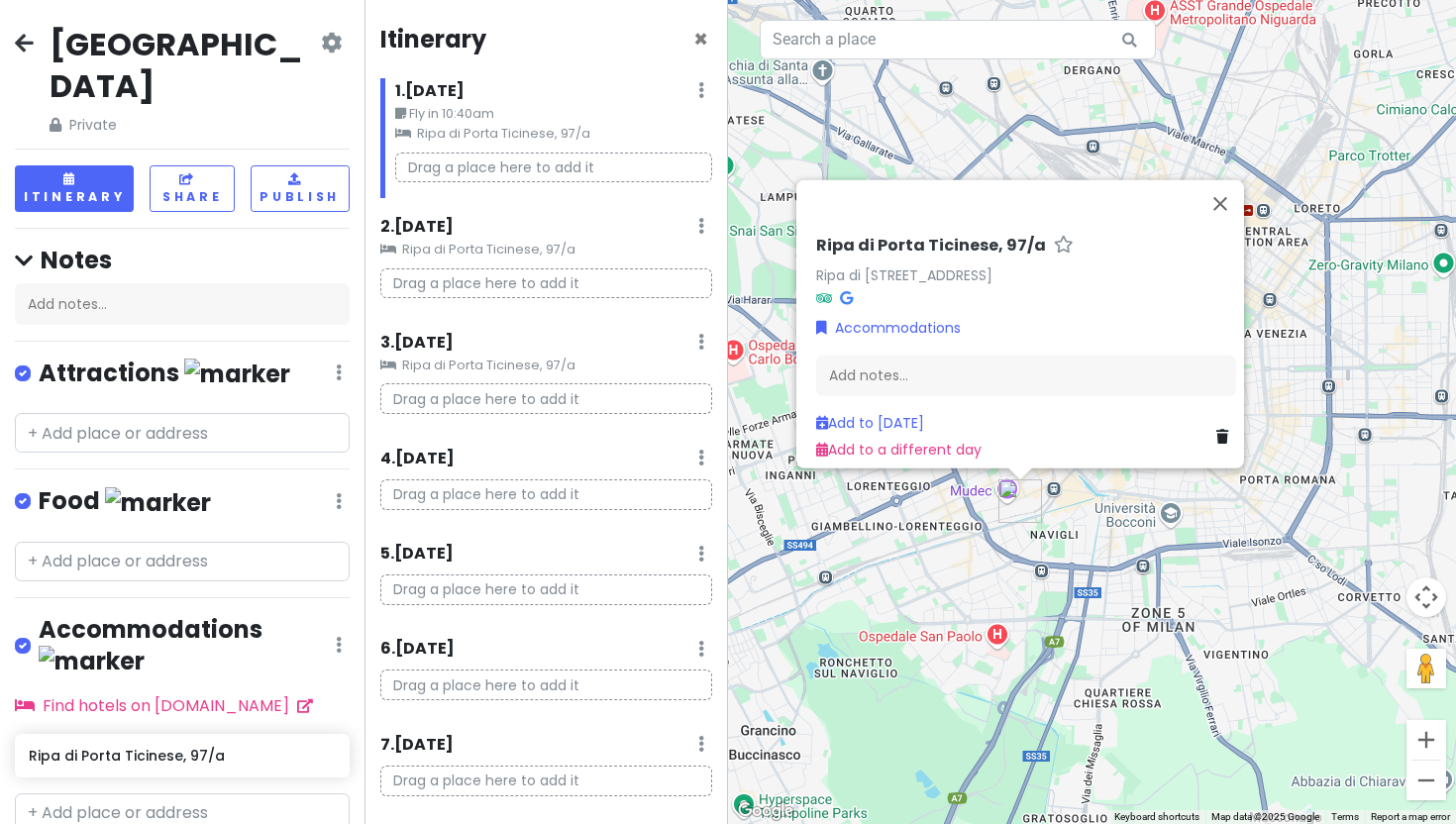 click on "Drag a place here to add it" at bounding box center (547, 406) 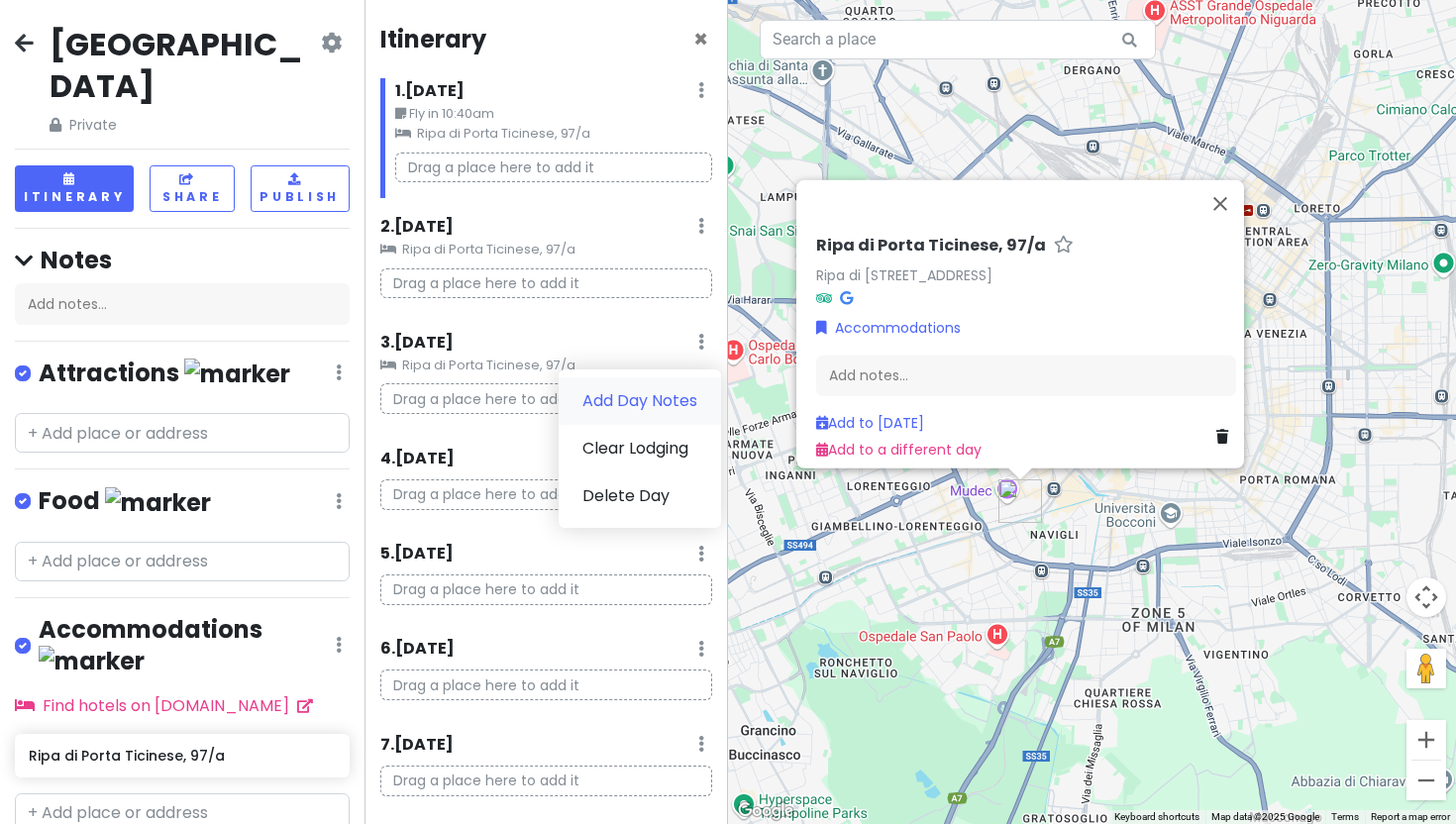 click on "Add Day Notes" at bounding box center (640, 401) 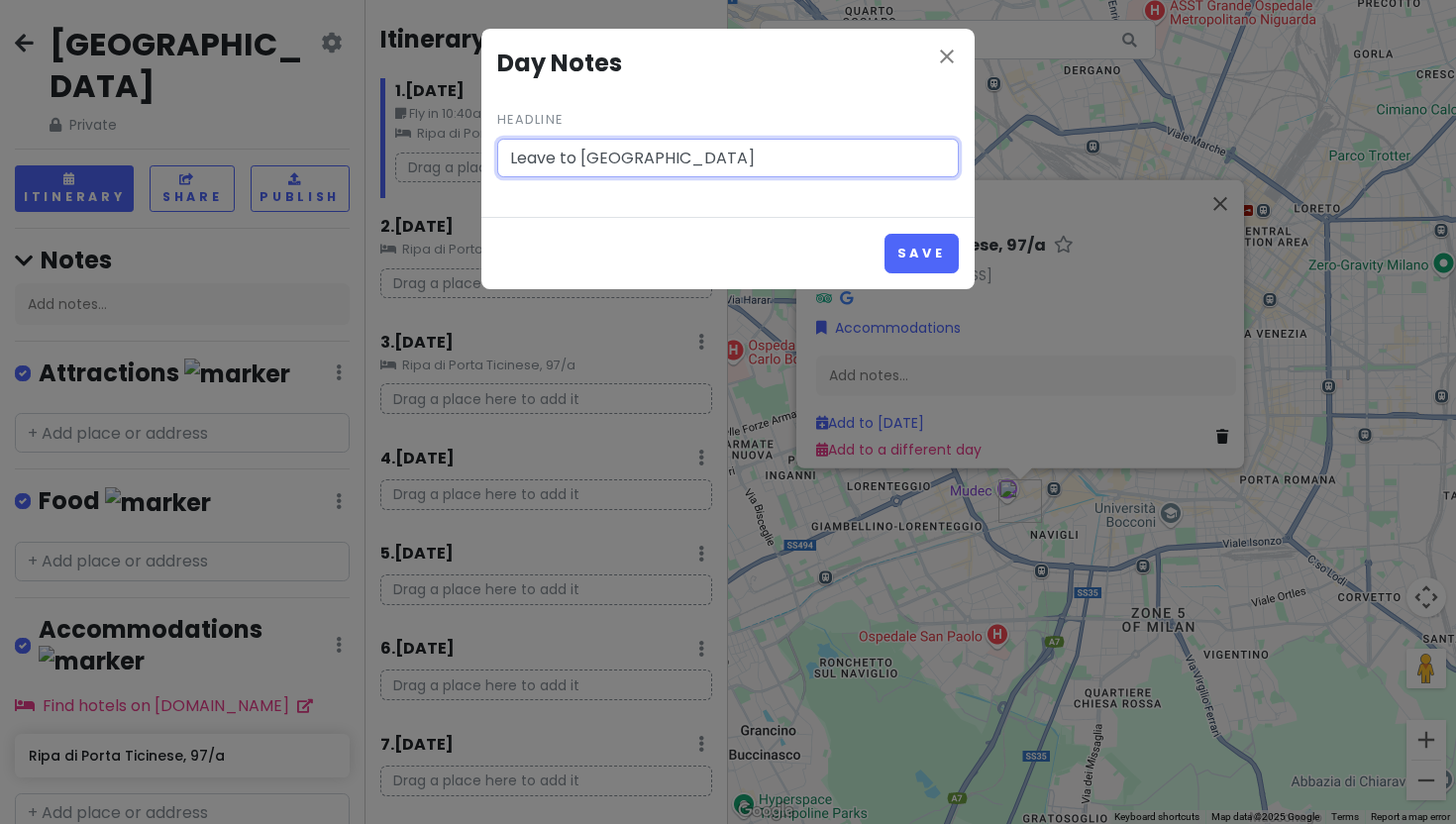 drag, startPoint x: 641, startPoint y: 166, endPoint x: 888, endPoint y: 205, distance: 250.05999 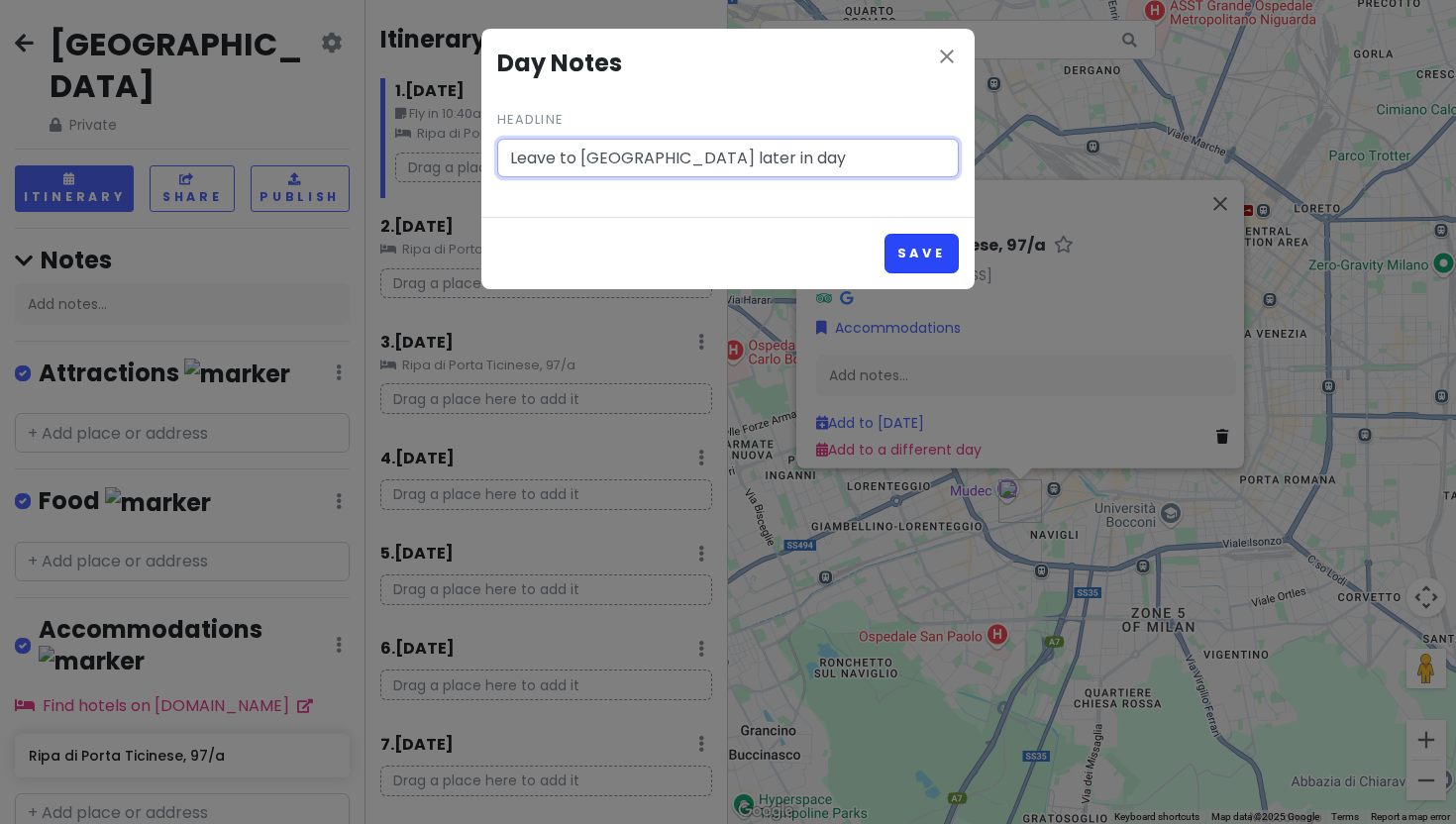 type on "Leave to Parma later in day" 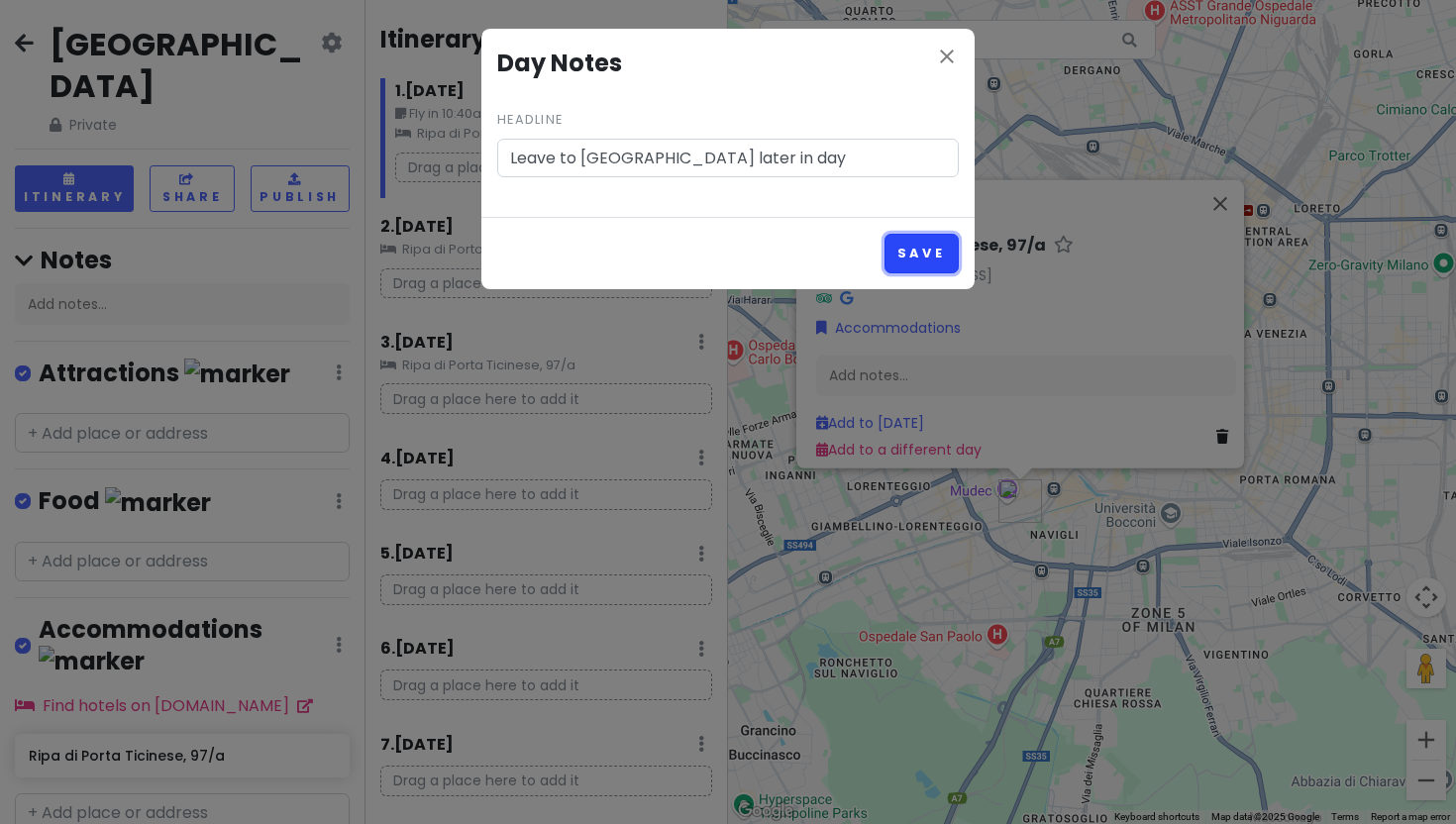 click on "Save" at bounding box center [921, 253] 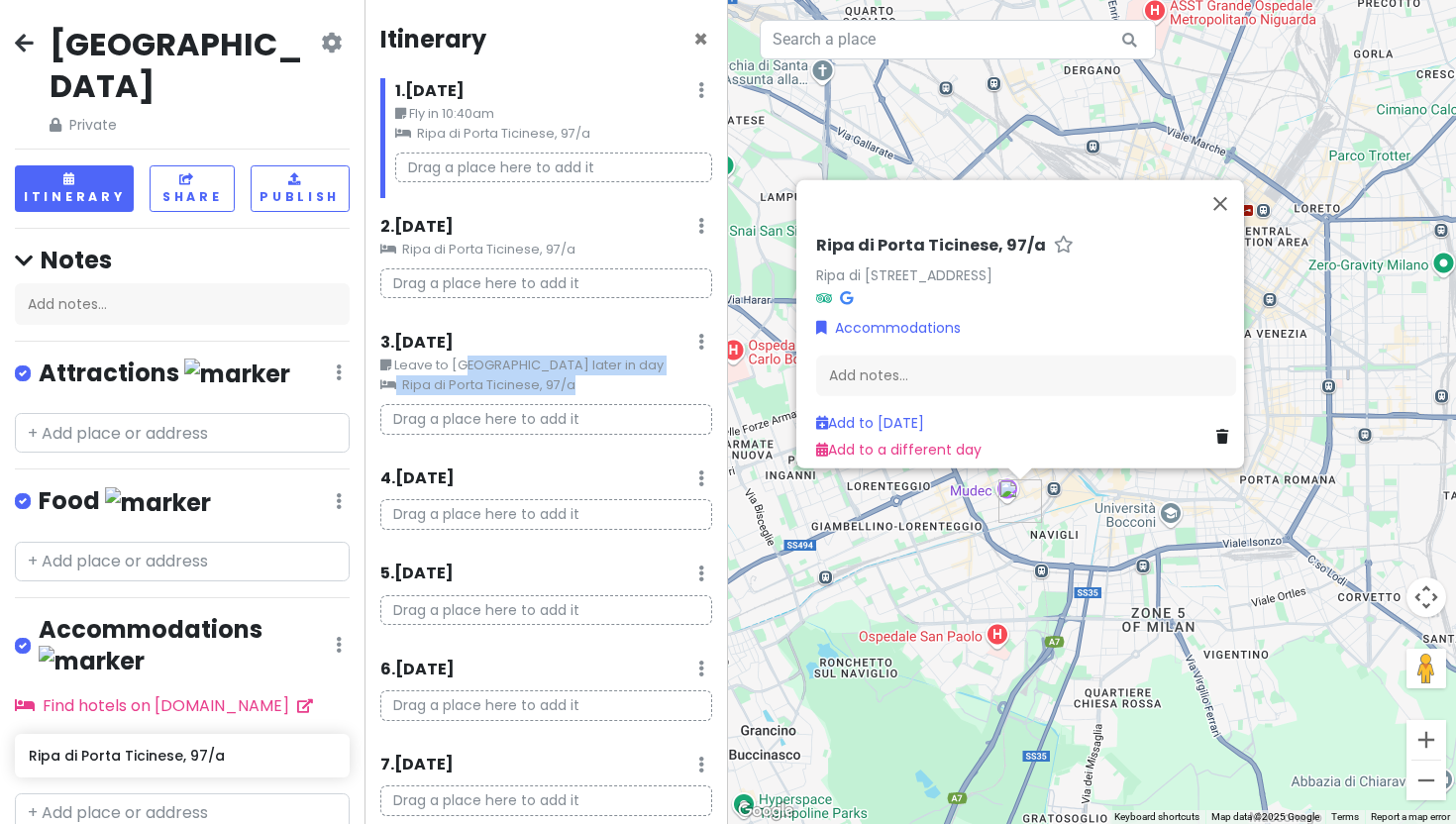 drag, startPoint x: 467, startPoint y: 359, endPoint x: 464, endPoint y: 398, distance: 39.115214 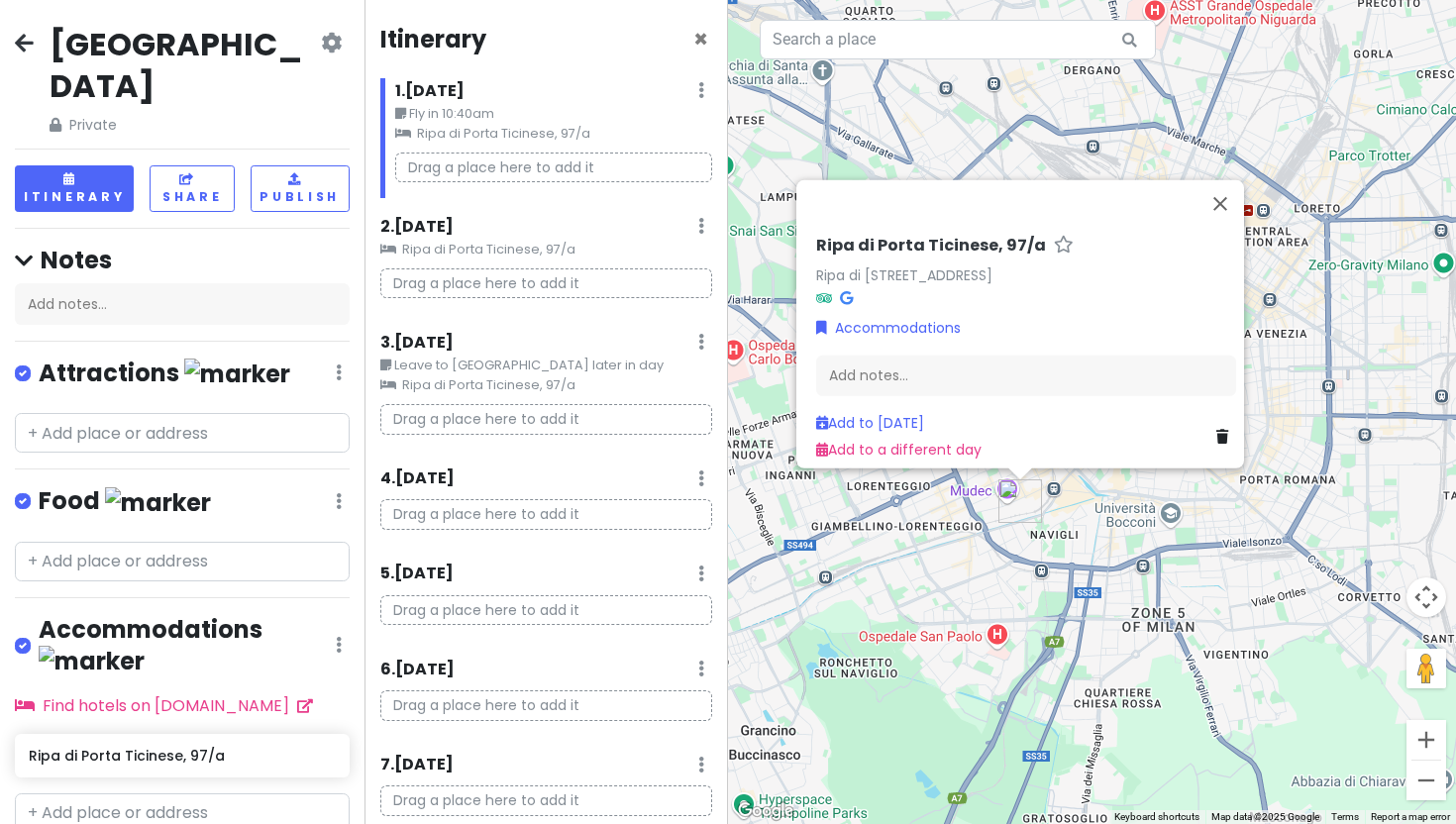 click on "Ripa di Porta Ticinese, 97/a" at bounding box center (547, 385) 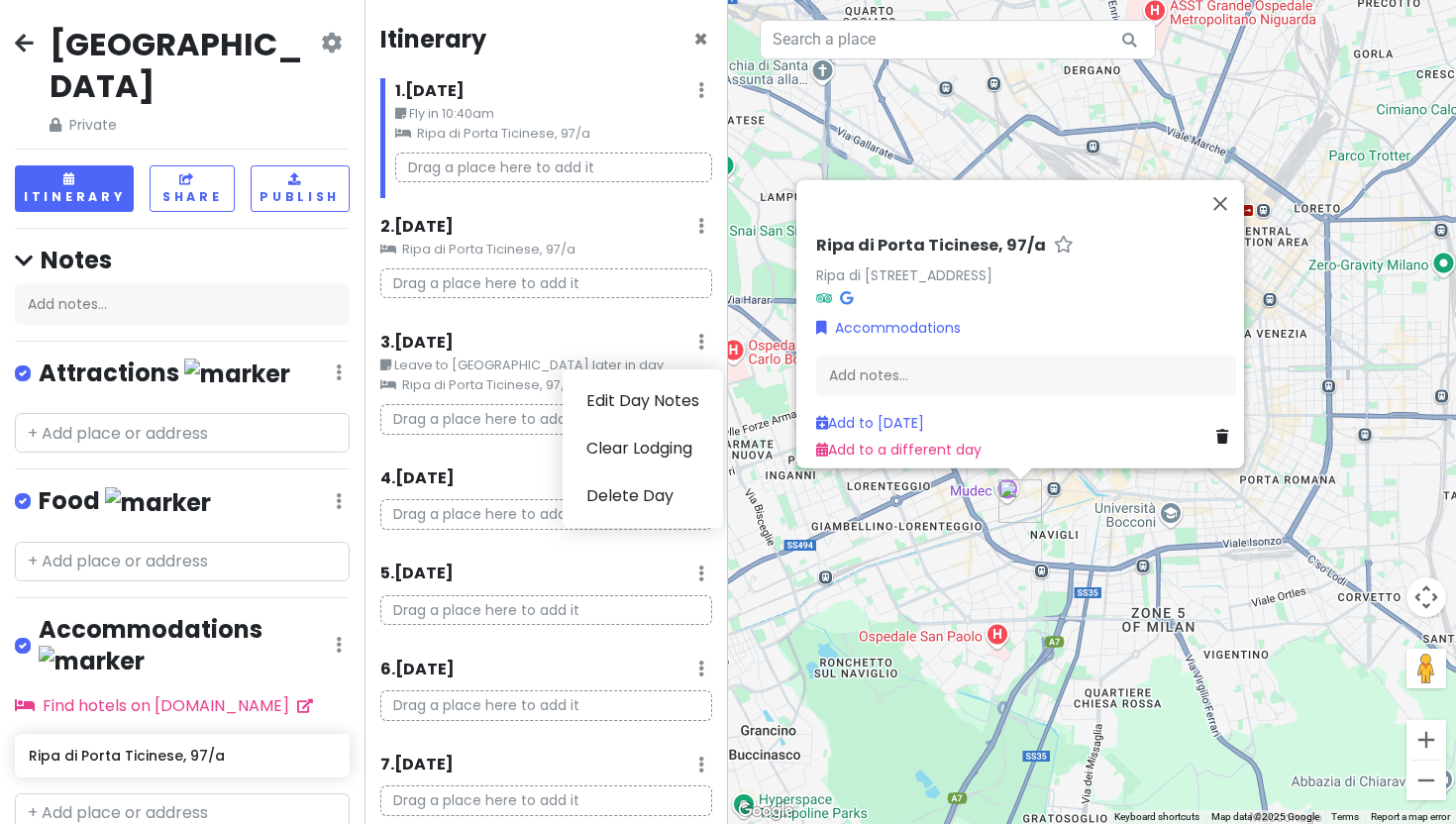 click at bounding box center (701, 342) 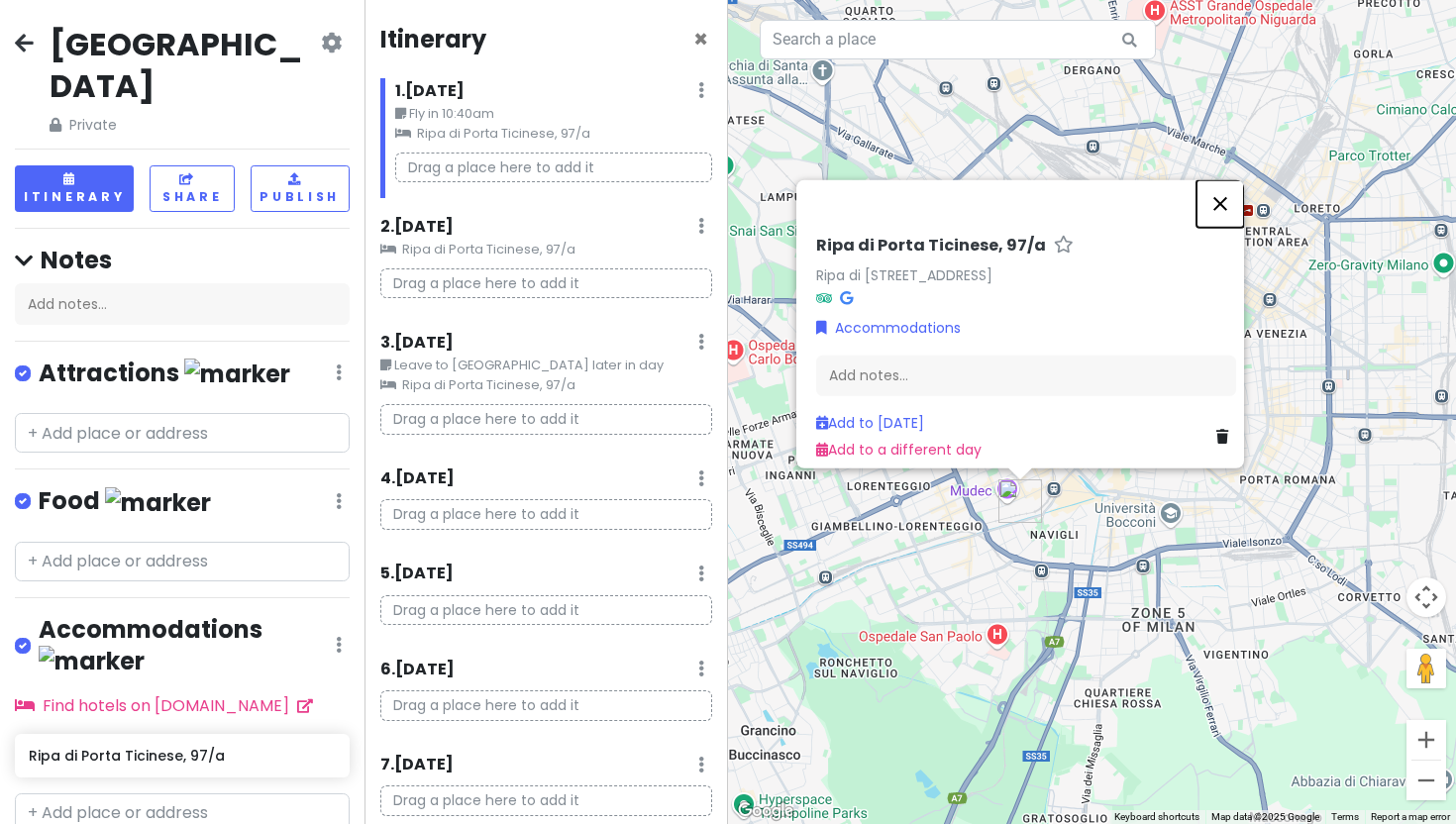 click at bounding box center [1220, 204] 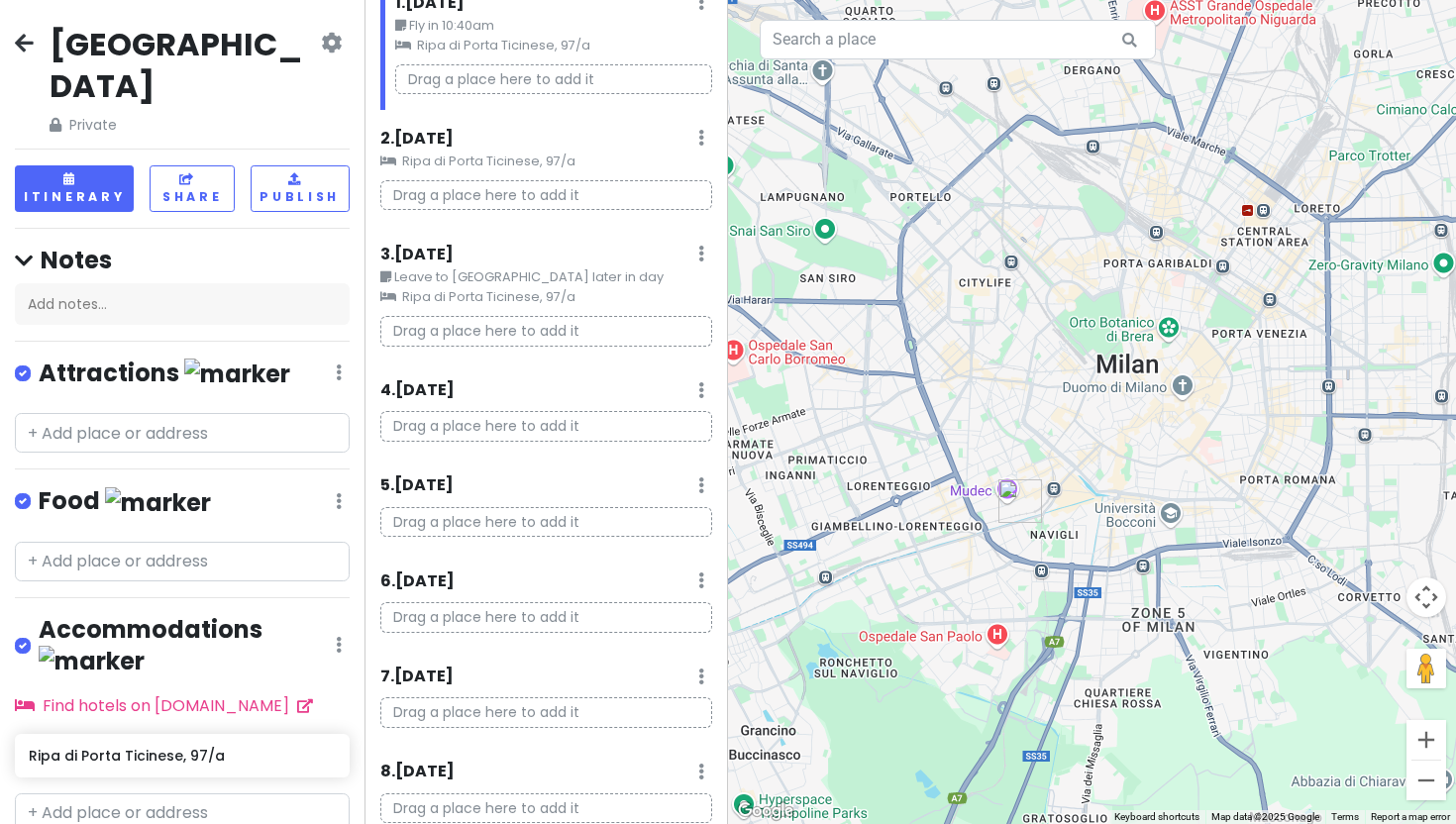 scroll, scrollTop: 0, scrollLeft: 0, axis: both 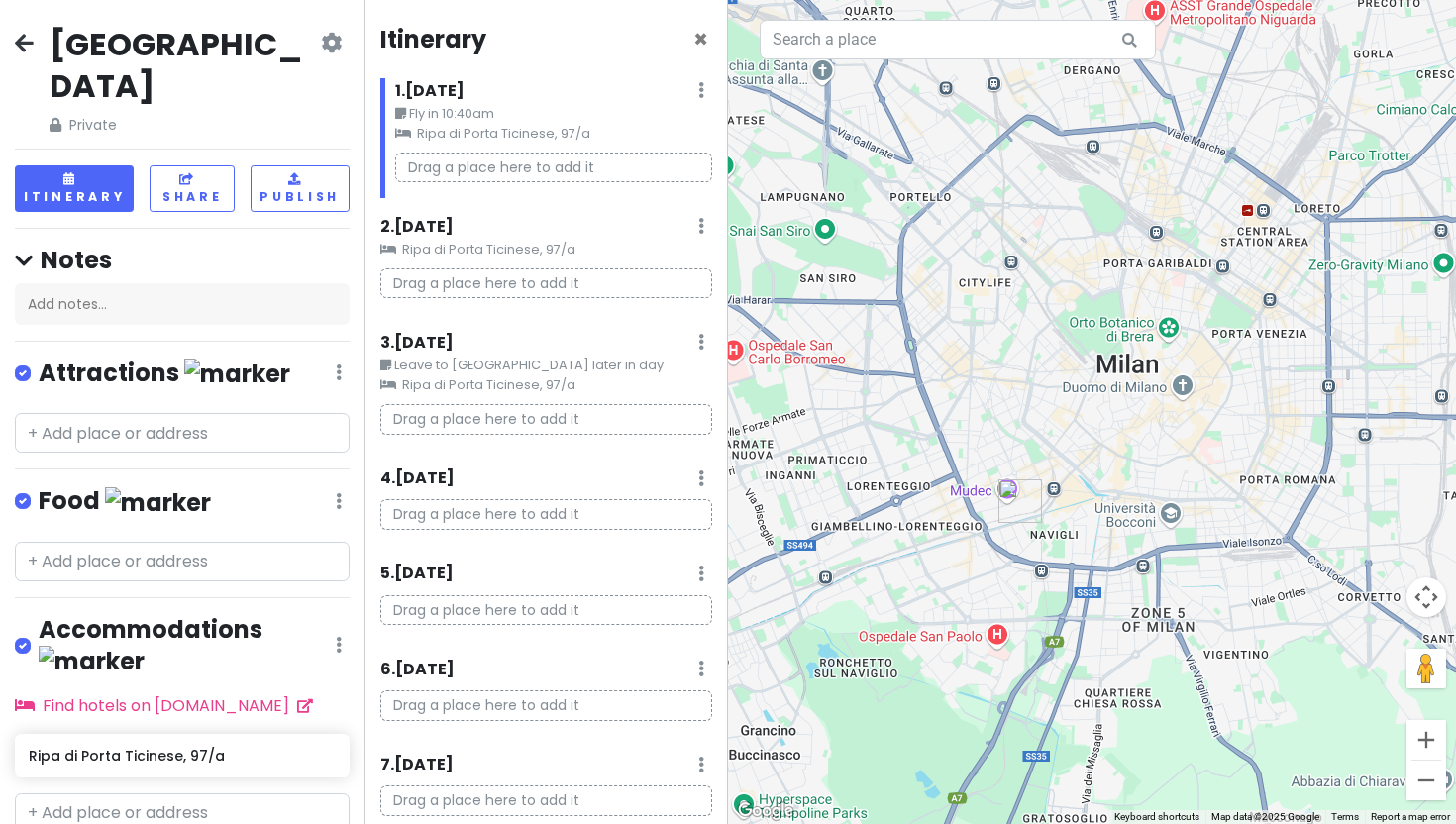 click on "Ripa di Porta Ticinese, 97/a" 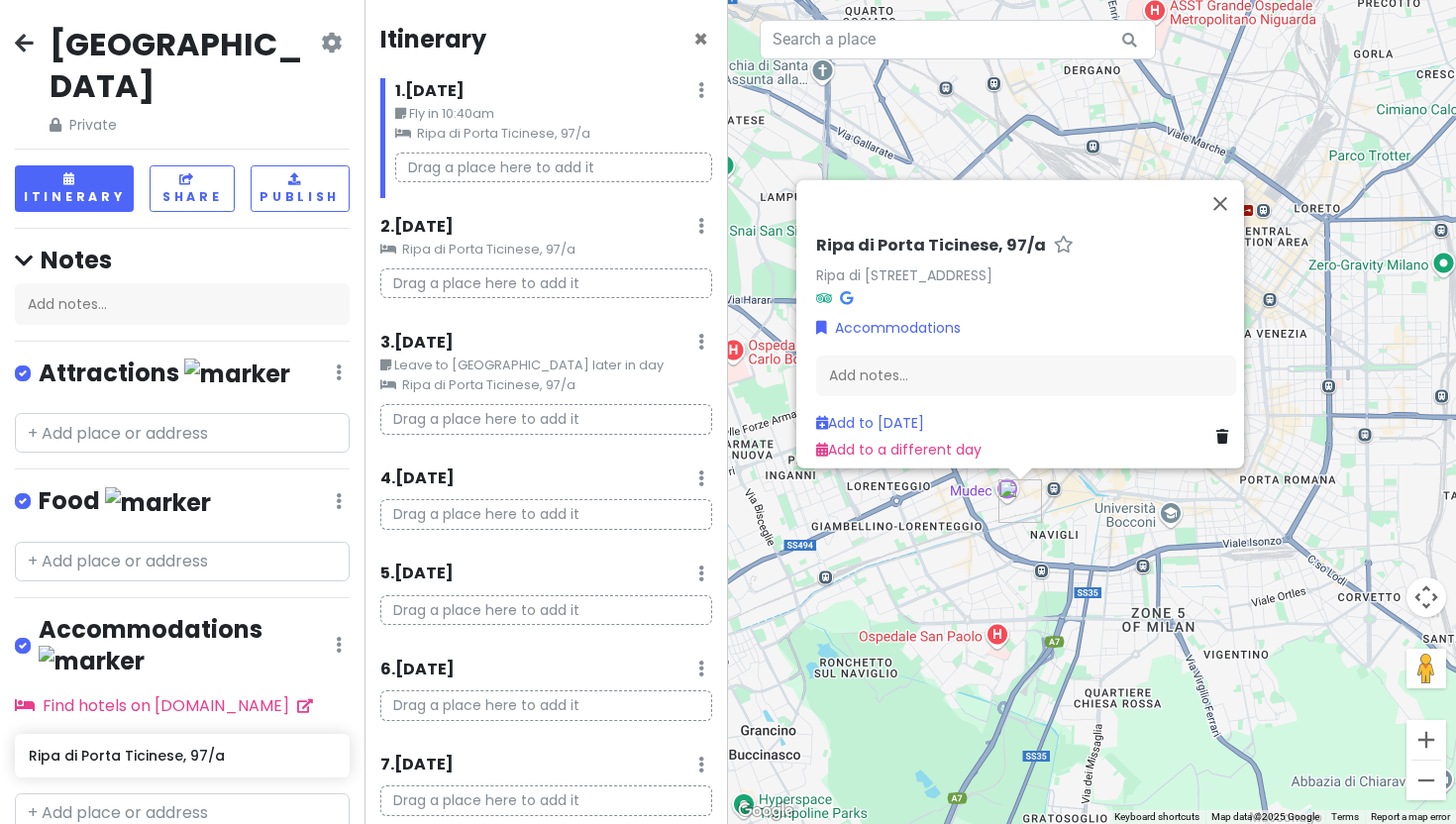 click on "Ripa di Porta Ticinese, 97/a" at bounding box center (931, 246) 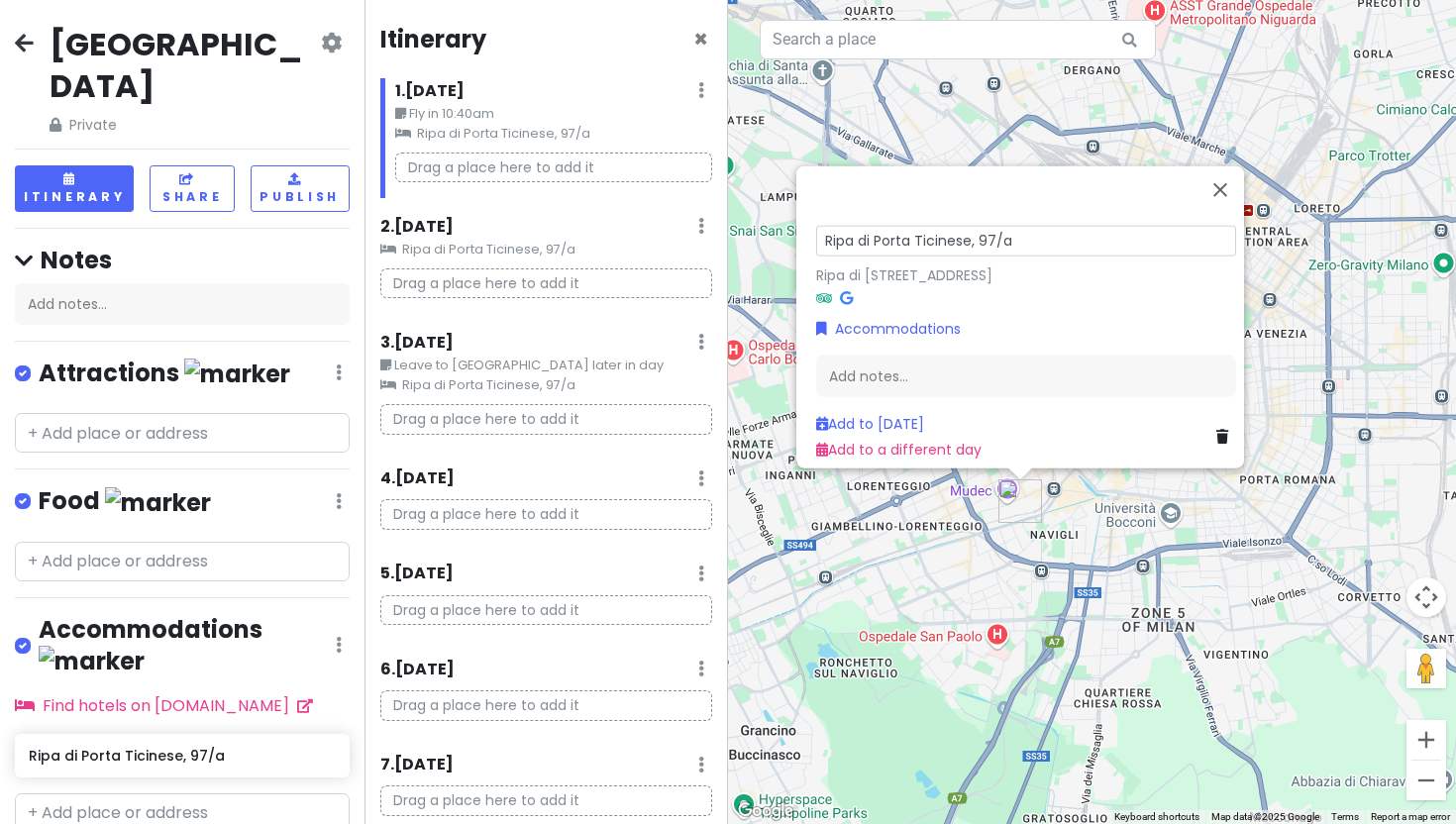 click on "Ripa di Porta Ticinese, 97/a" at bounding box center (1026, 241) 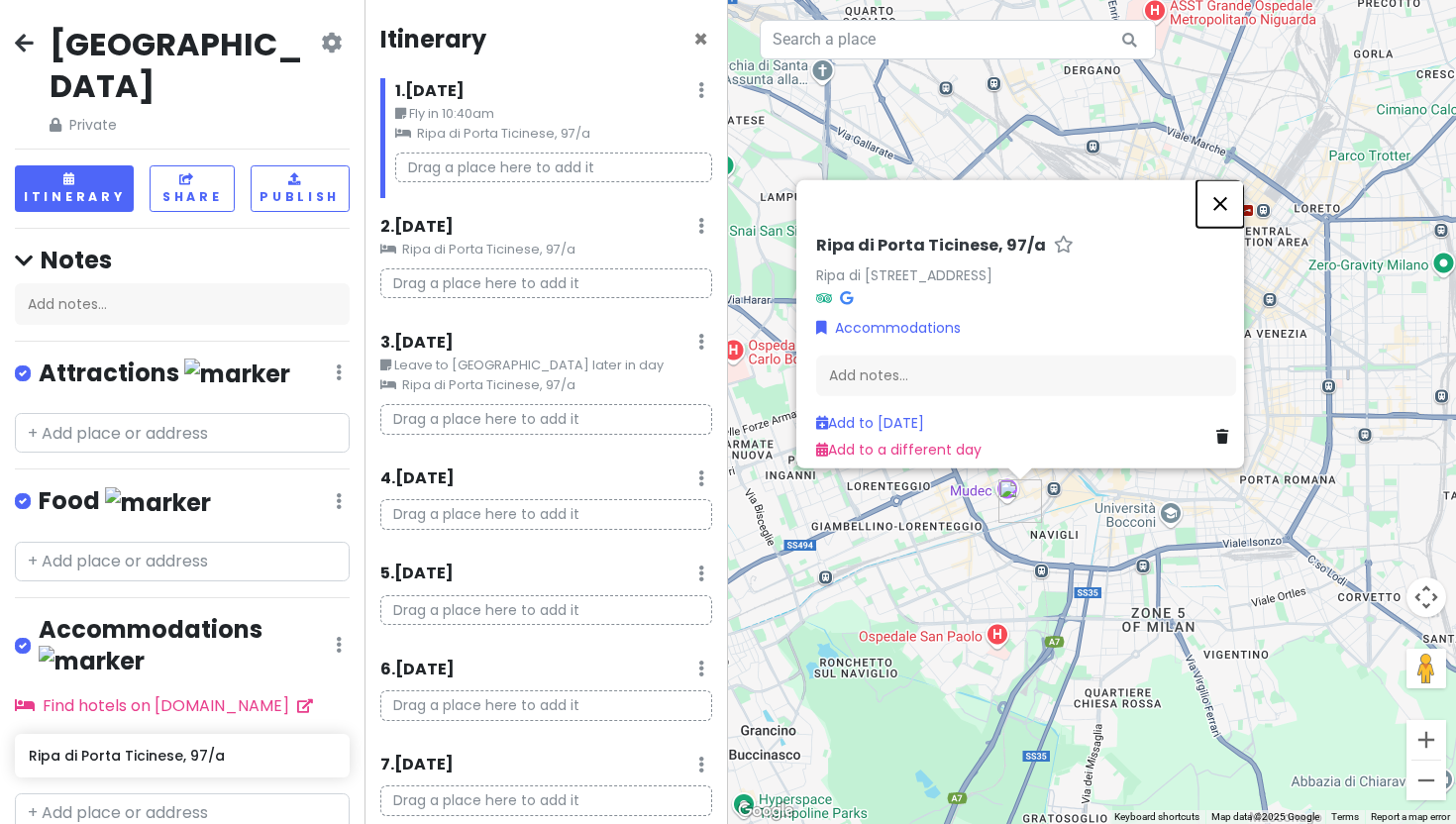click at bounding box center (1220, 204) 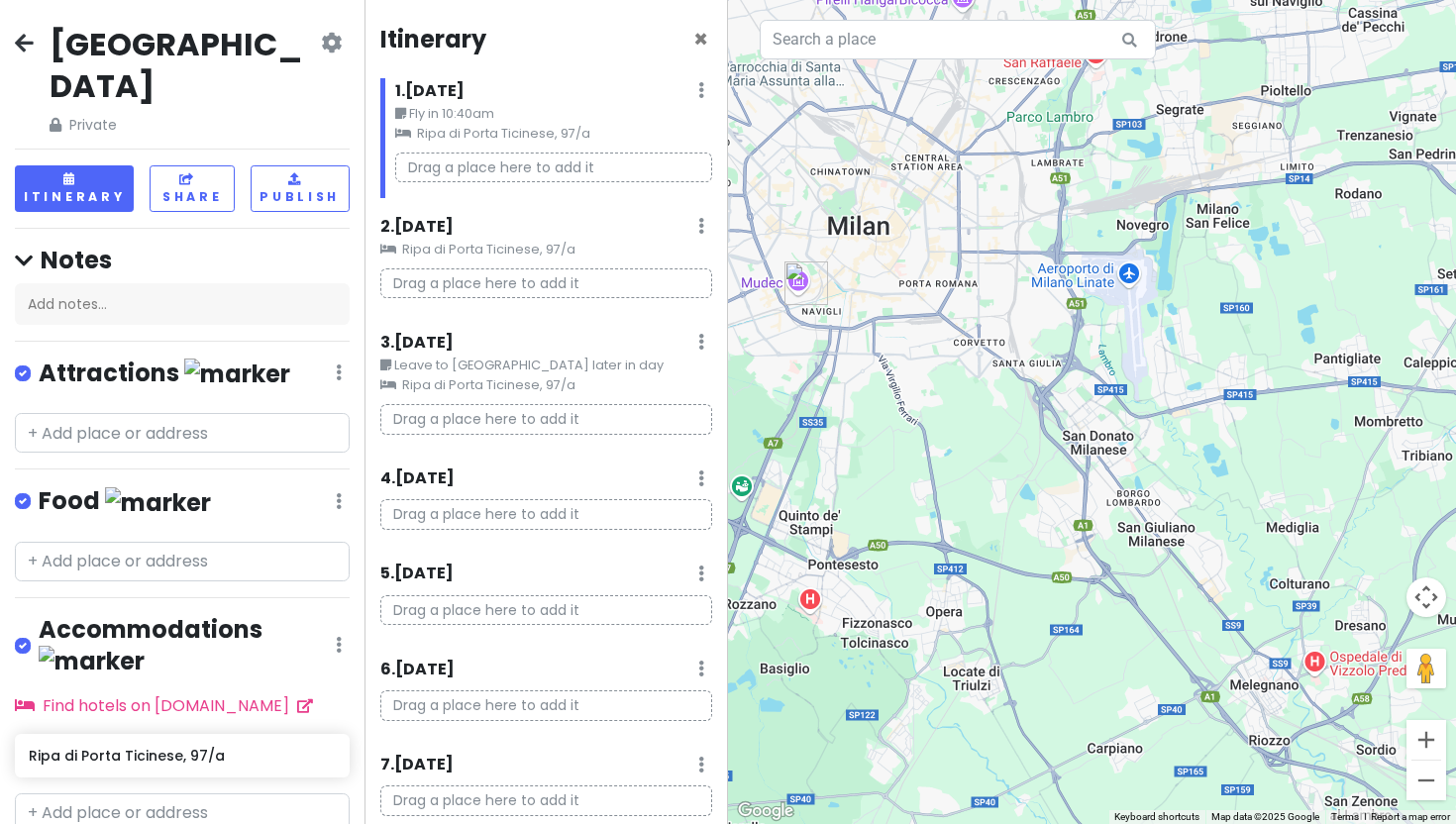 drag, startPoint x: 1019, startPoint y: 298, endPoint x: 835, endPoint y: 213, distance: 202.6845 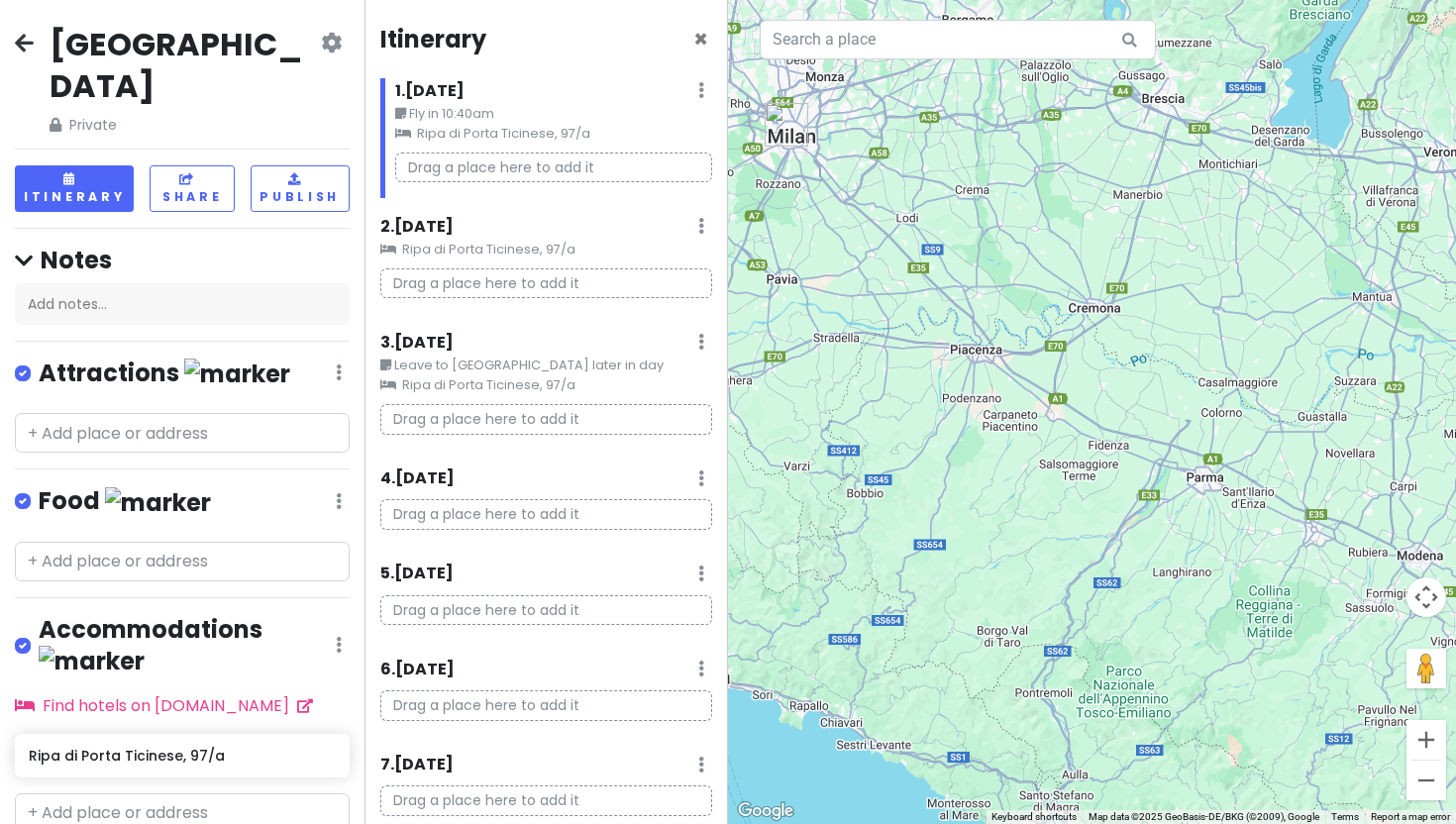 drag, startPoint x: 981, startPoint y: 345, endPoint x: 1105, endPoint y: 439, distance: 155.6021 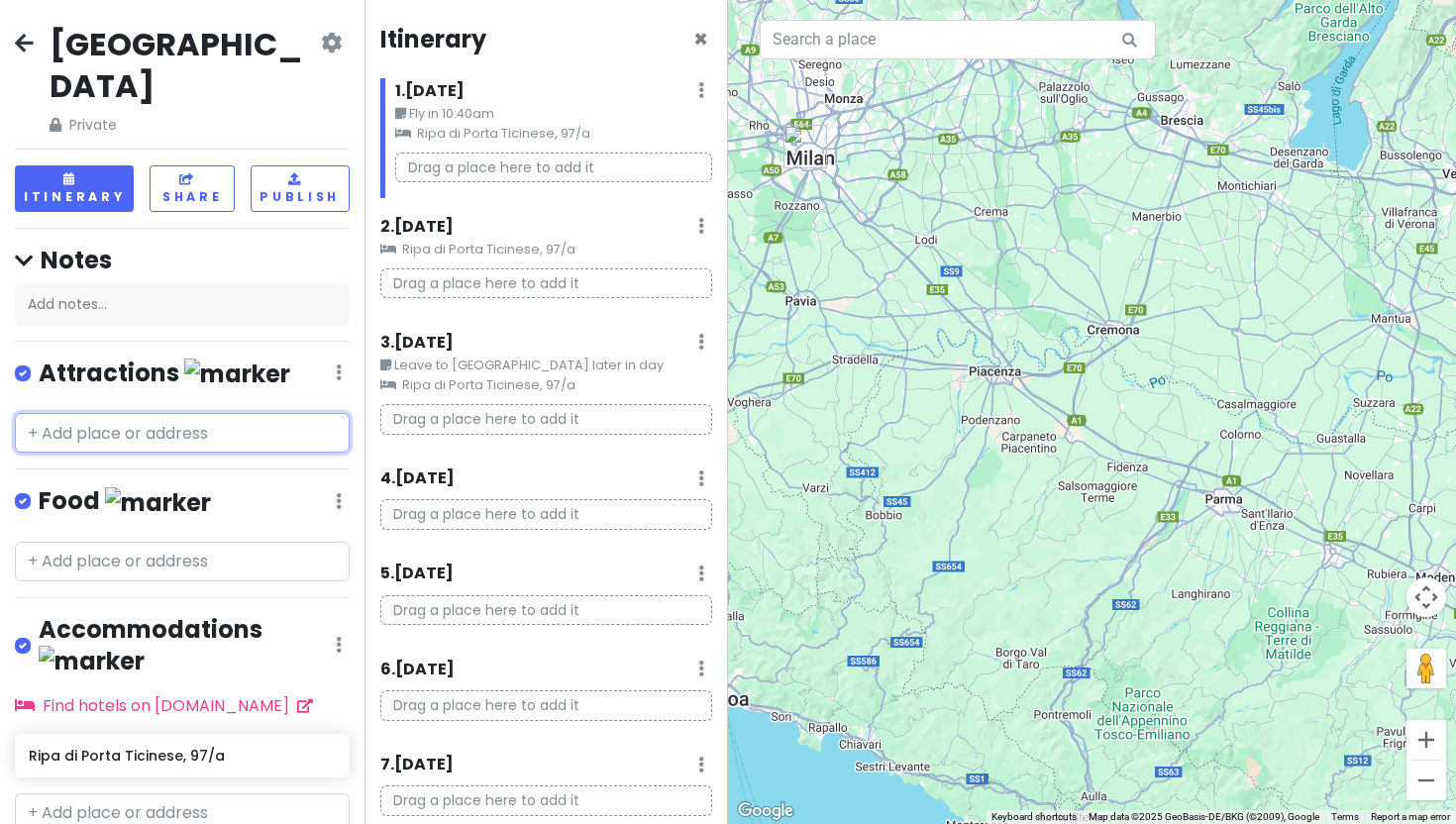 click at bounding box center [182, 433] 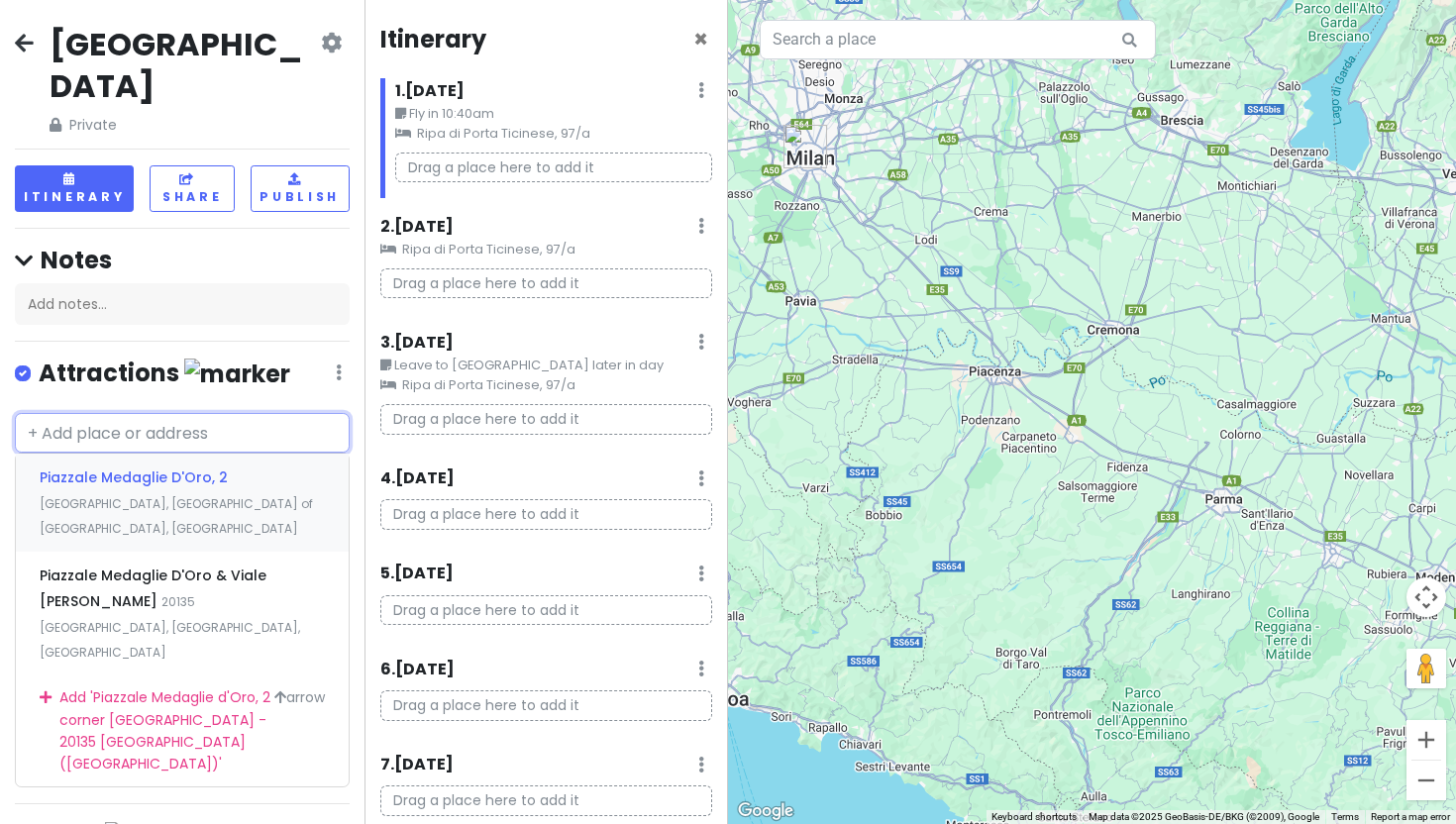 scroll, scrollTop: 0, scrollLeft: 0, axis: both 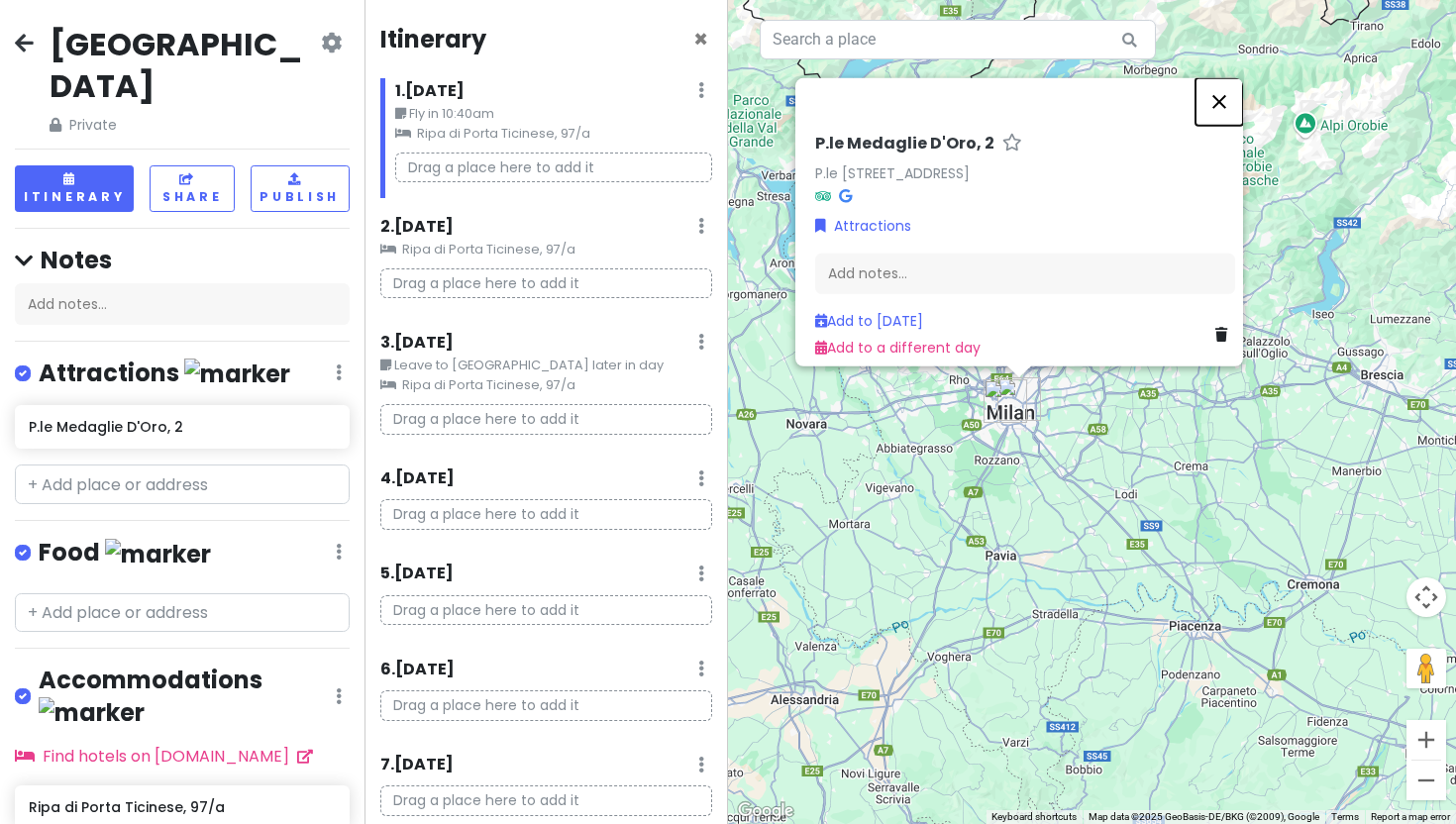 click at bounding box center (1219, 102) 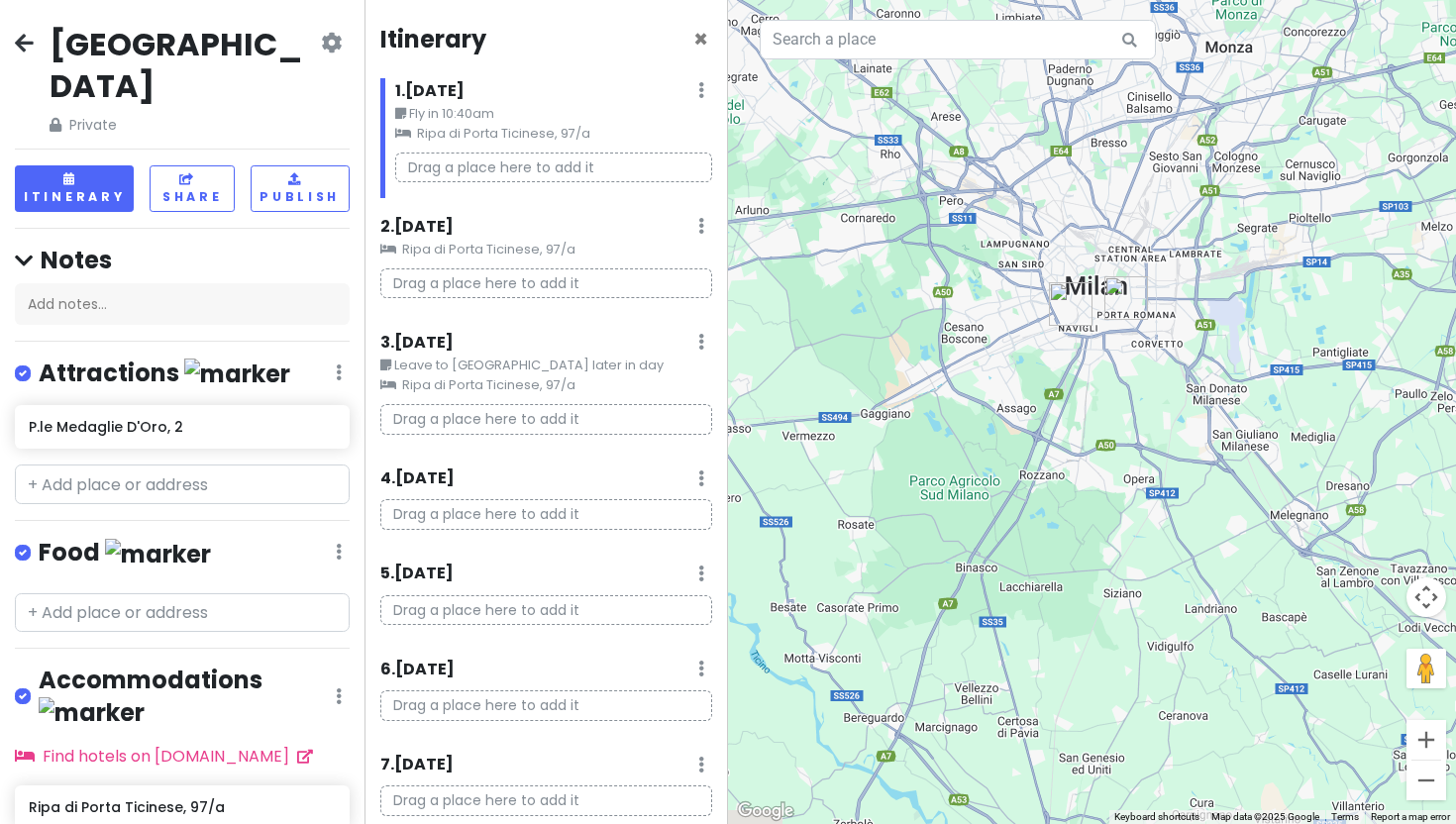 drag, startPoint x: 1011, startPoint y: 402, endPoint x: 1156, endPoint y: 130, distance: 308.2353 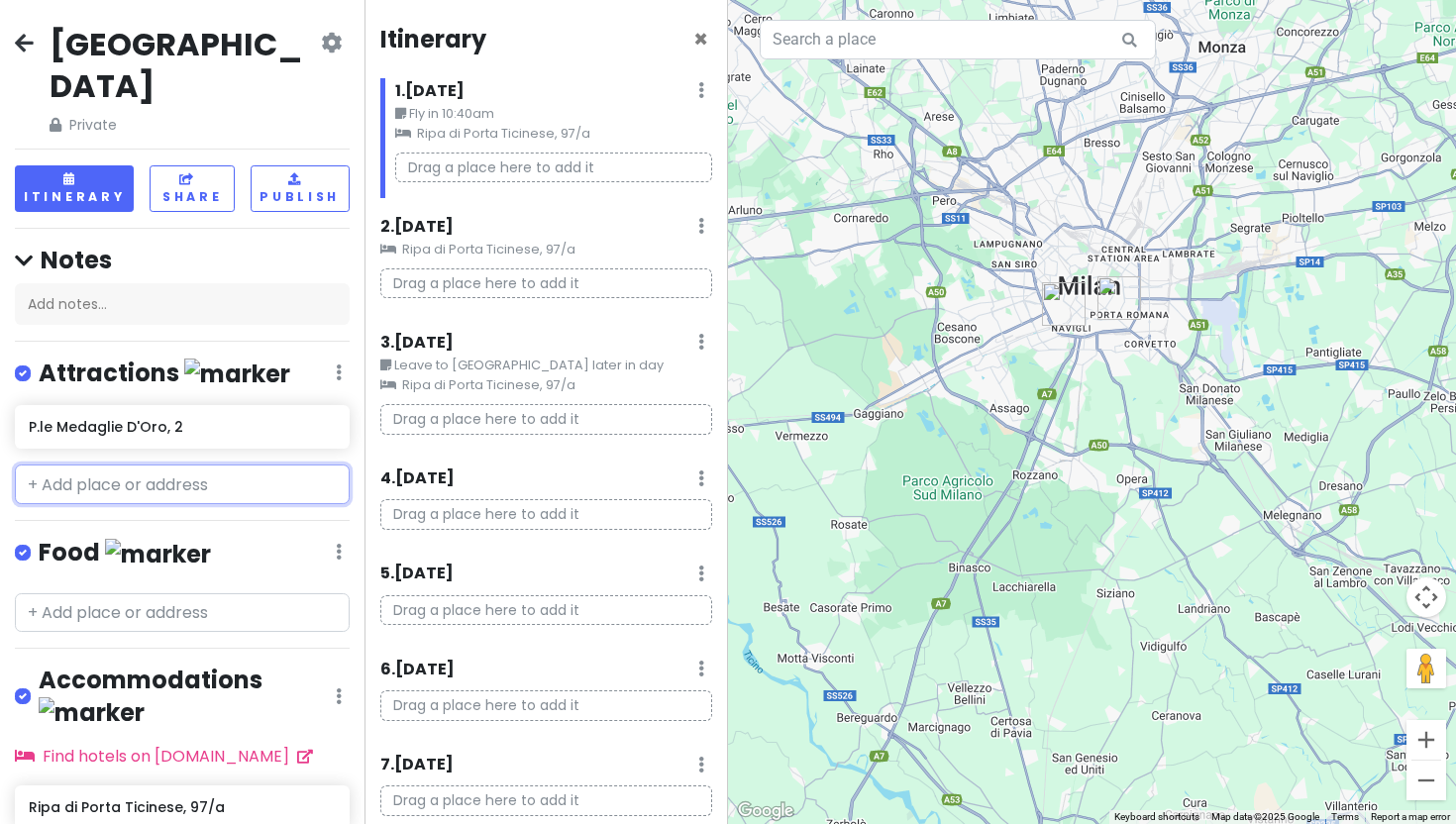 click at bounding box center [182, 484] 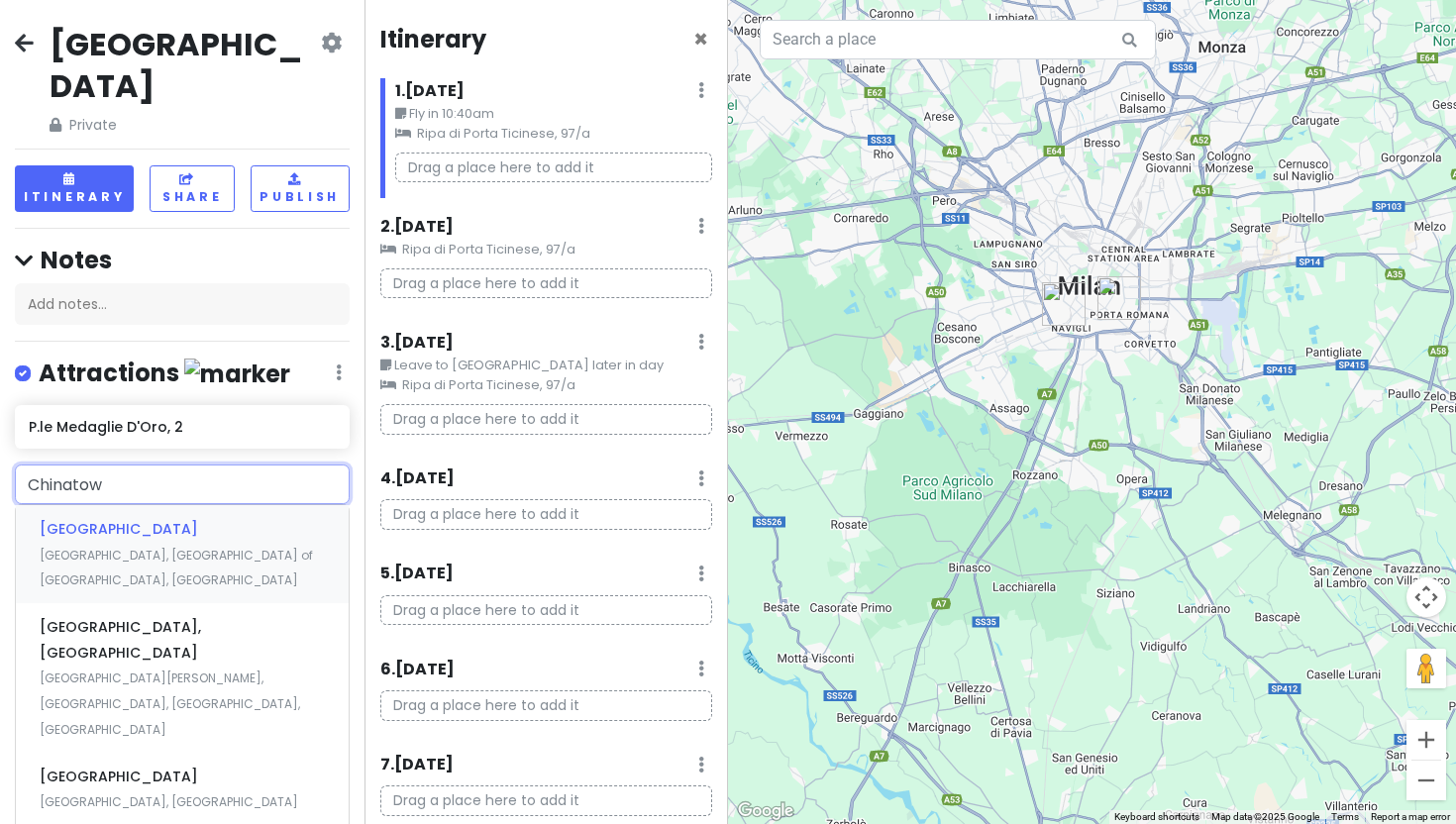 type on "Chinatown" 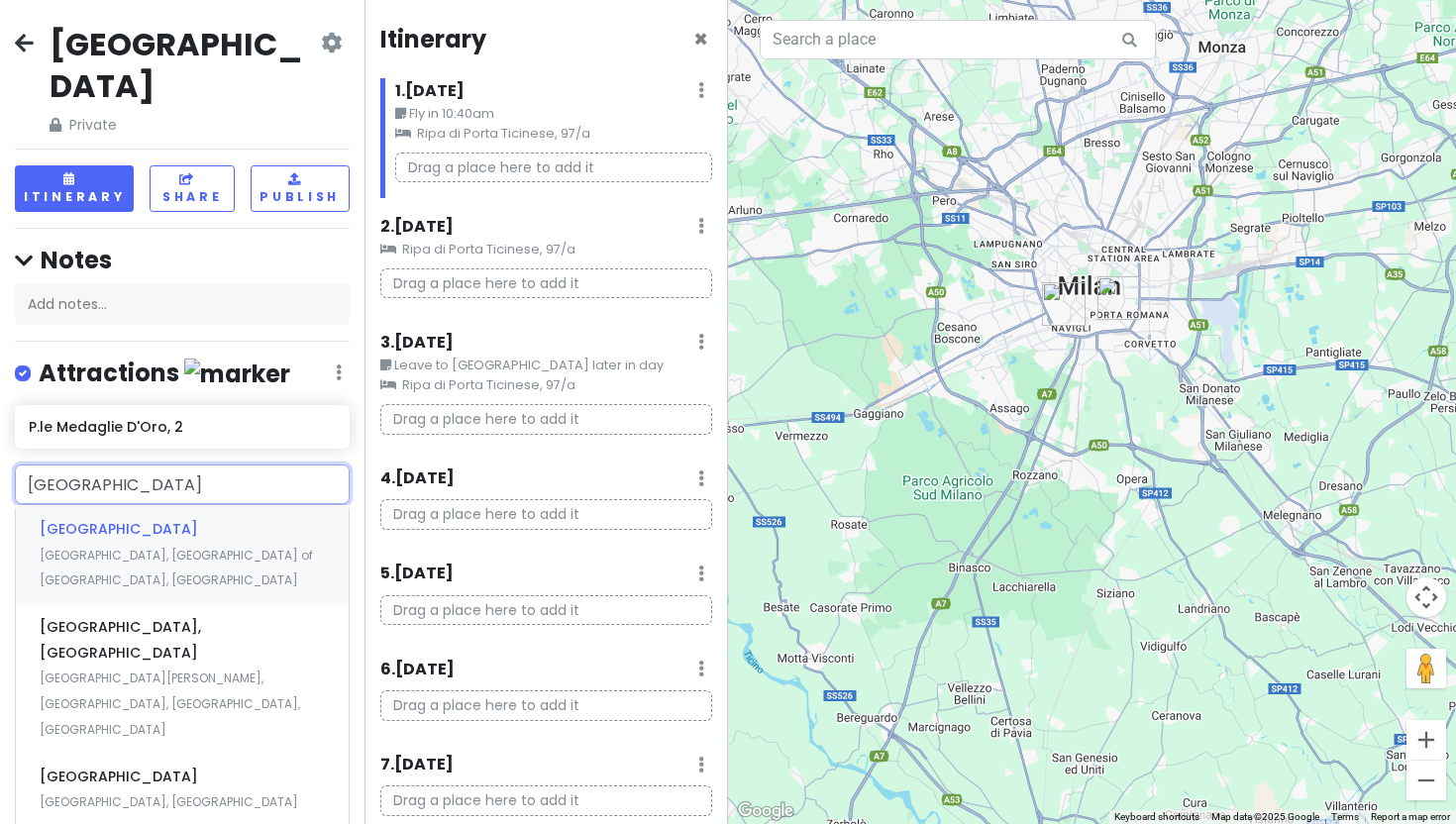 click on "Chinatown   Milan, Metropolitan City of Milan, Italy" at bounding box center (182, 554) 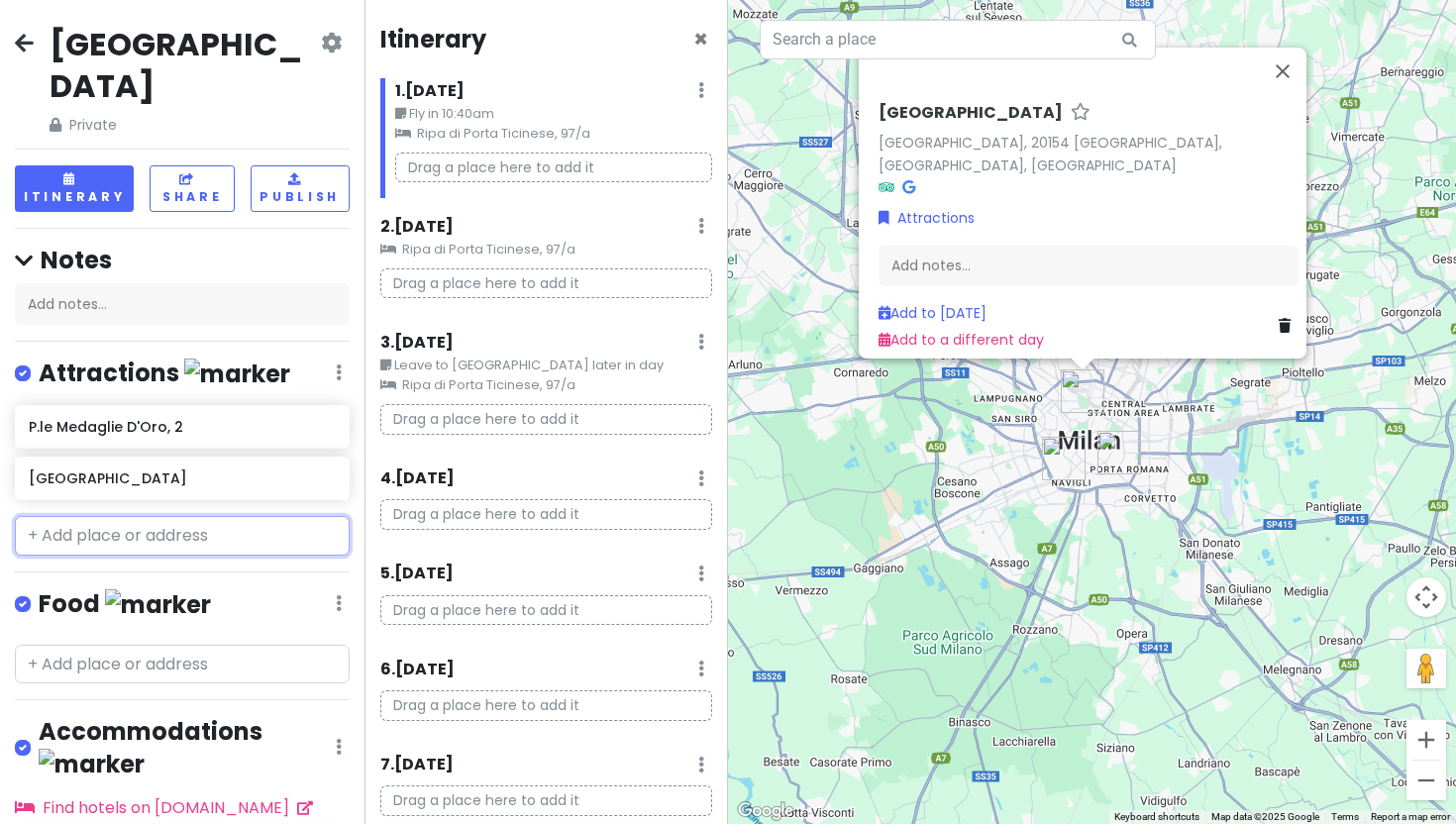 click at bounding box center (182, 536) 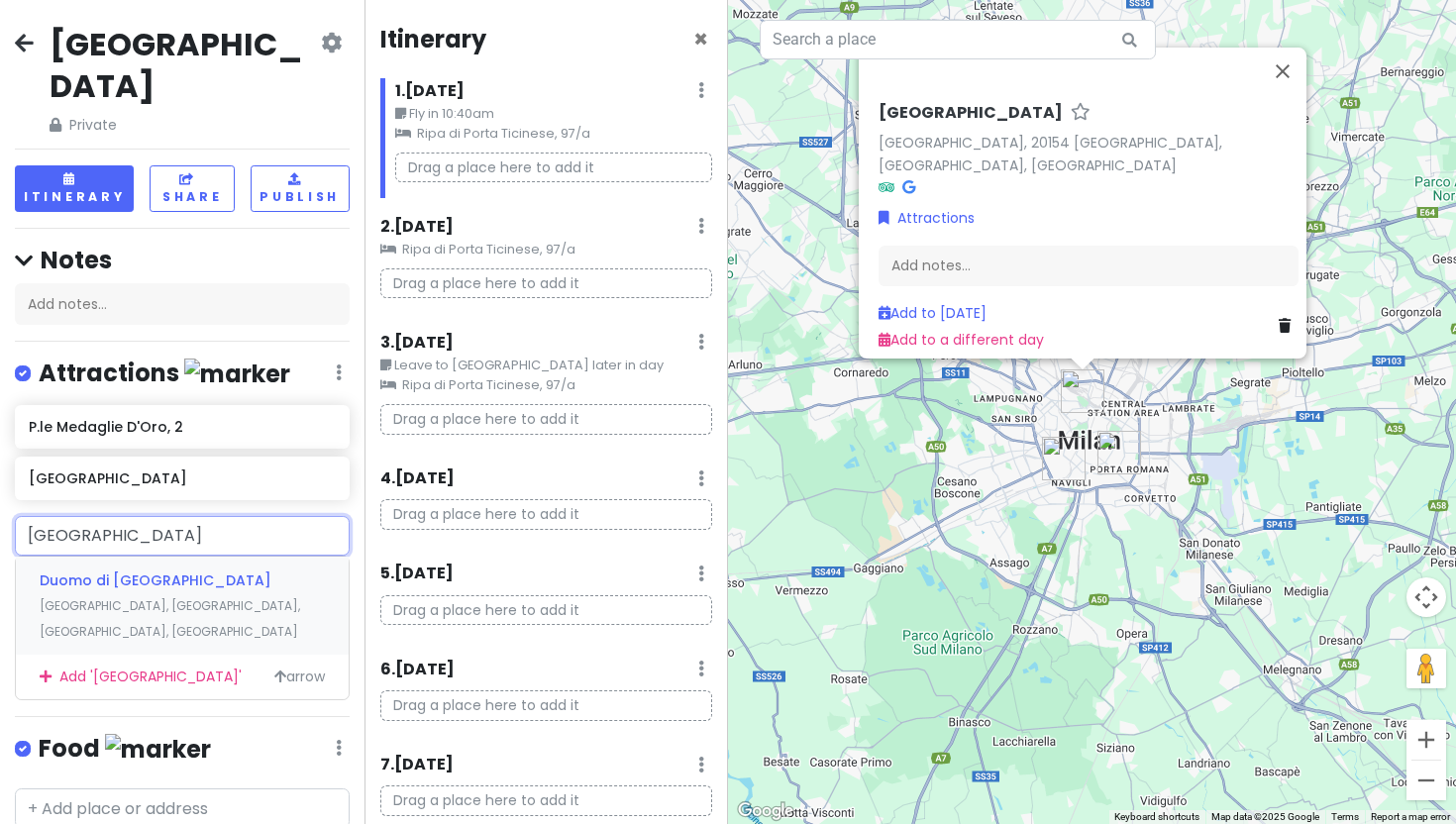 click on "Piazza del Duomo, Milan, Metropolitan City of Milan, Italy" at bounding box center (169, 618) 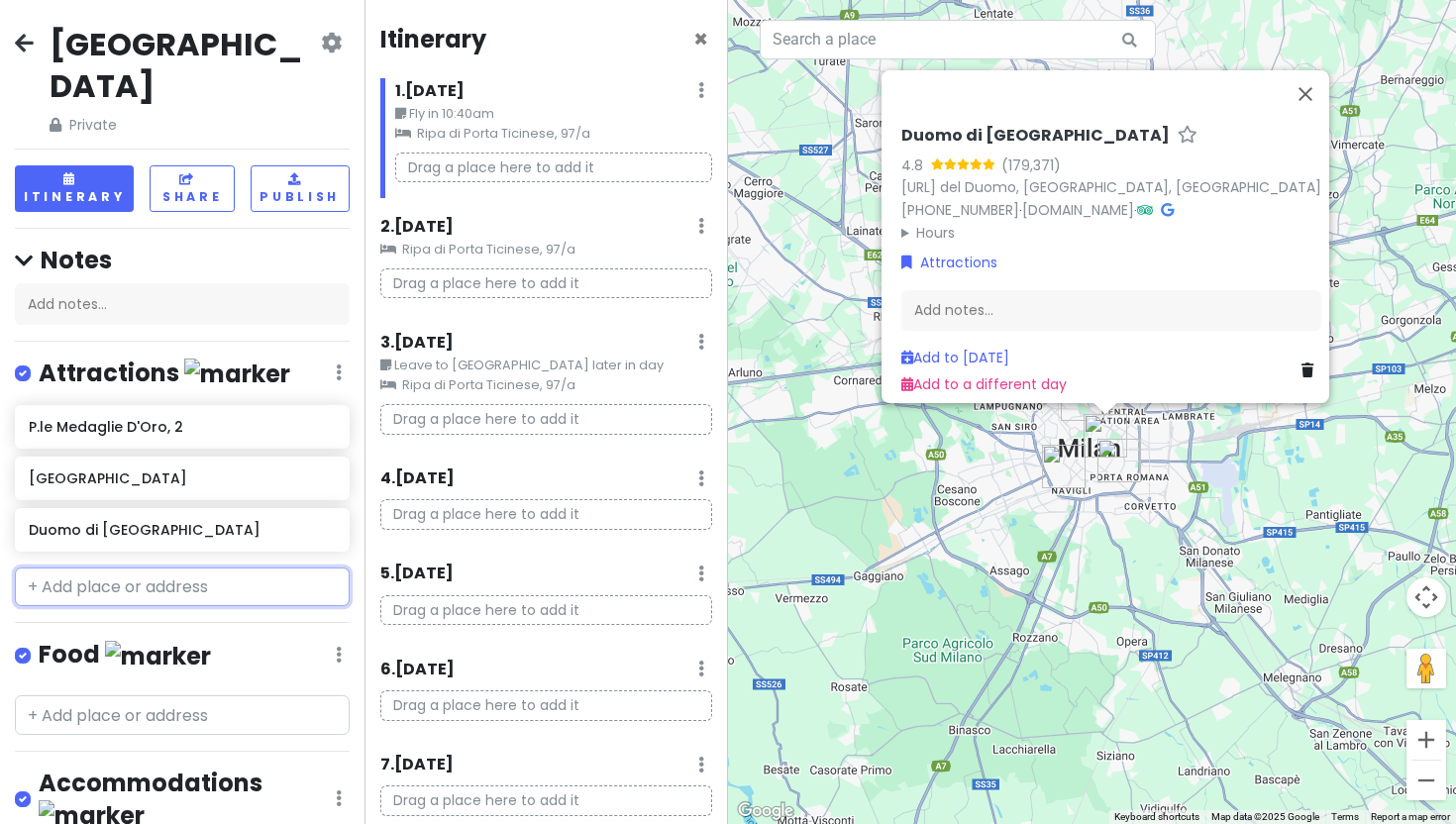 click at bounding box center (182, 587) 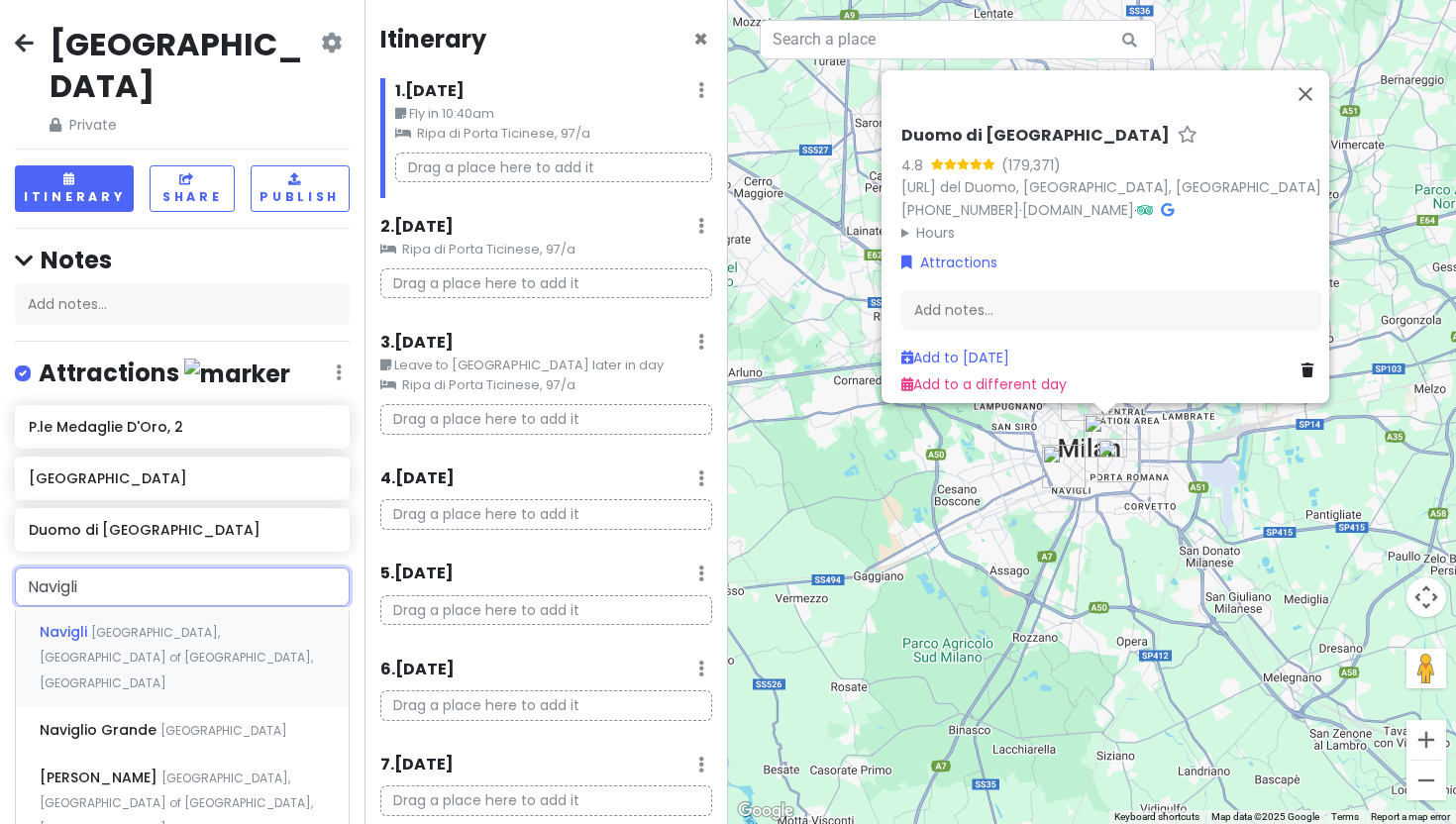 click on "Navigli   Milan, Metropolitan City of Milan, Italy" at bounding box center (182, 656) 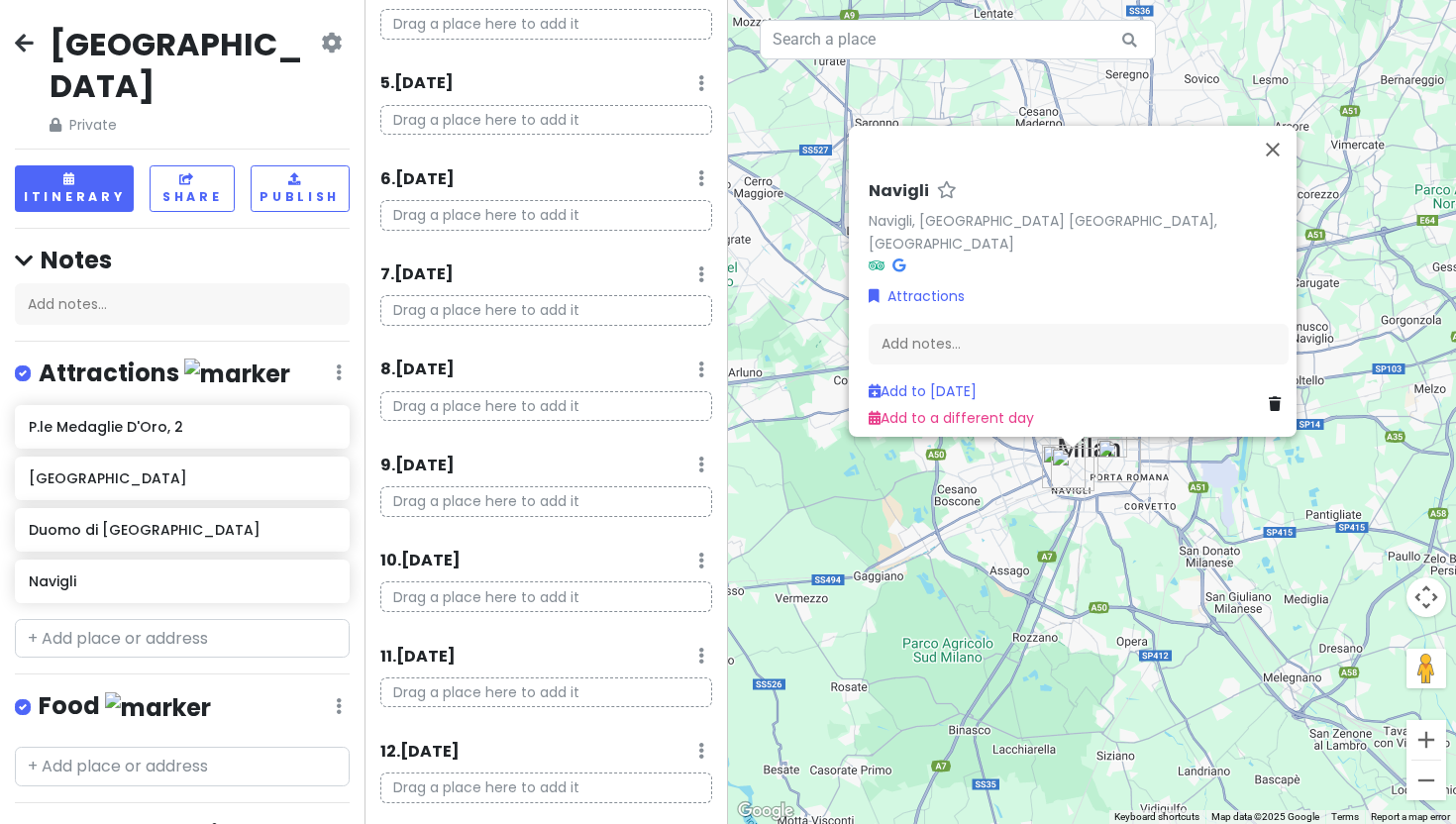 scroll, scrollTop: 0, scrollLeft: 0, axis: both 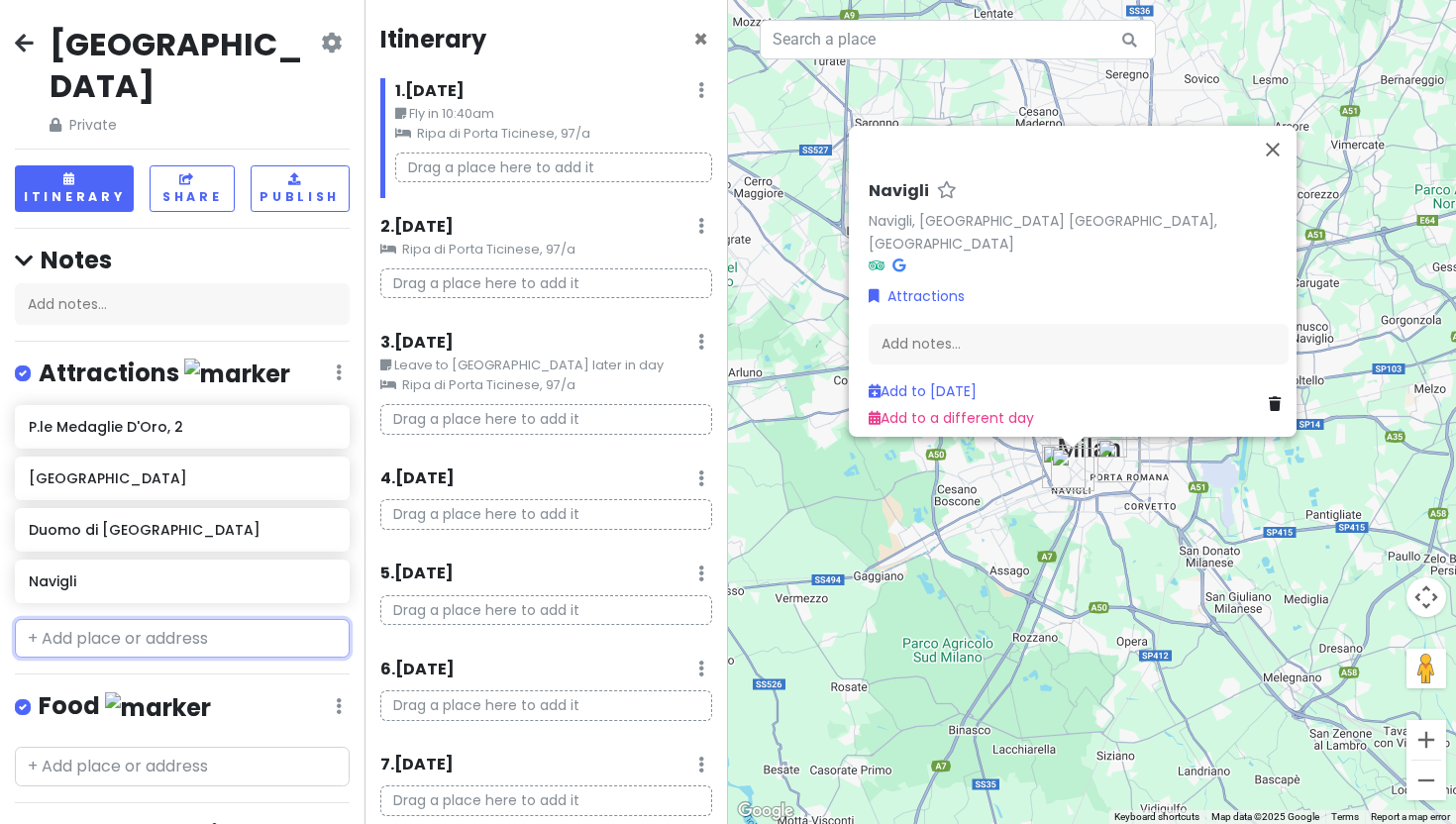 click at bounding box center (182, 639) 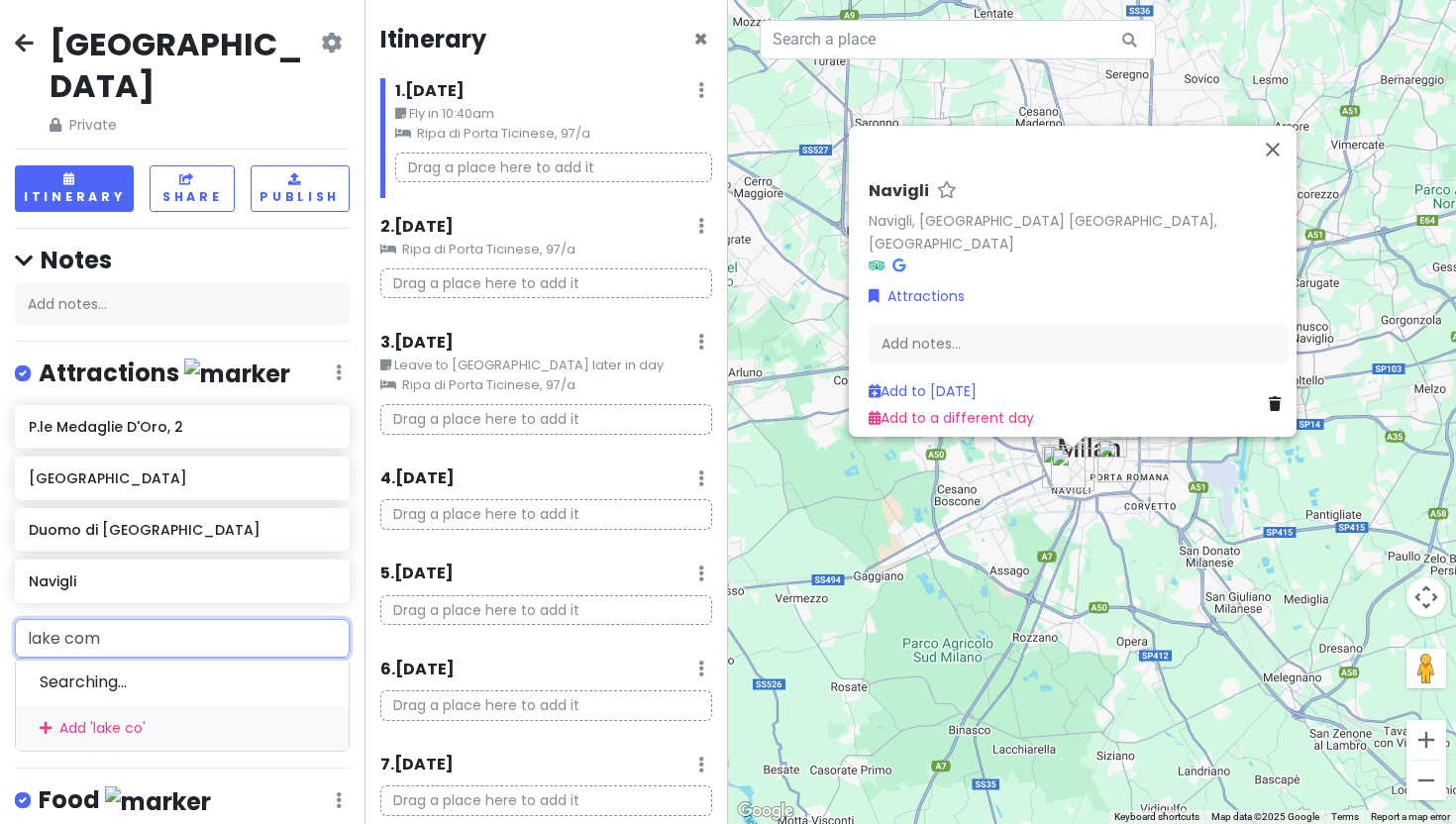 type on "lake como" 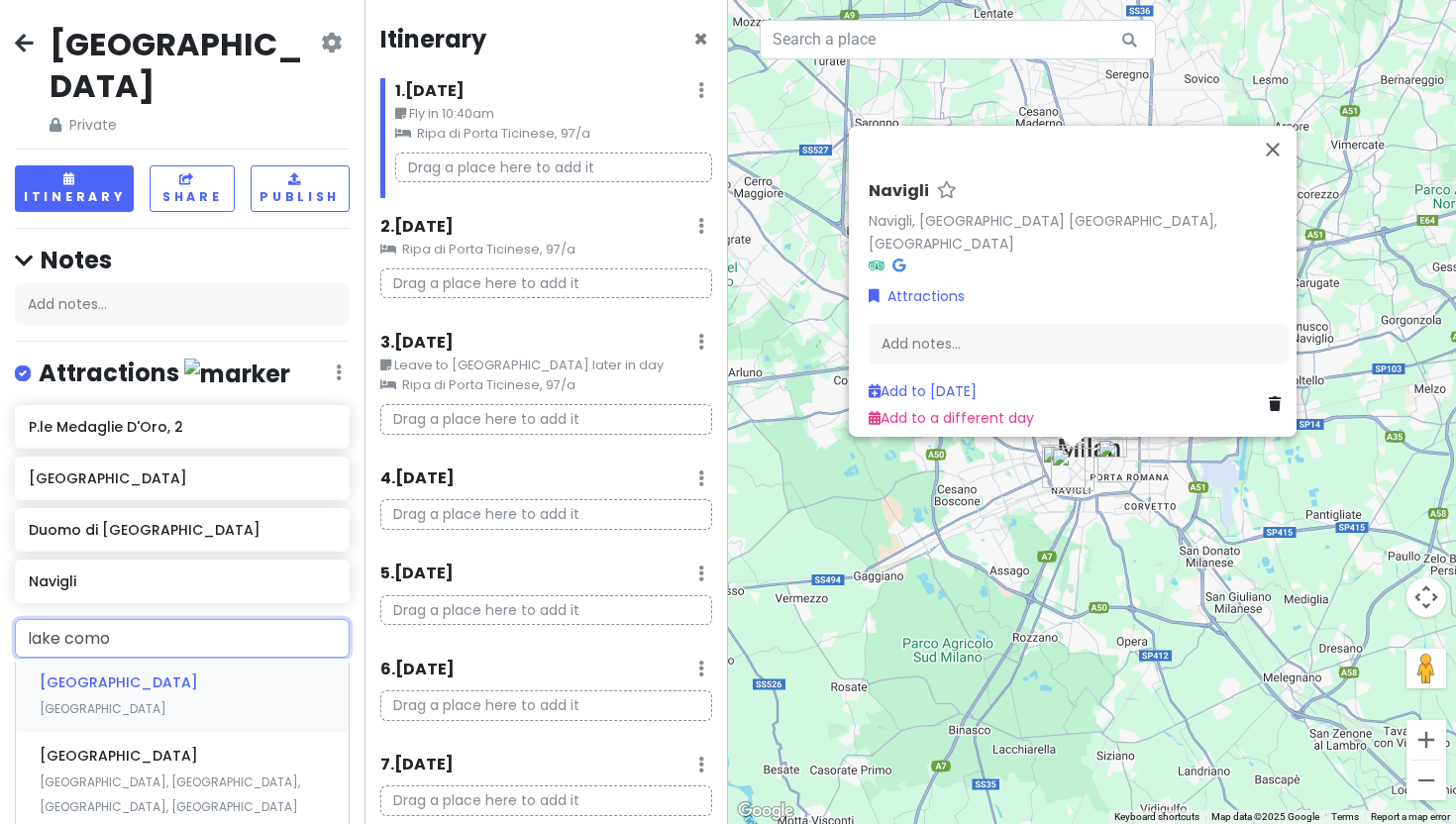 click on "Lake Como   Italy" at bounding box center (182, 695) 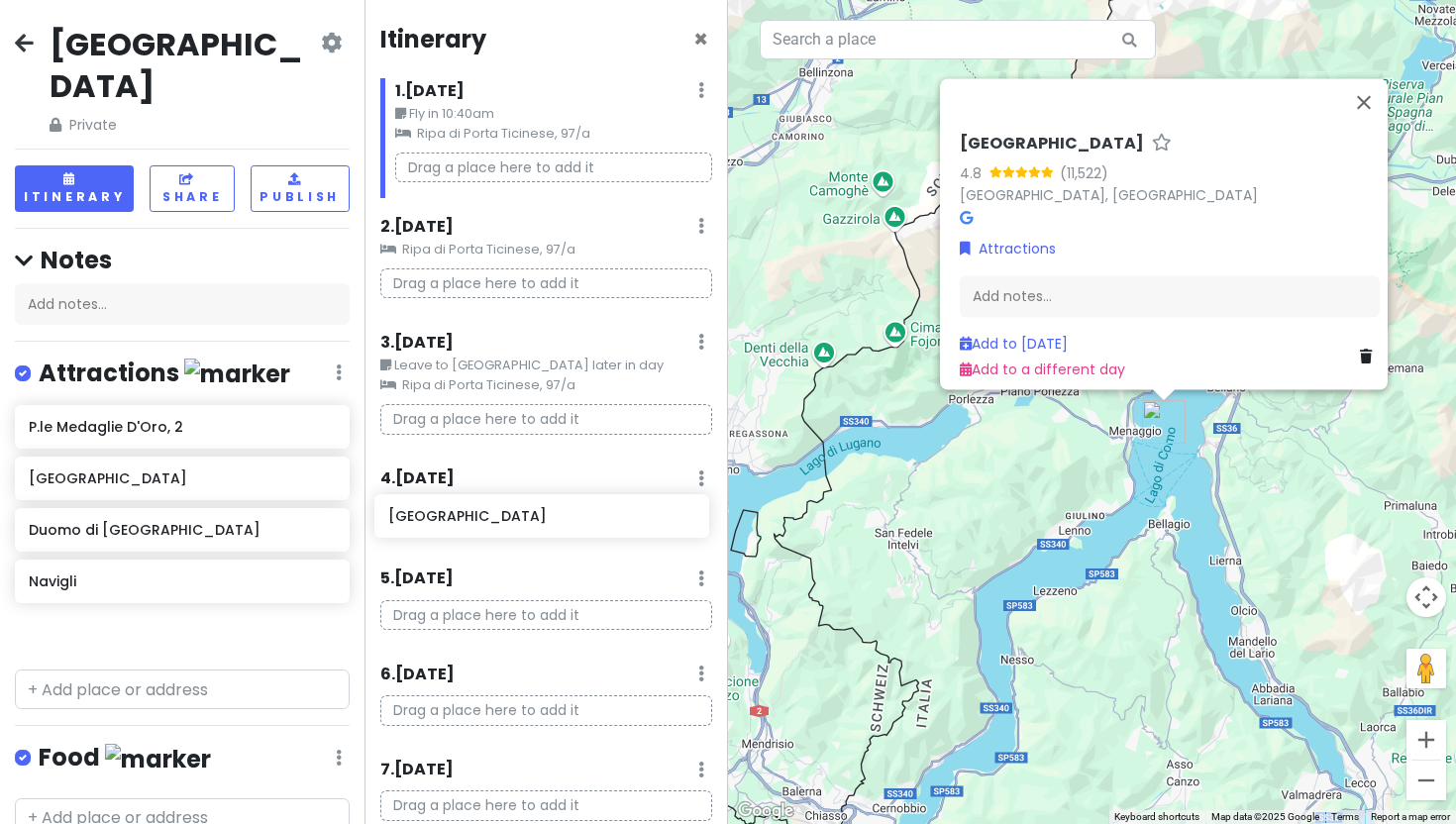 drag, startPoint x: 119, startPoint y: 602, endPoint x: 474, endPoint y: 528, distance: 362.6307 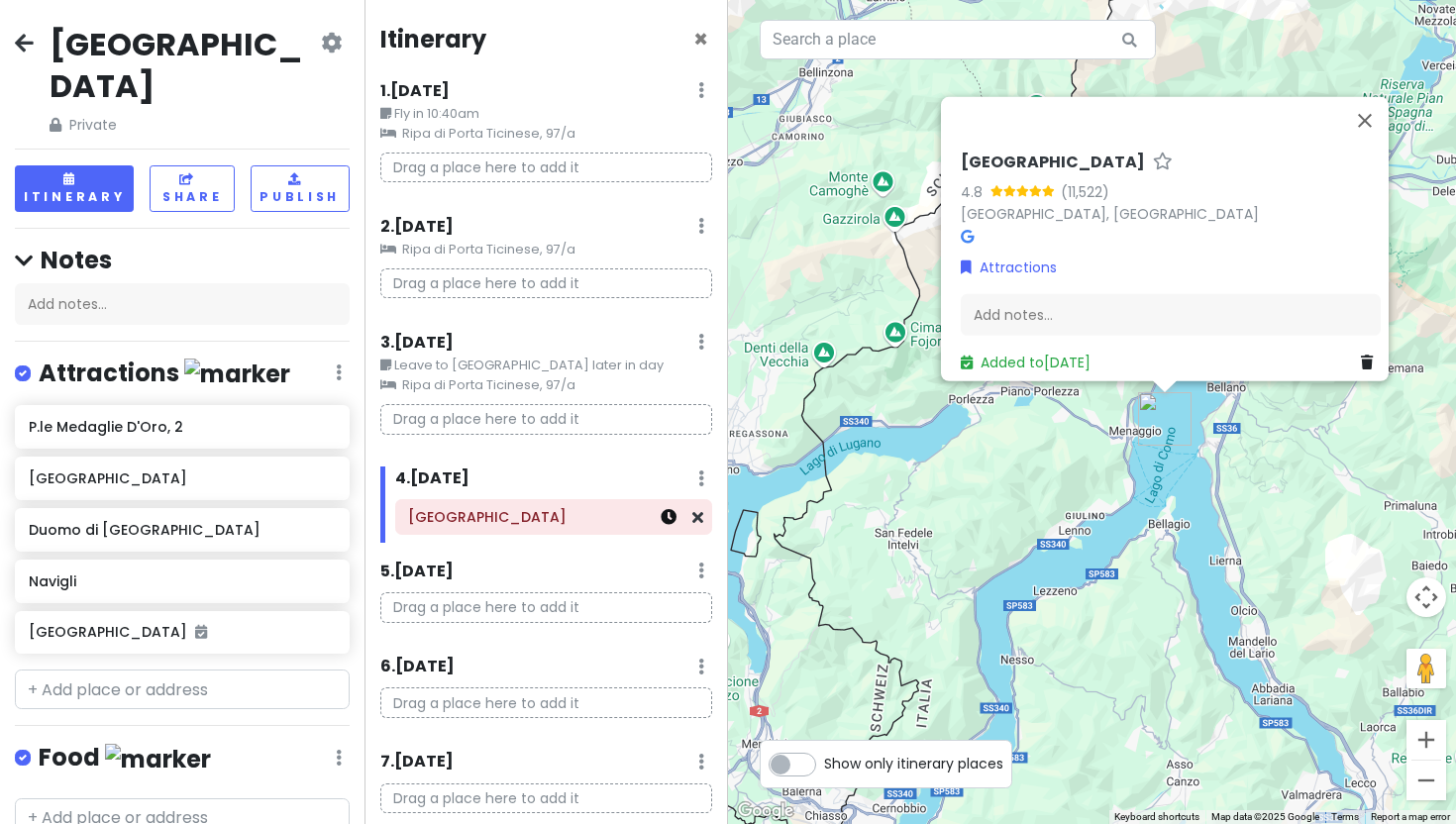 click at bounding box center (669, 517) 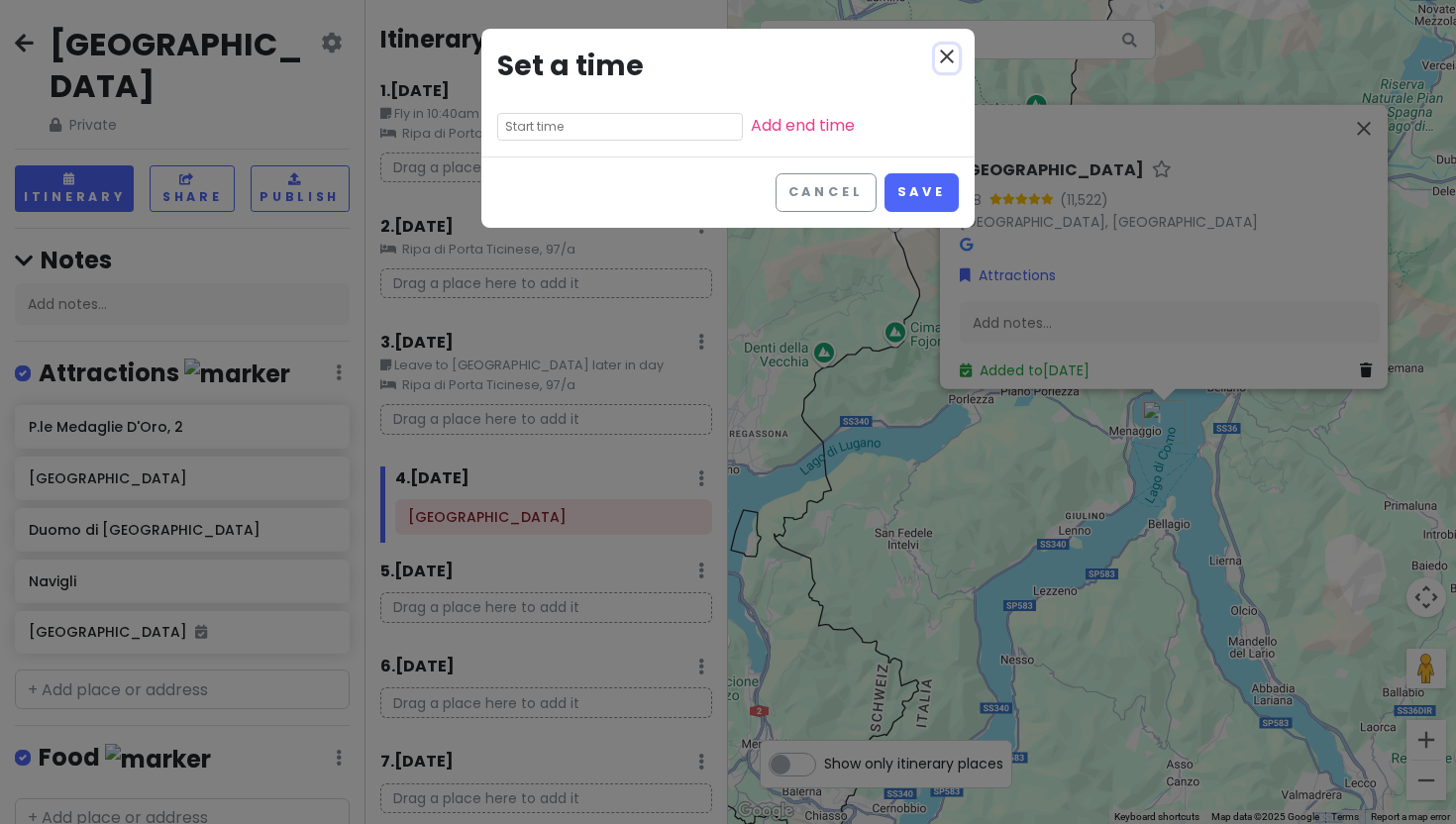 click on "close" at bounding box center [947, 56] 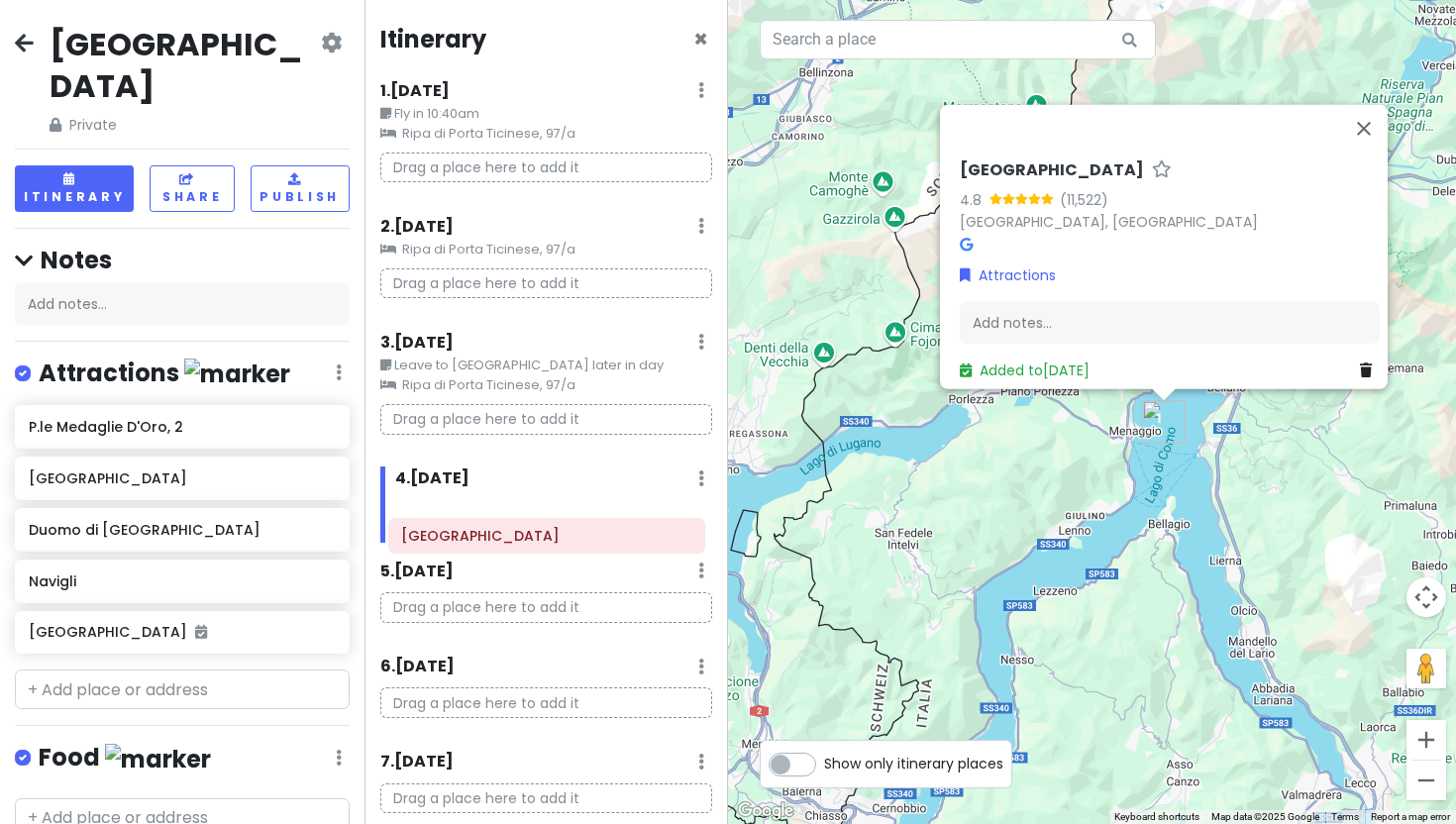 drag, startPoint x: 454, startPoint y: 510, endPoint x: 440, endPoint y: 526, distance: 21.260292 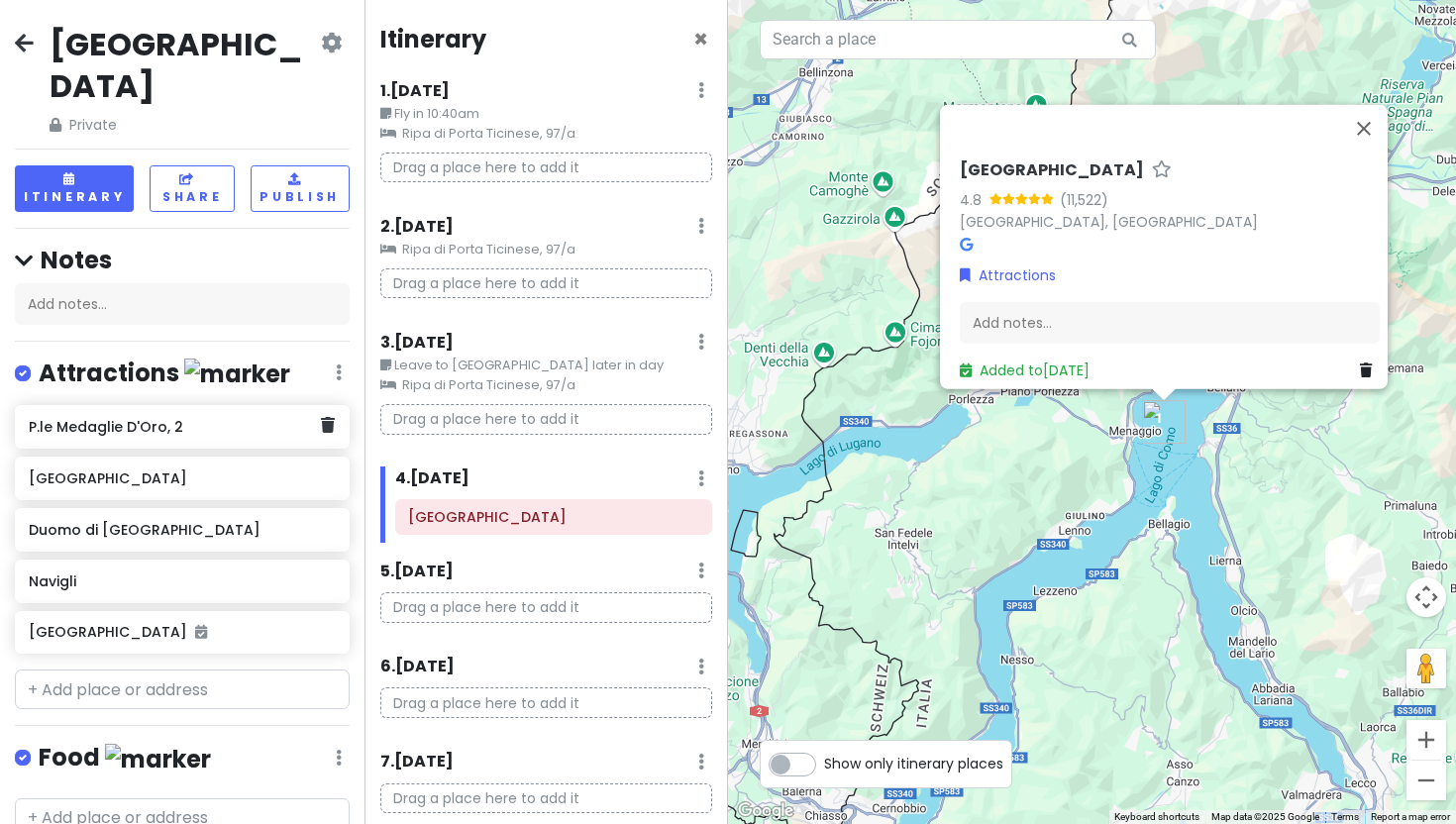 scroll, scrollTop: 3, scrollLeft: 0, axis: vertical 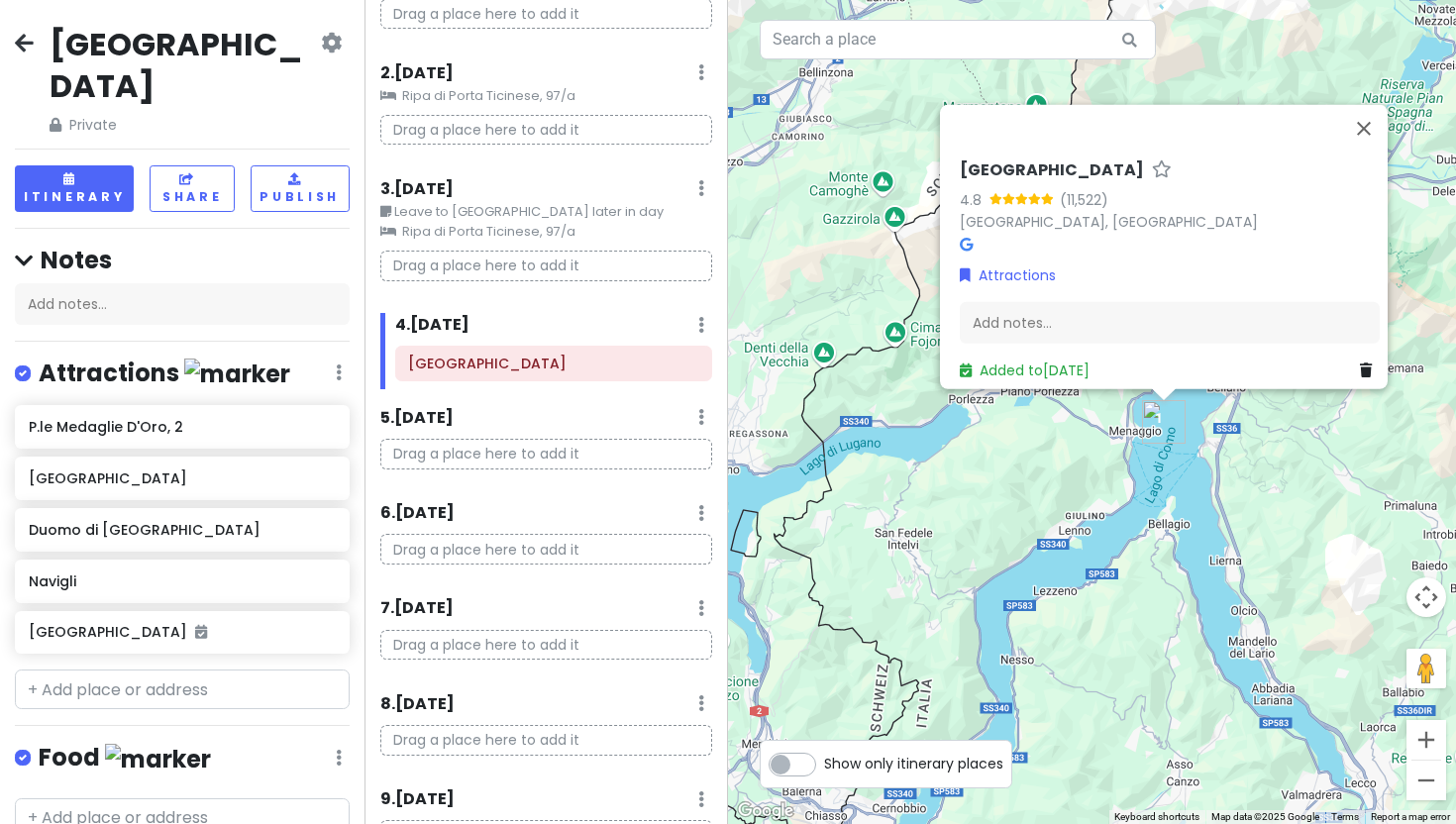 click at bounding box center [701, -63] 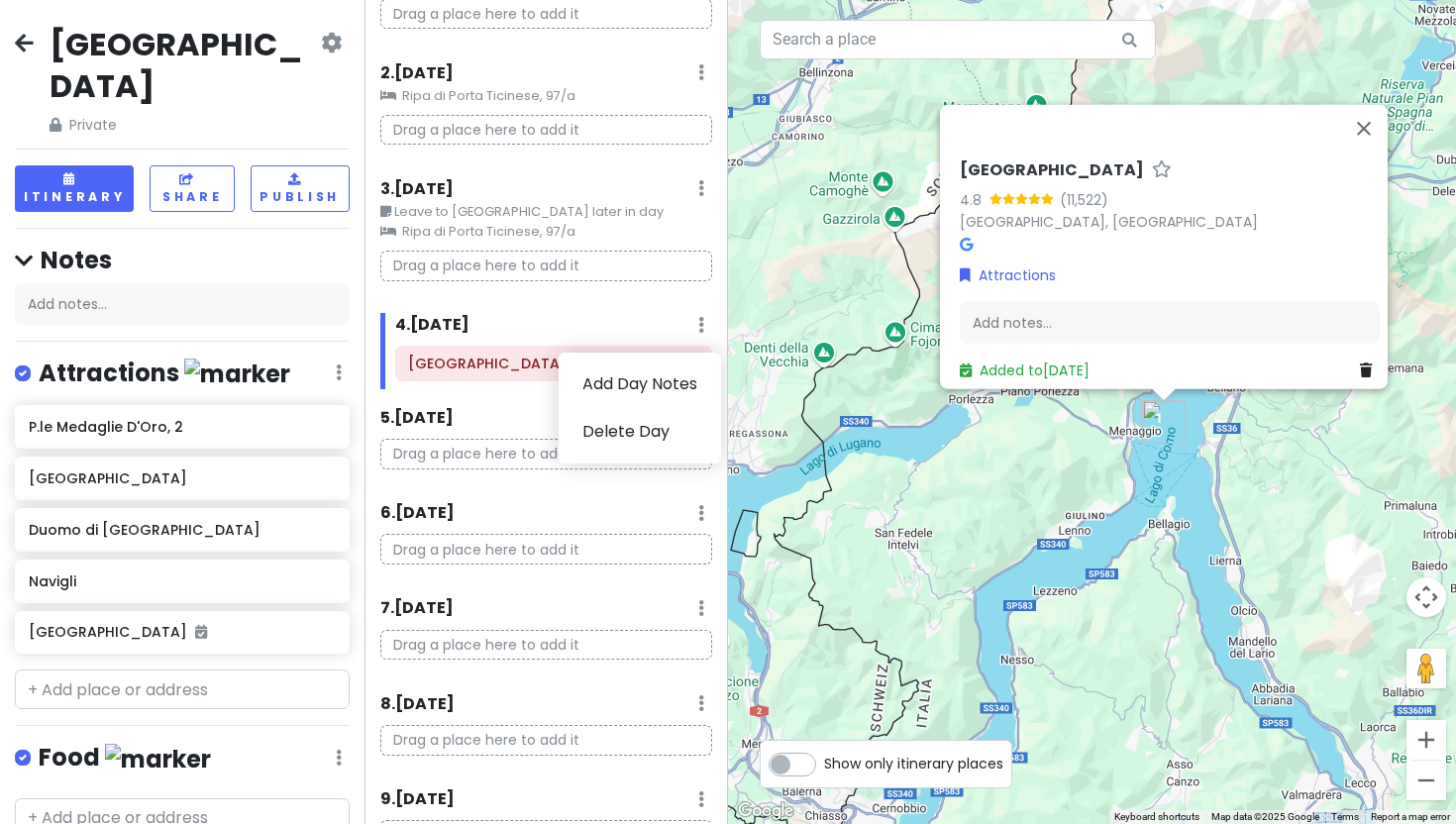 click at bounding box center (701, 325) 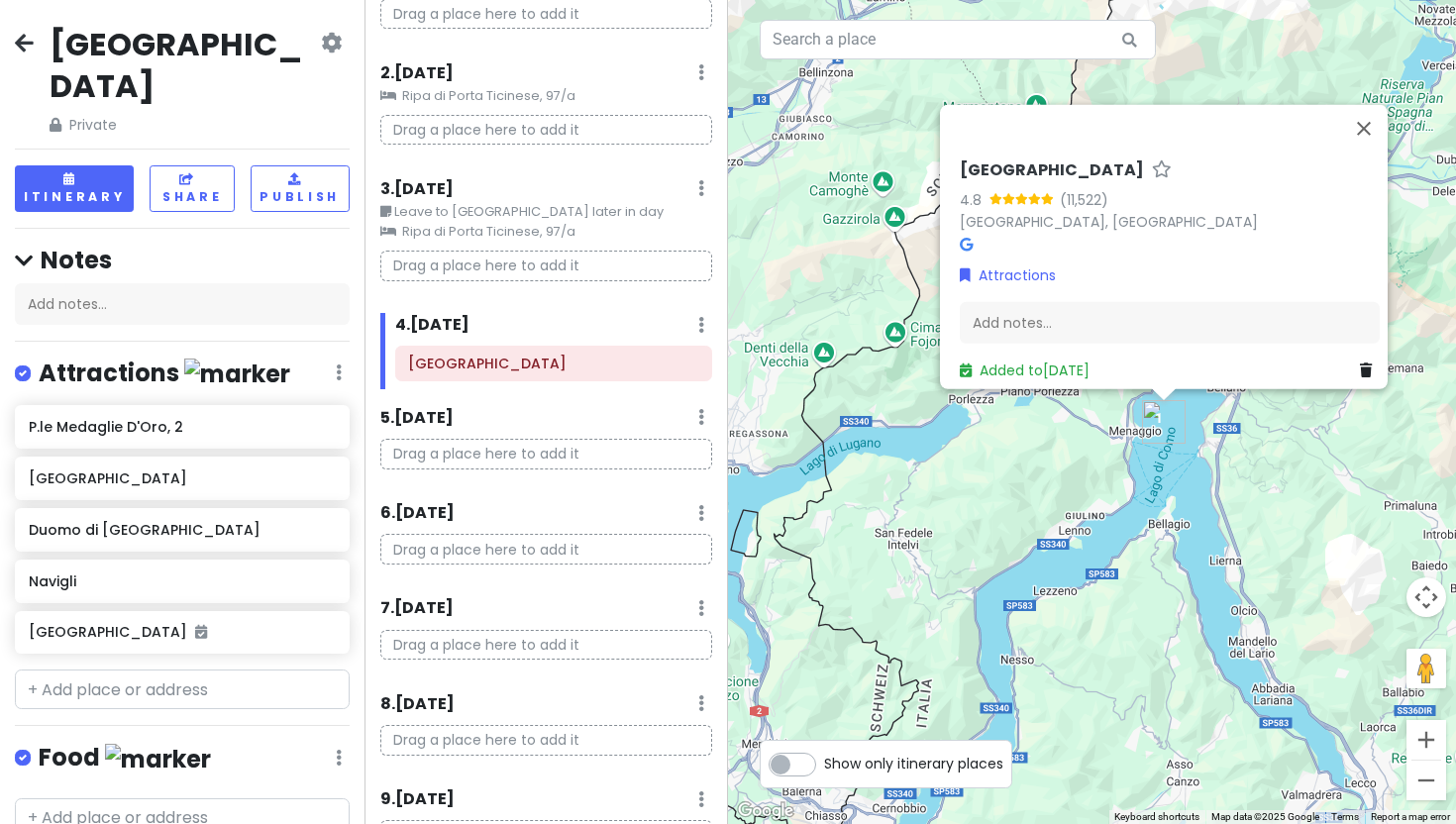 scroll, scrollTop: 0, scrollLeft: 0, axis: both 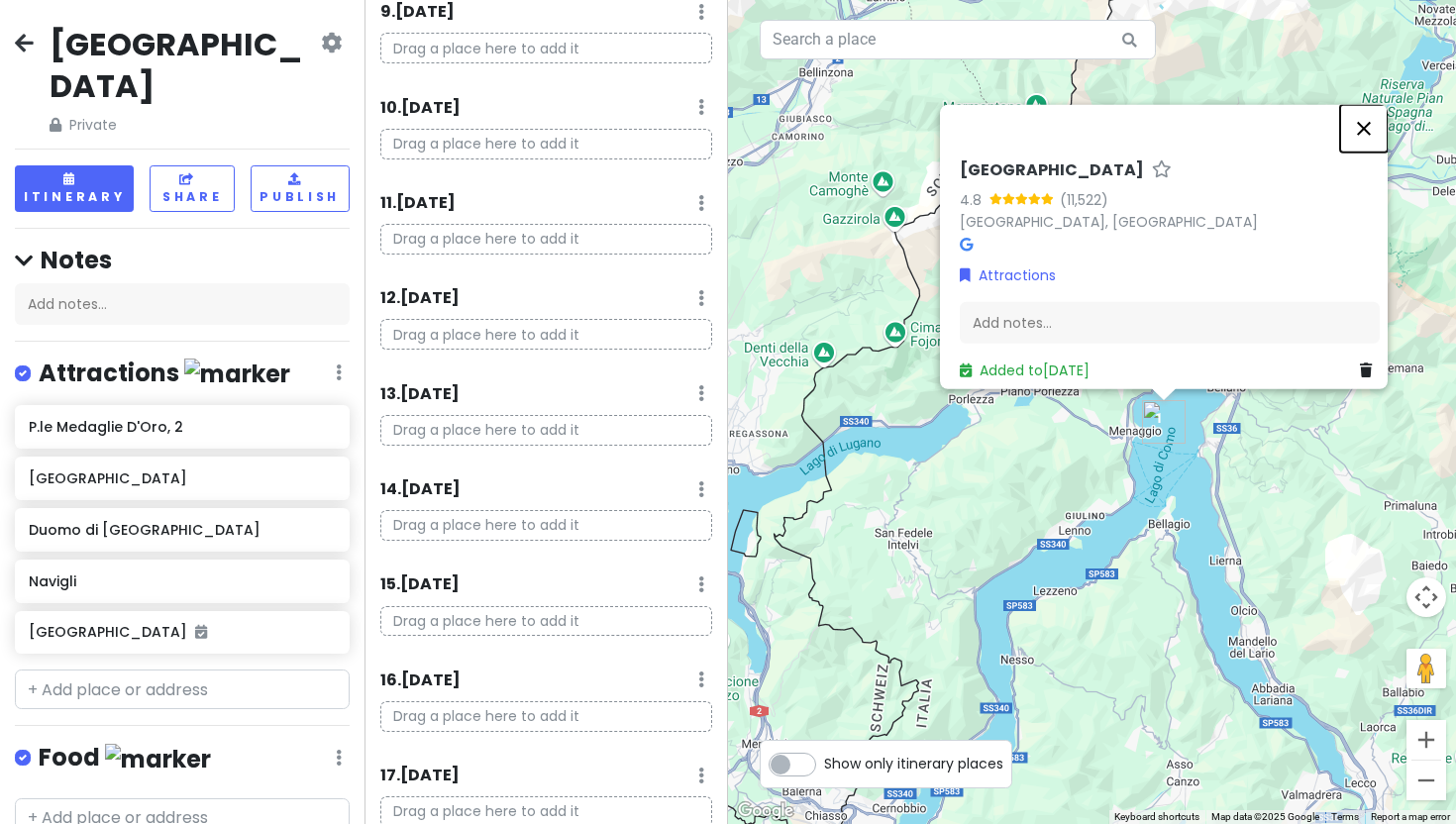 click at bounding box center (1364, 129) 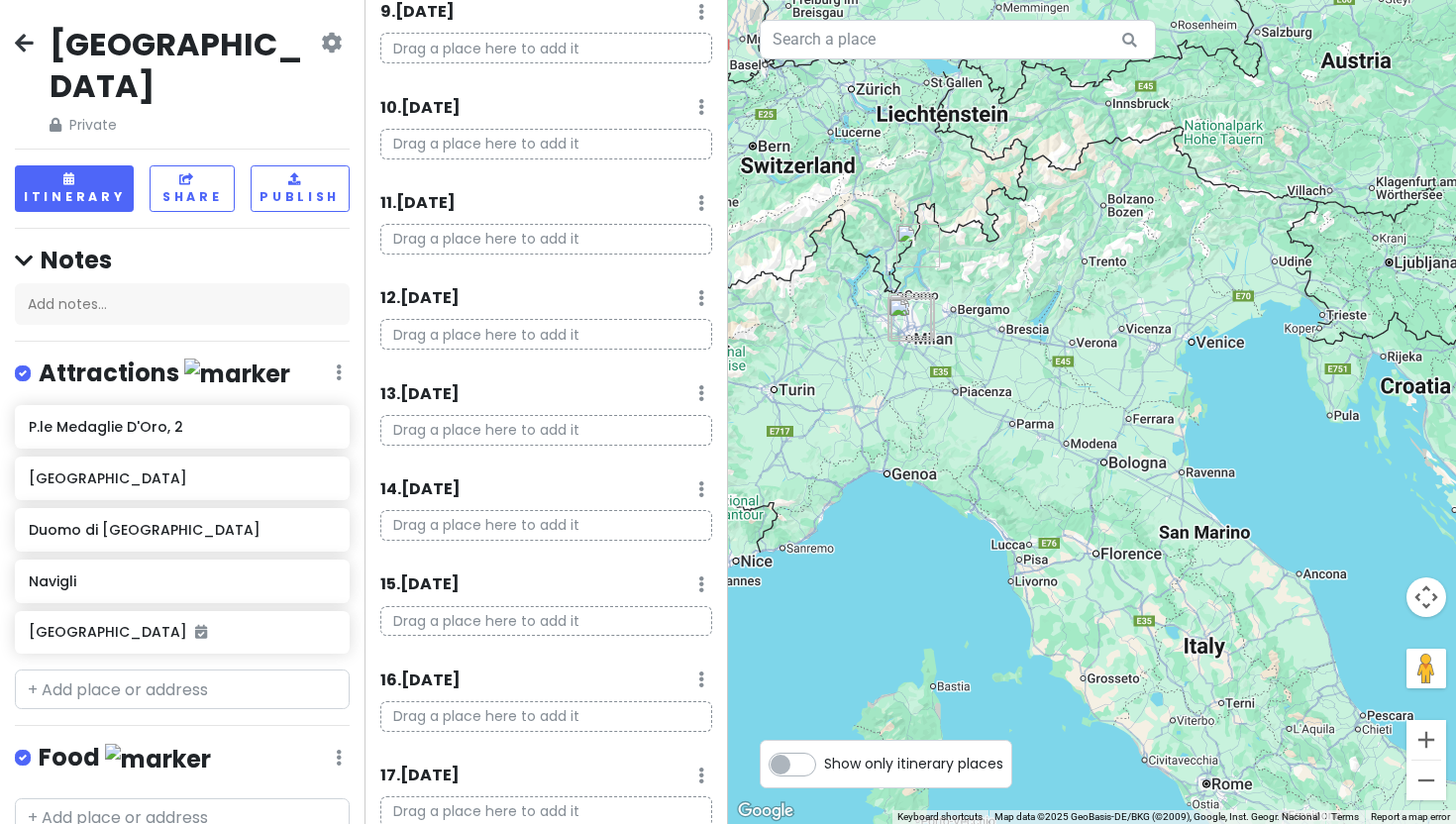 drag, startPoint x: 975, startPoint y: 282, endPoint x: 878, endPoint y: 250, distance: 102.14206 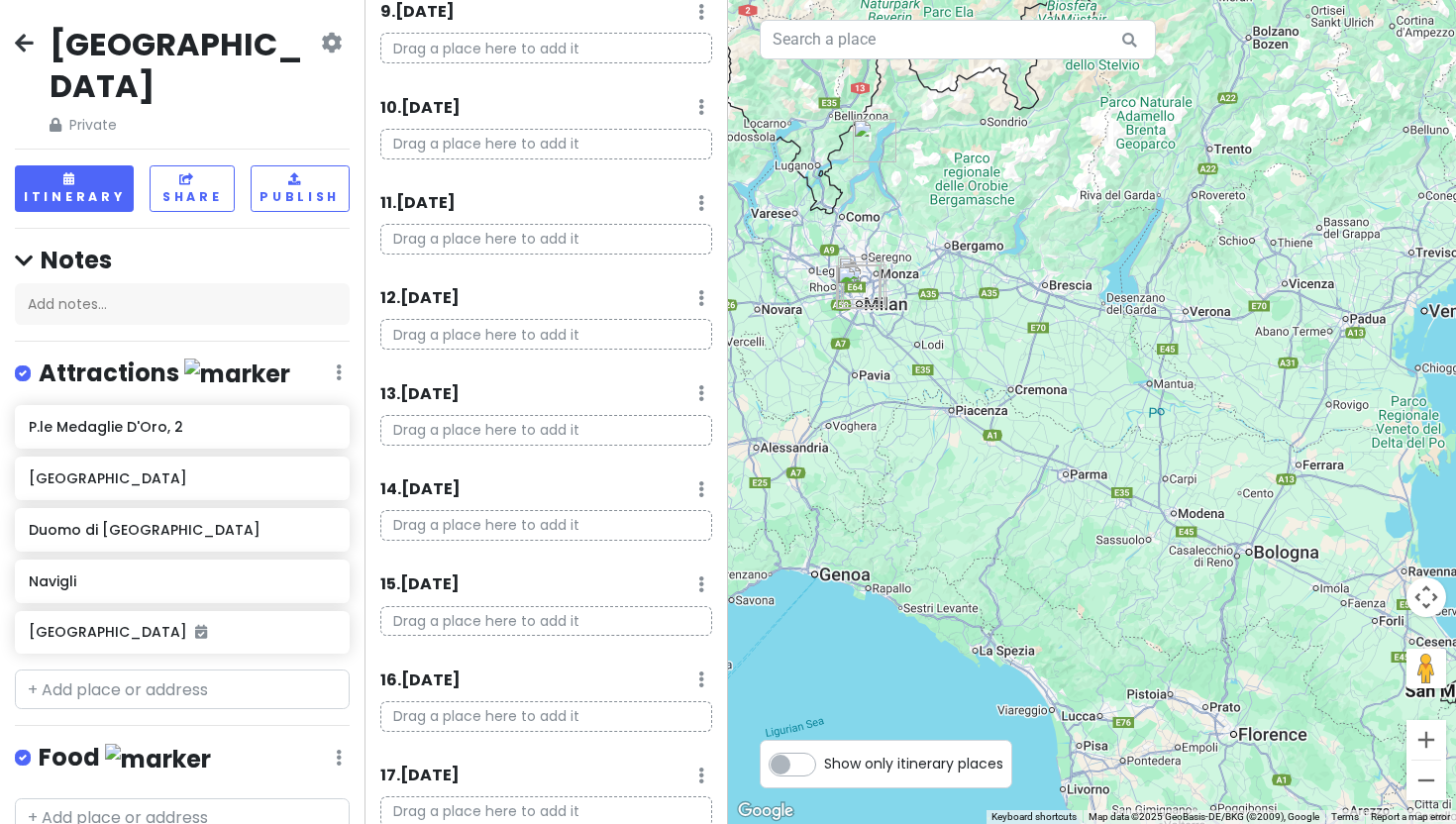 drag, startPoint x: 1154, startPoint y: 416, endPoint x: 1030, endPoint y: 403, distance: 124.67959 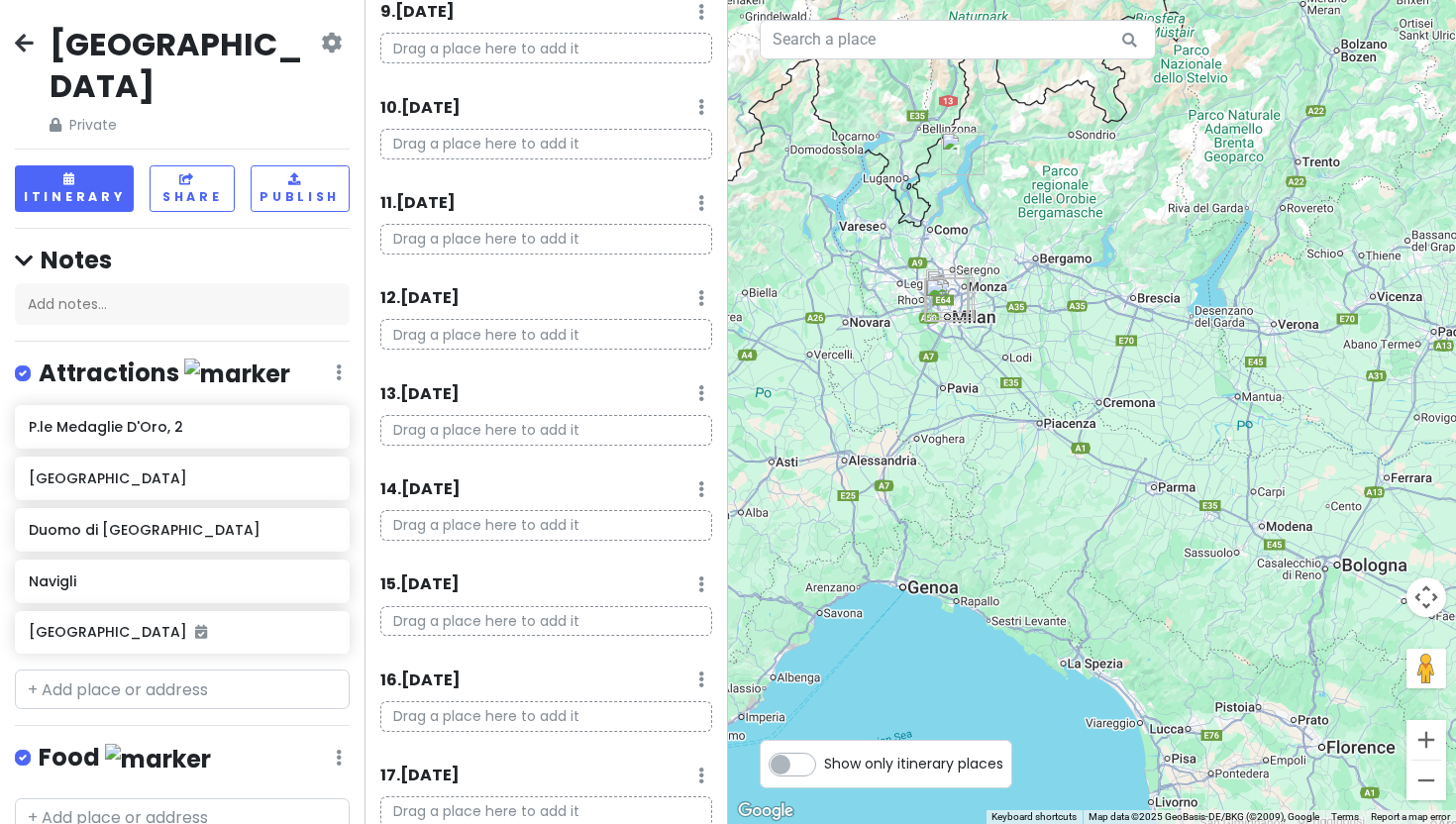 drag, startPoint x: 946, startPoint y: 340, endPoint x: 1084, endPoint y: 364, distance: 140.0714 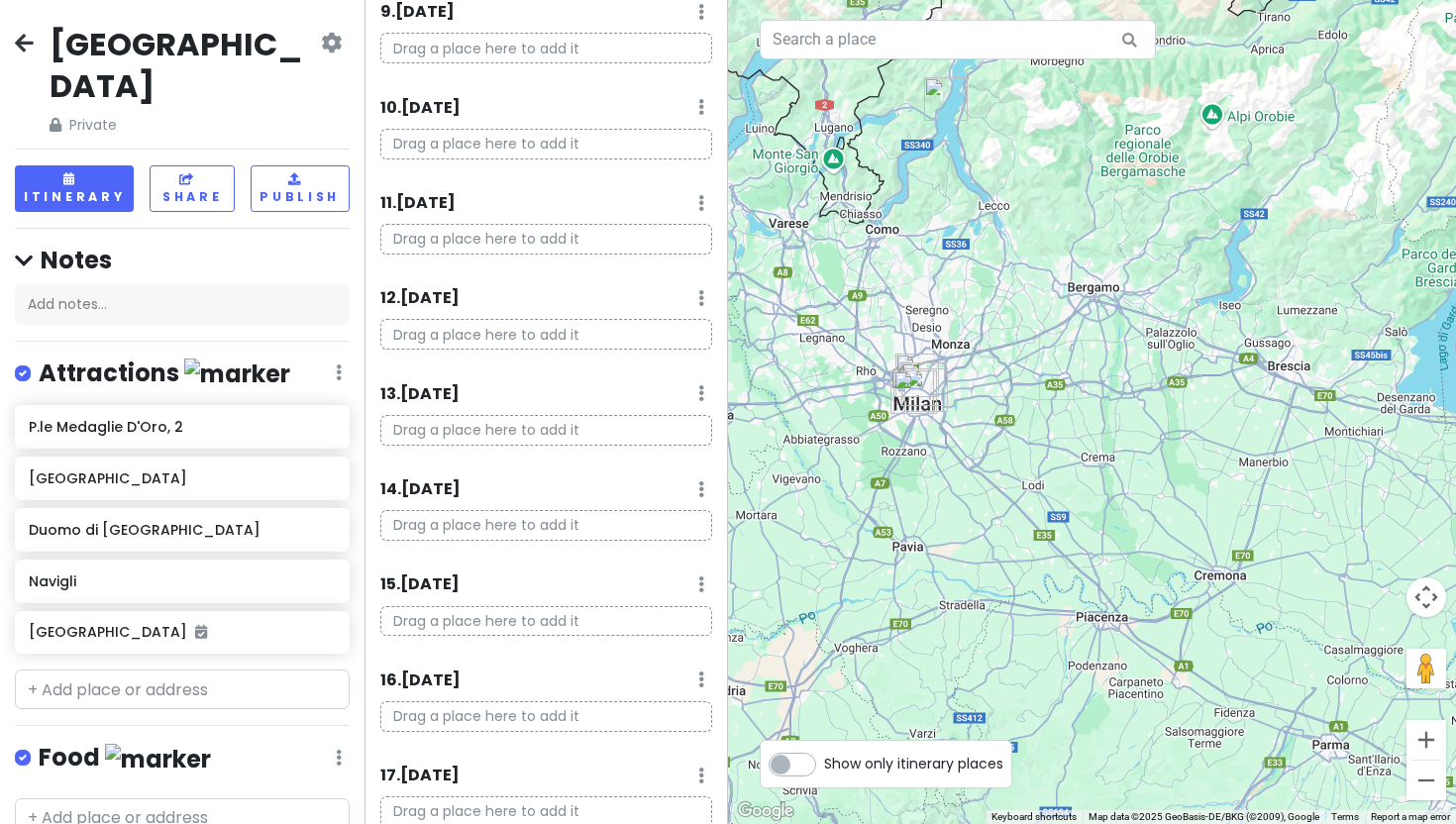 drag, startPoint x: 1075, startPoint y: 293, endPoint x: 1173, endPoint y: 296, distance: 98.04591 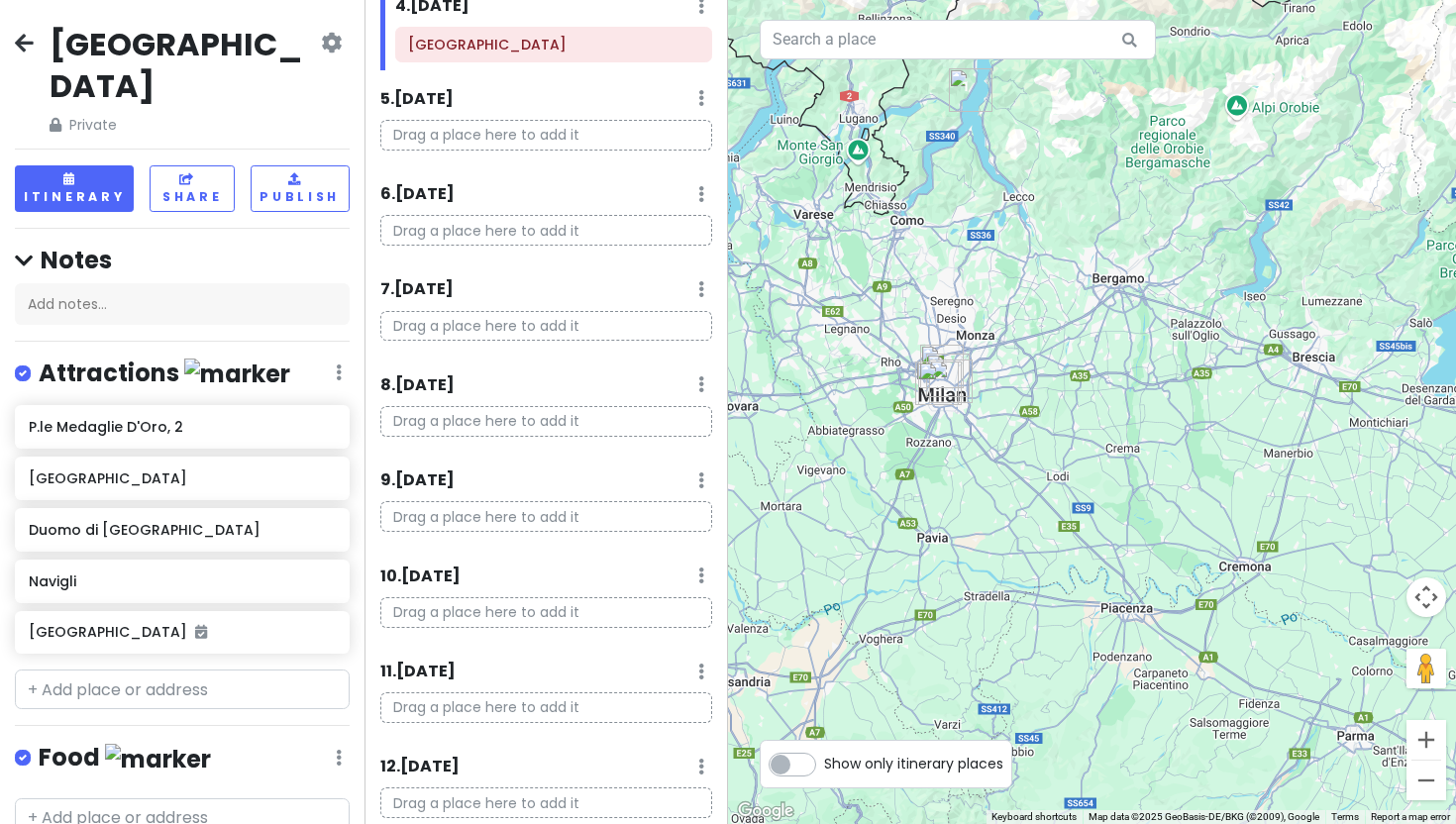 scroll, scrollTop: 0, scrollLeft: 0, axis: both 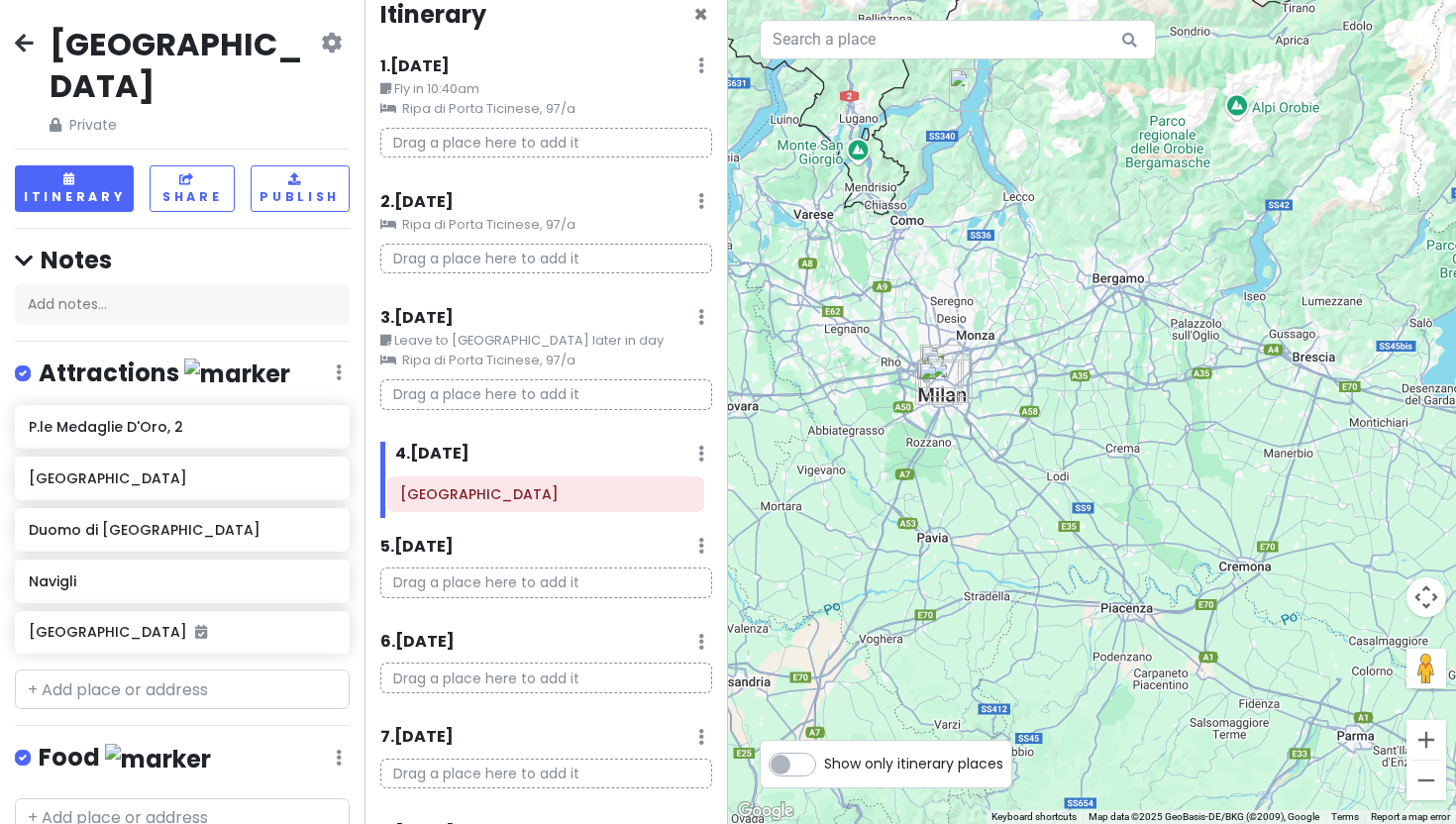 drag, startPoint x: 521, startPoint y: 508, endPoint x: 509, endPoint y: 506, distance: 12.165525 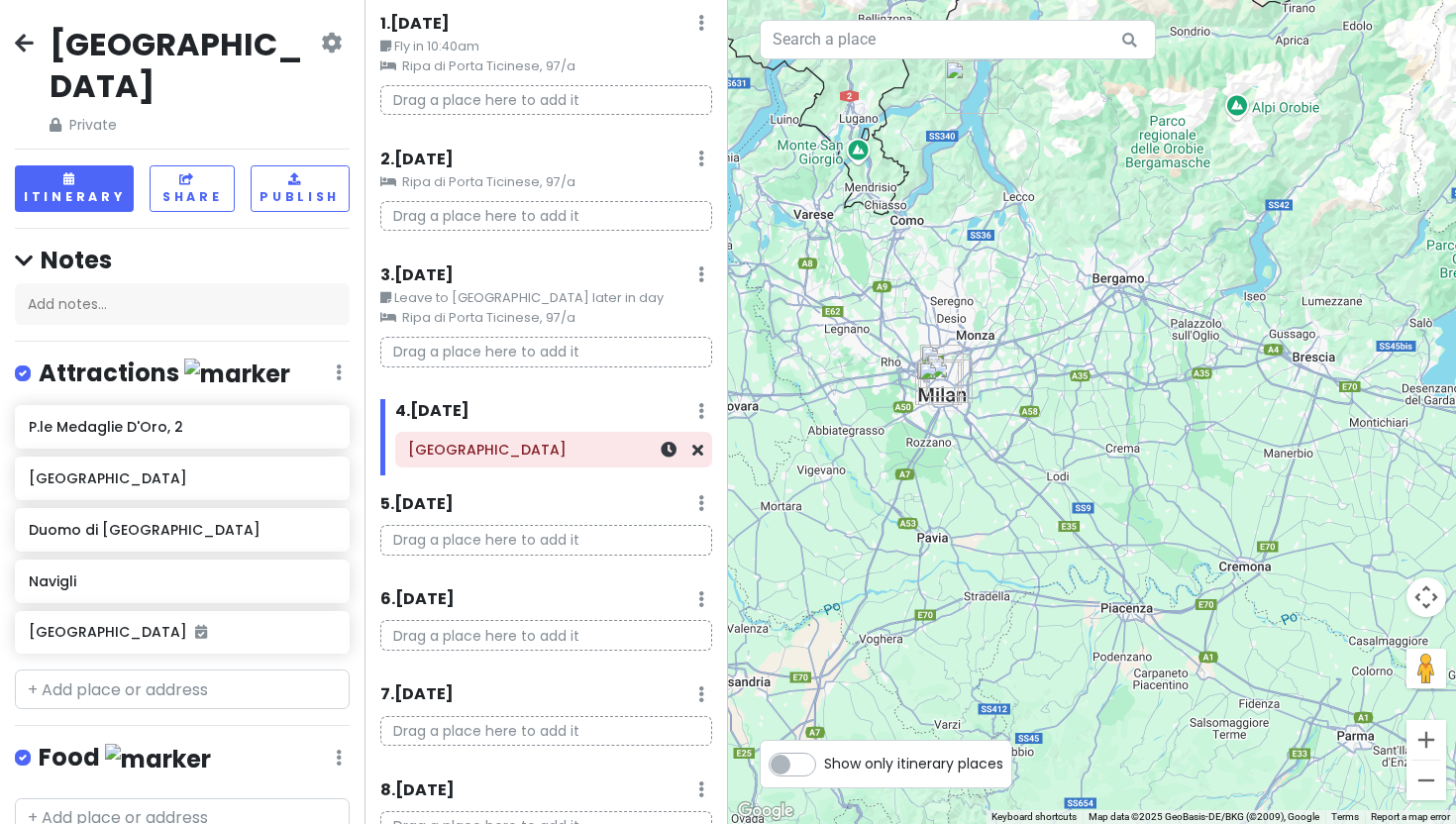 scroll, scrollTop: 148, scrollLeft: 0, axis: vertical 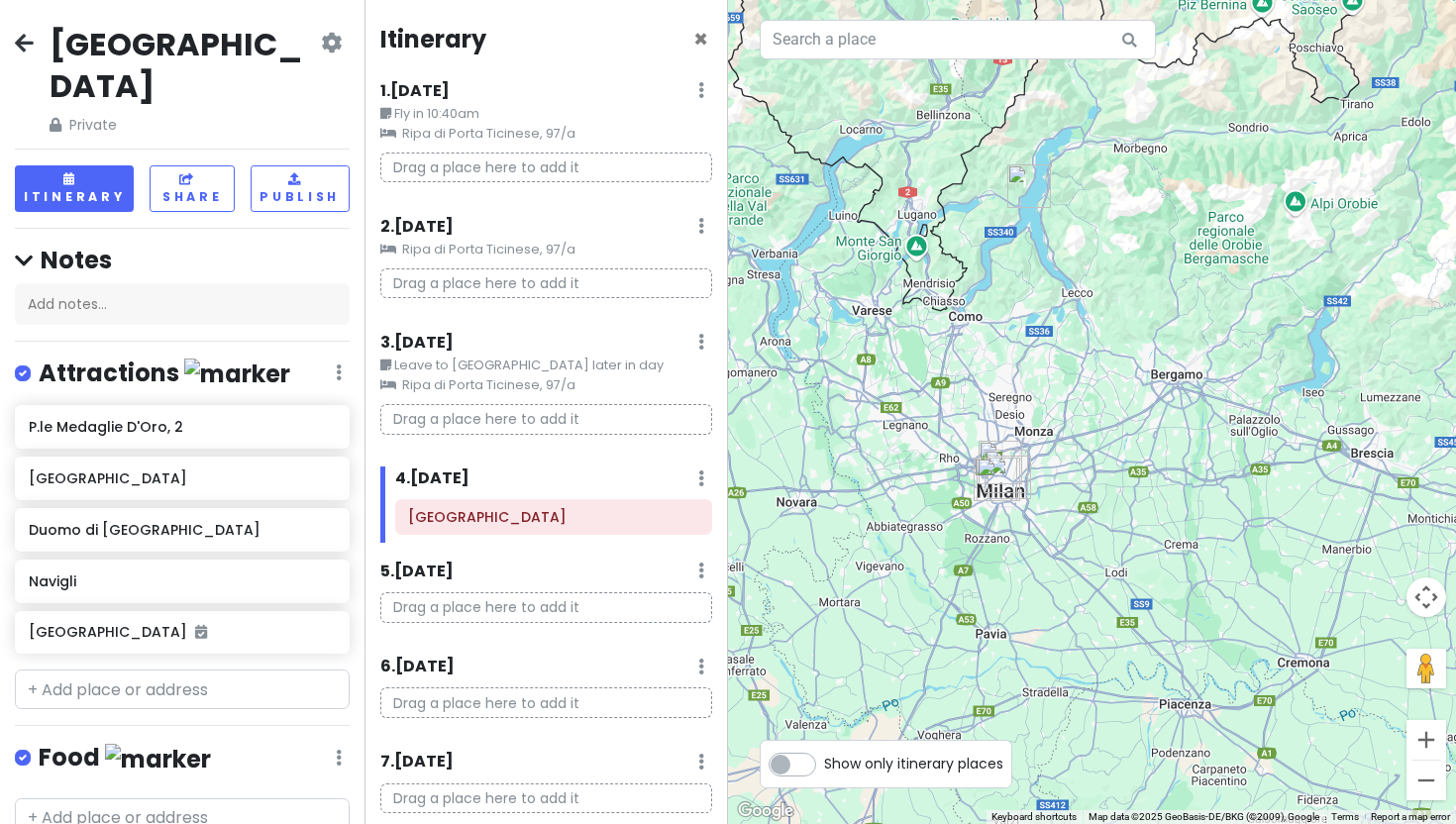 drag, startPoint x: 1039, startPoint y: 408, endPoint x: 1091, endPoint y: 502, distance: 107.42439 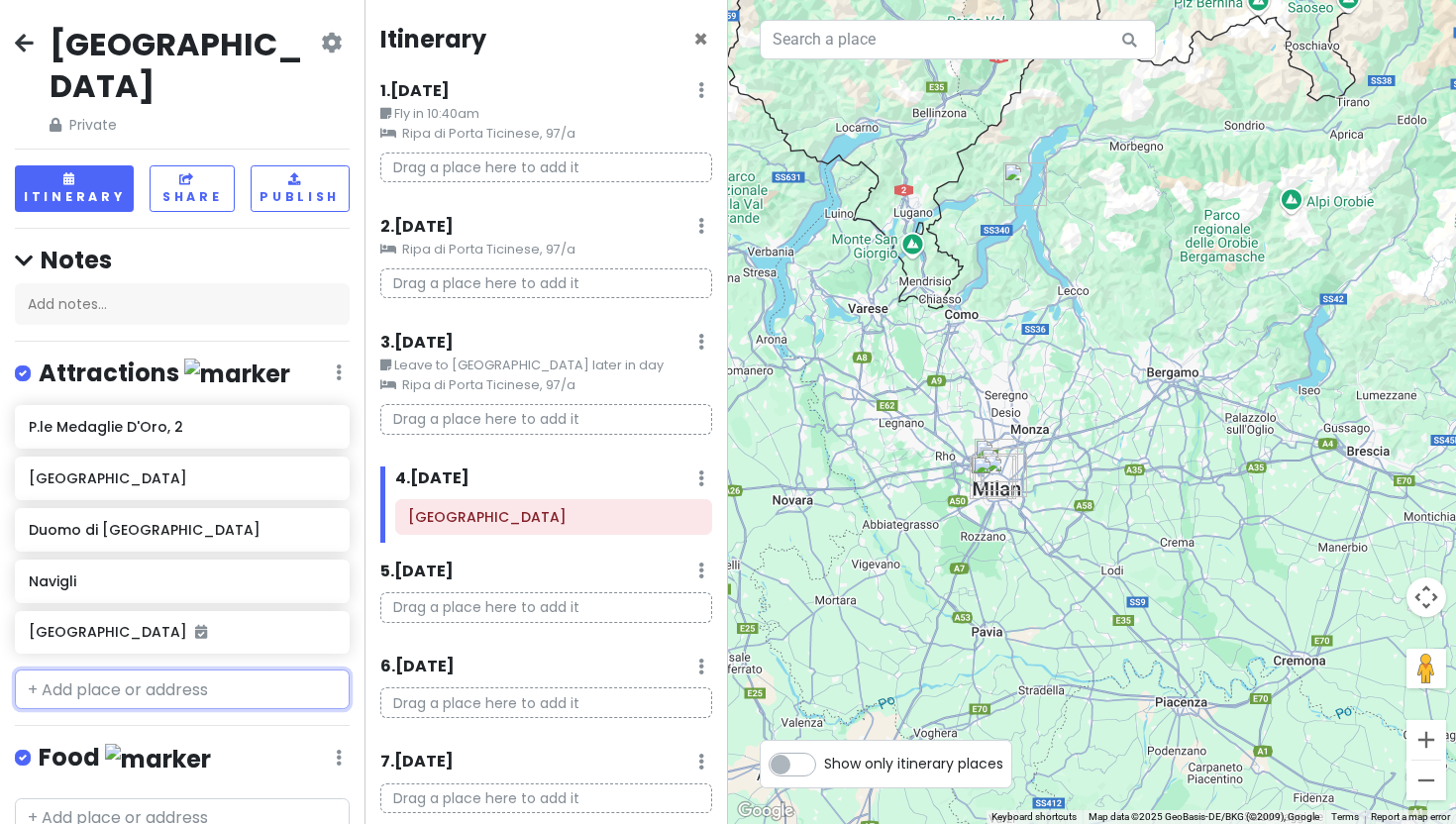 click at bounding box center [182, 689] 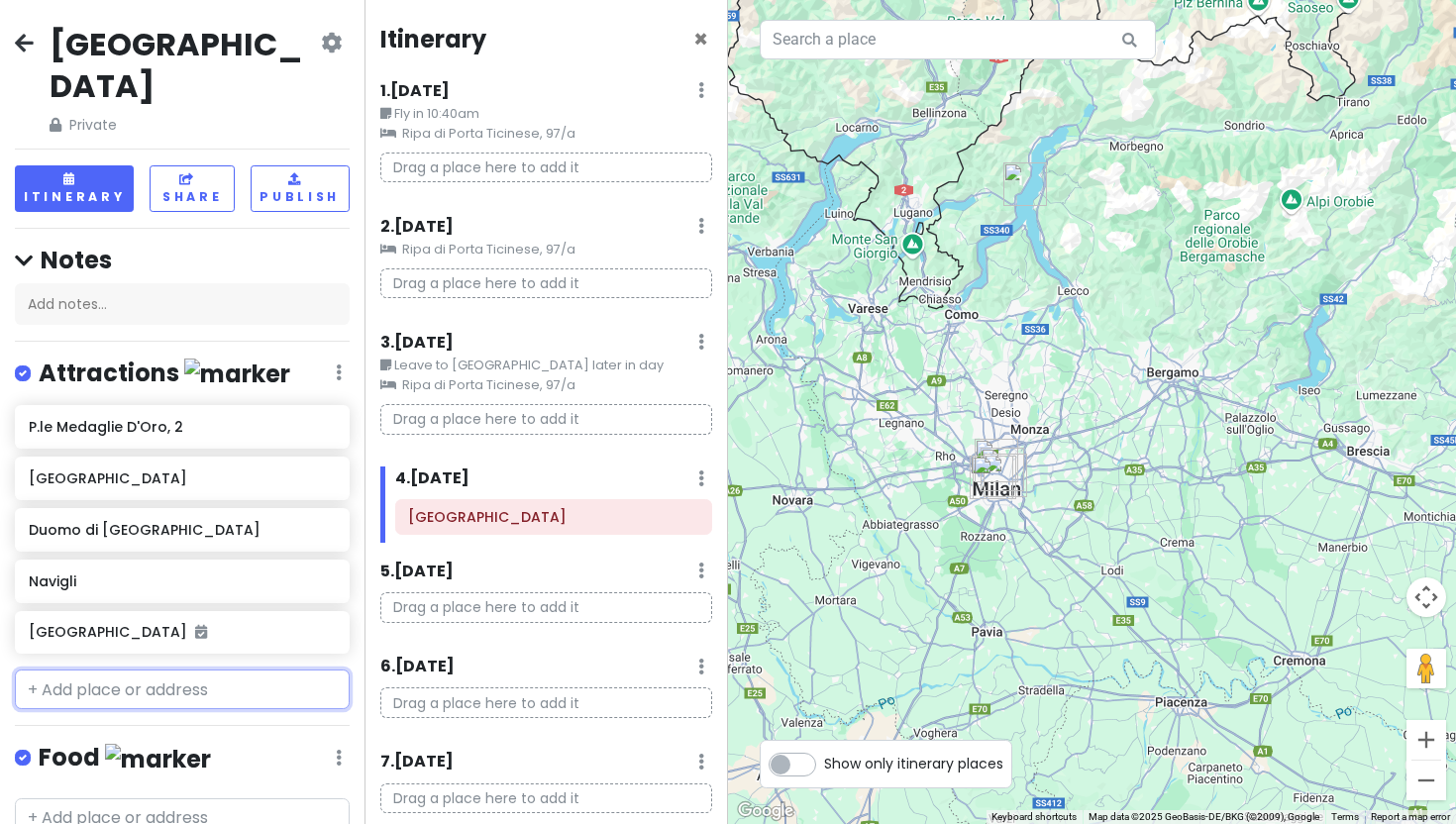 paste on "Colosseum" 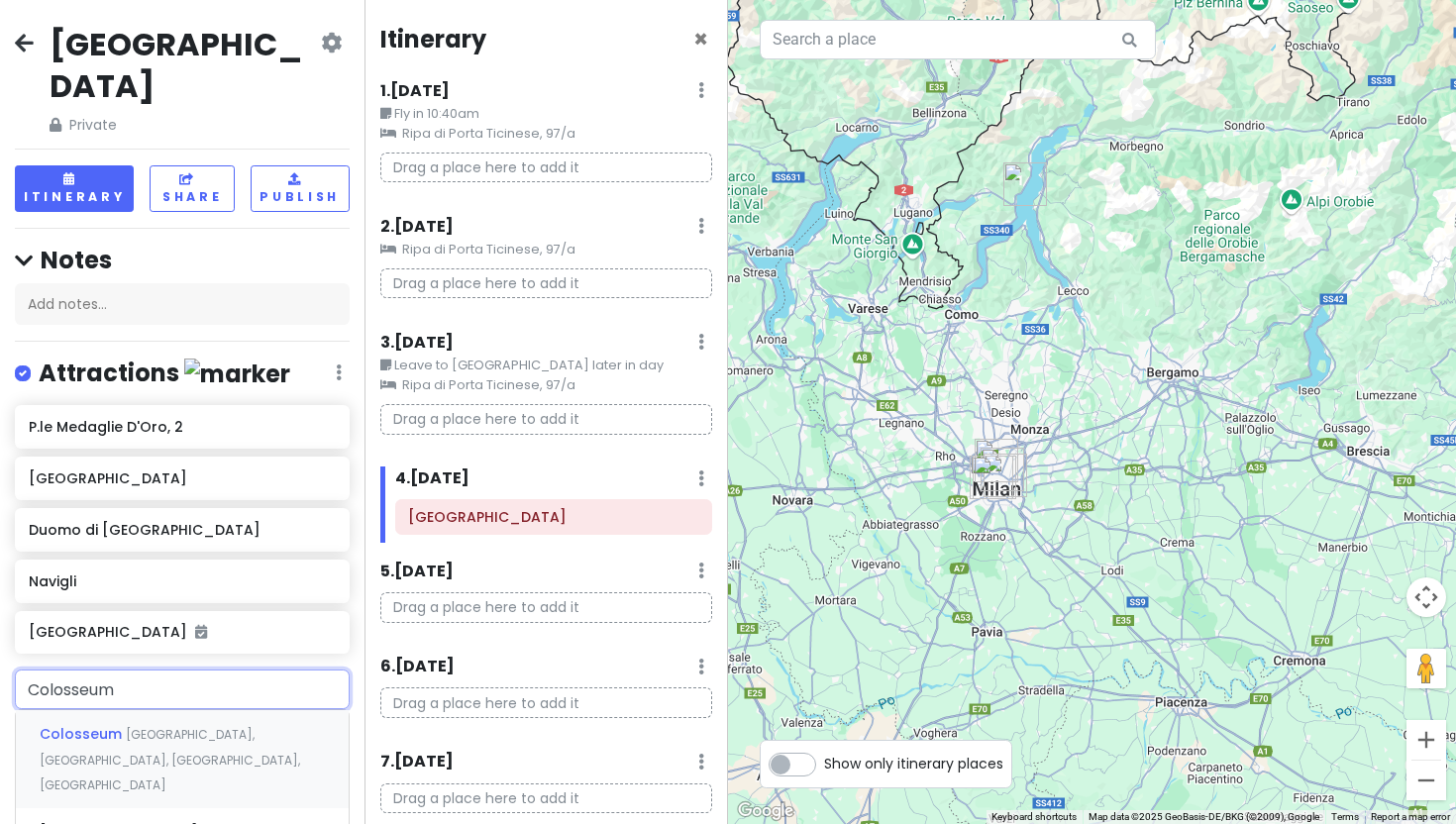 click on "Colosseum   Piazza del Colosseo, Rome, Metropolitan City of Rome Capital, Italy" at bounding box center (182, 759) 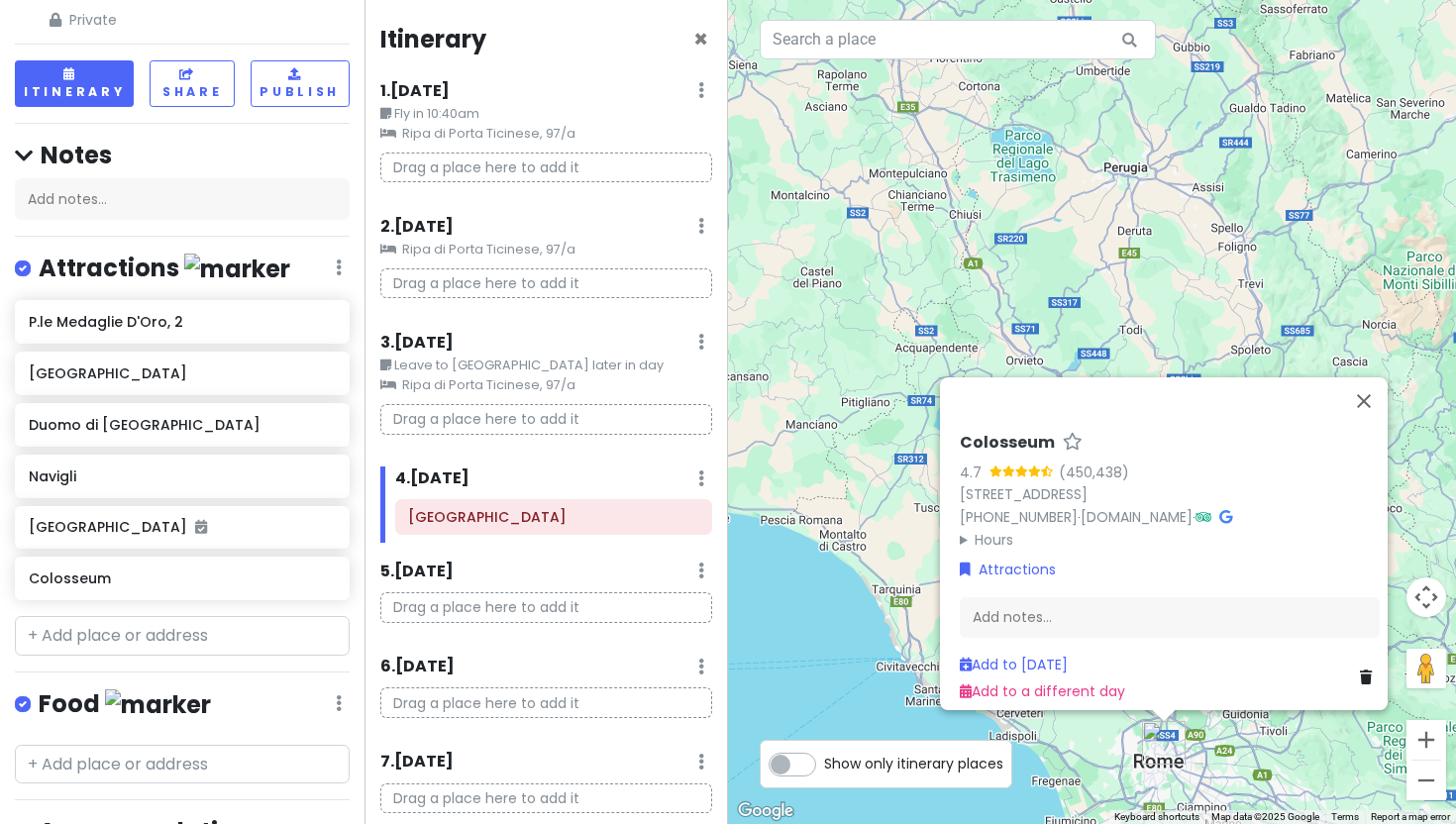 scroll, scrollTop: 0, scrollLeft: 0, axis: both 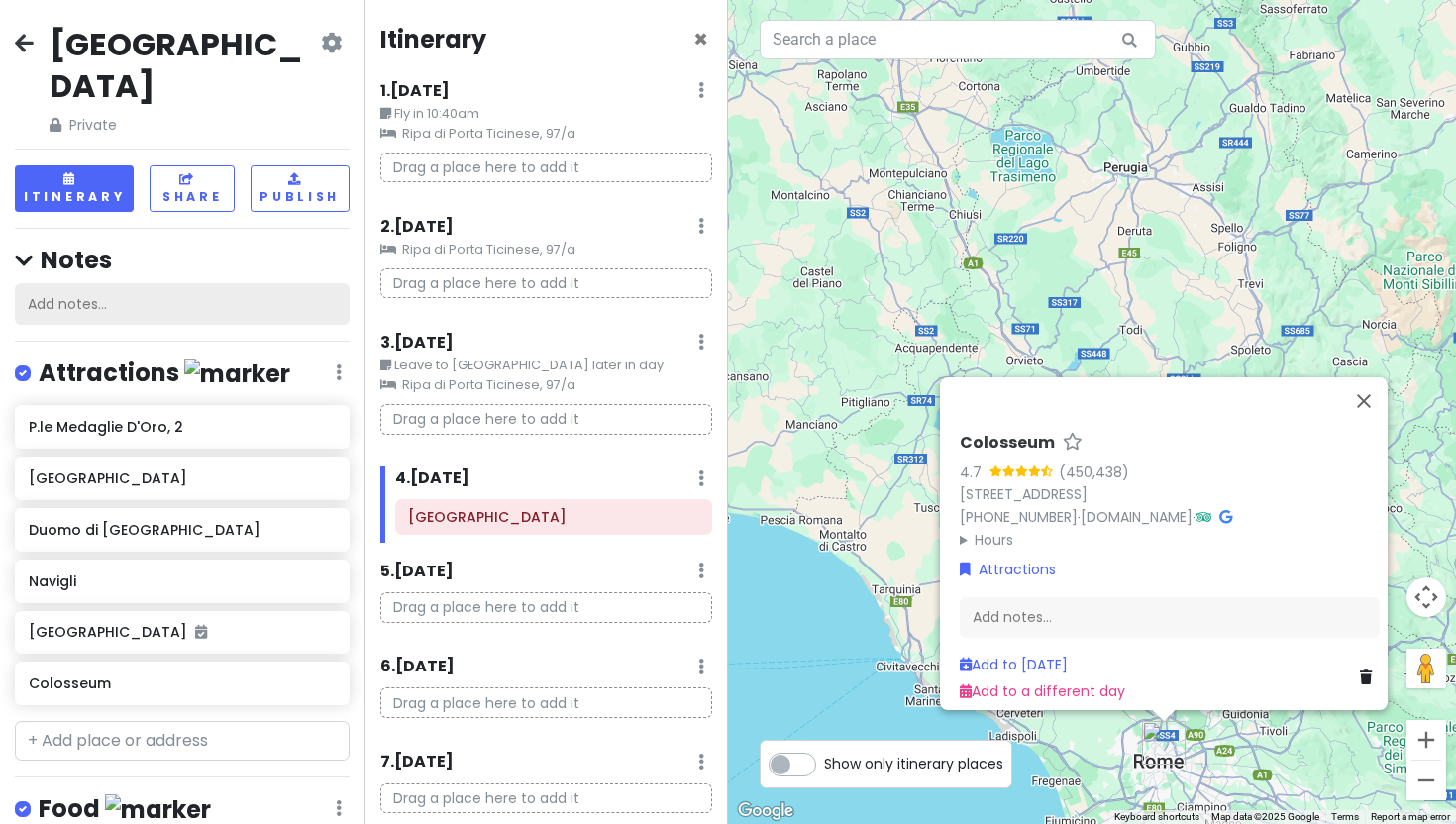click on "Add notes..." at bounding box center [182, 304] 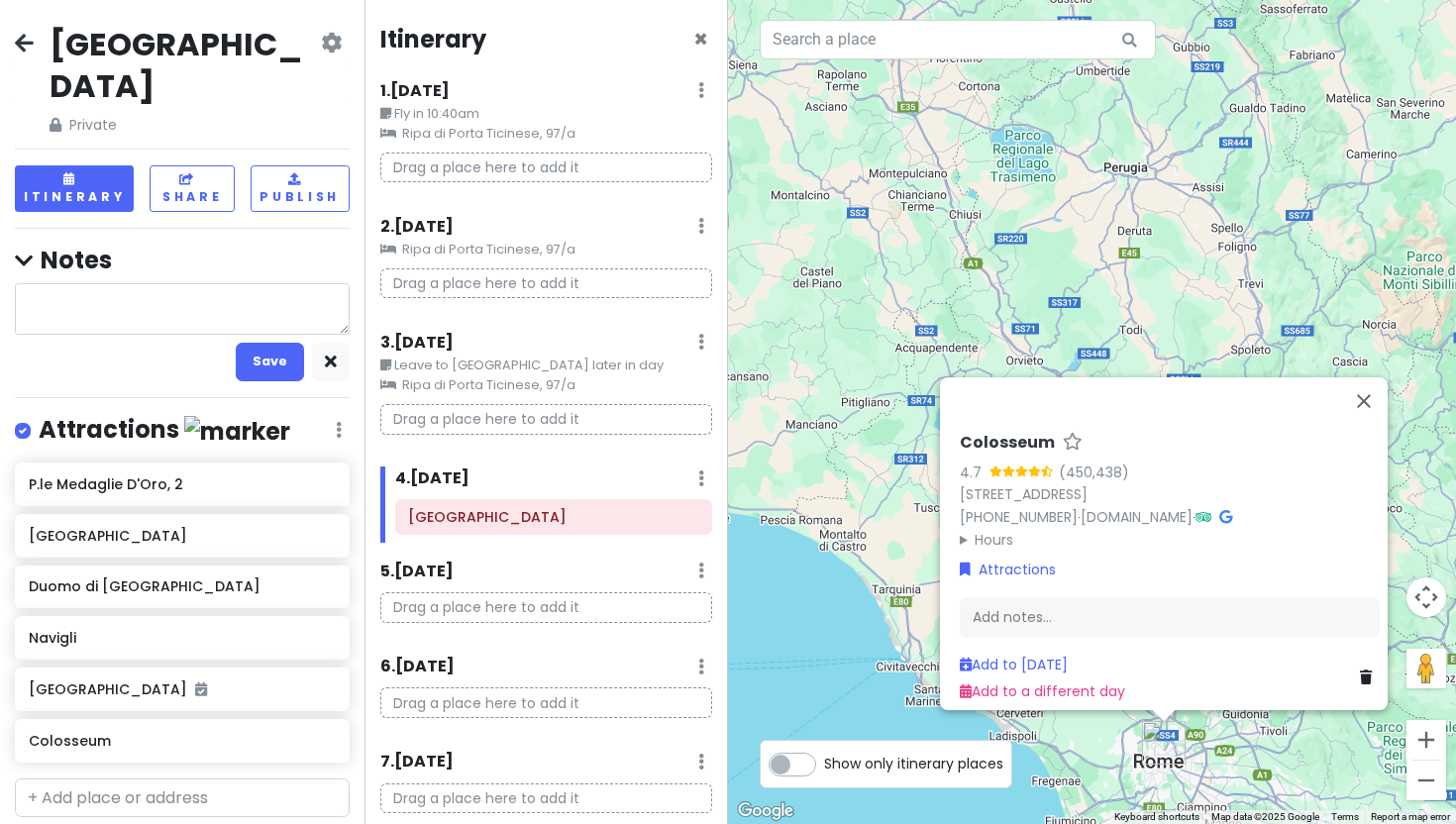 type on "x" 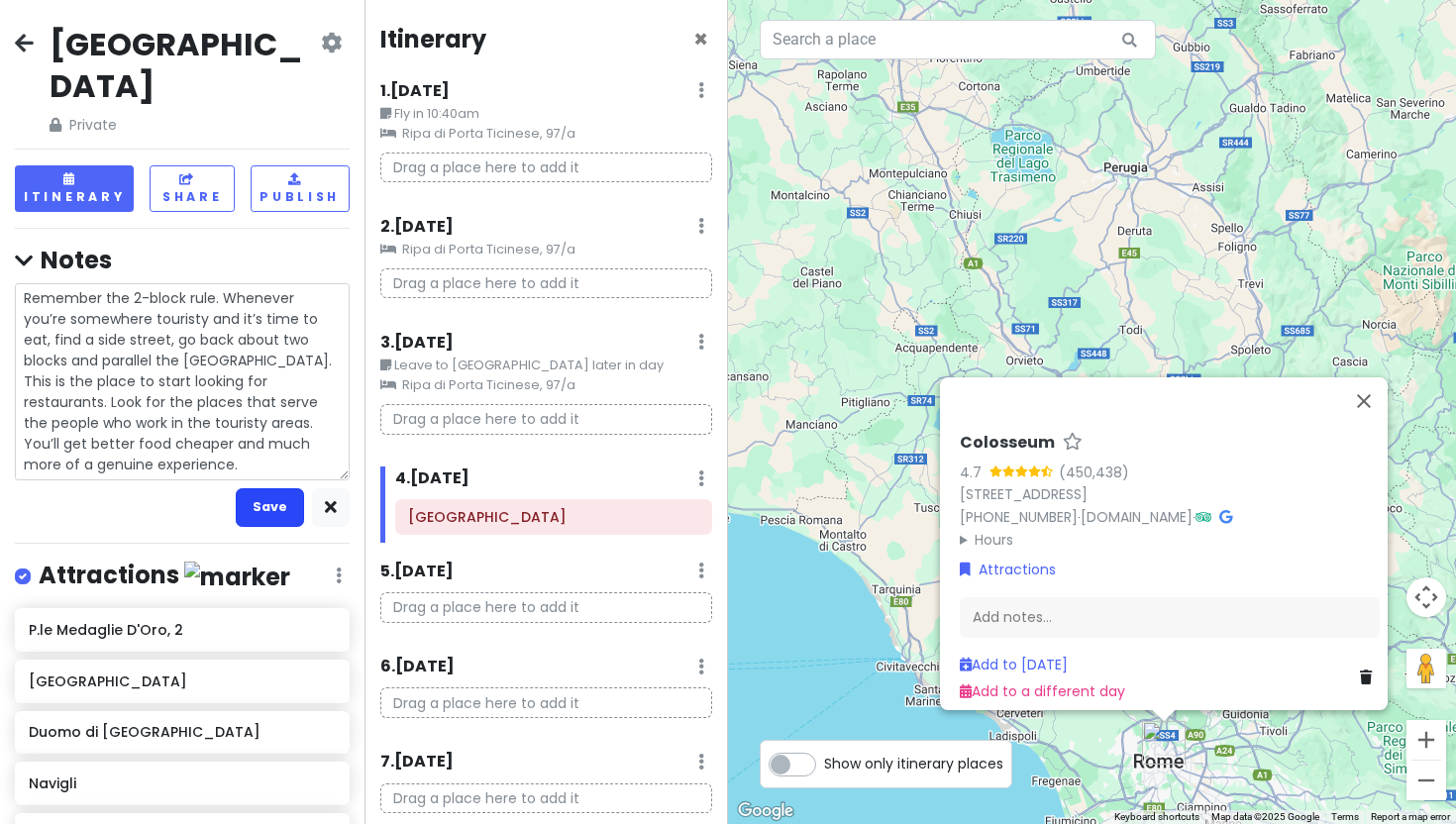 type on "Remember the 2-block rule. Whenever you’re somewhere touristy and it’s time to eat, find a side street, go back about two blocks and parallel the Main Street. This is the place to start looking for restaurants. Look for the places that serve the people who work in the touristy areas. You’ll get better food cheaper and much more of a genuine experience." 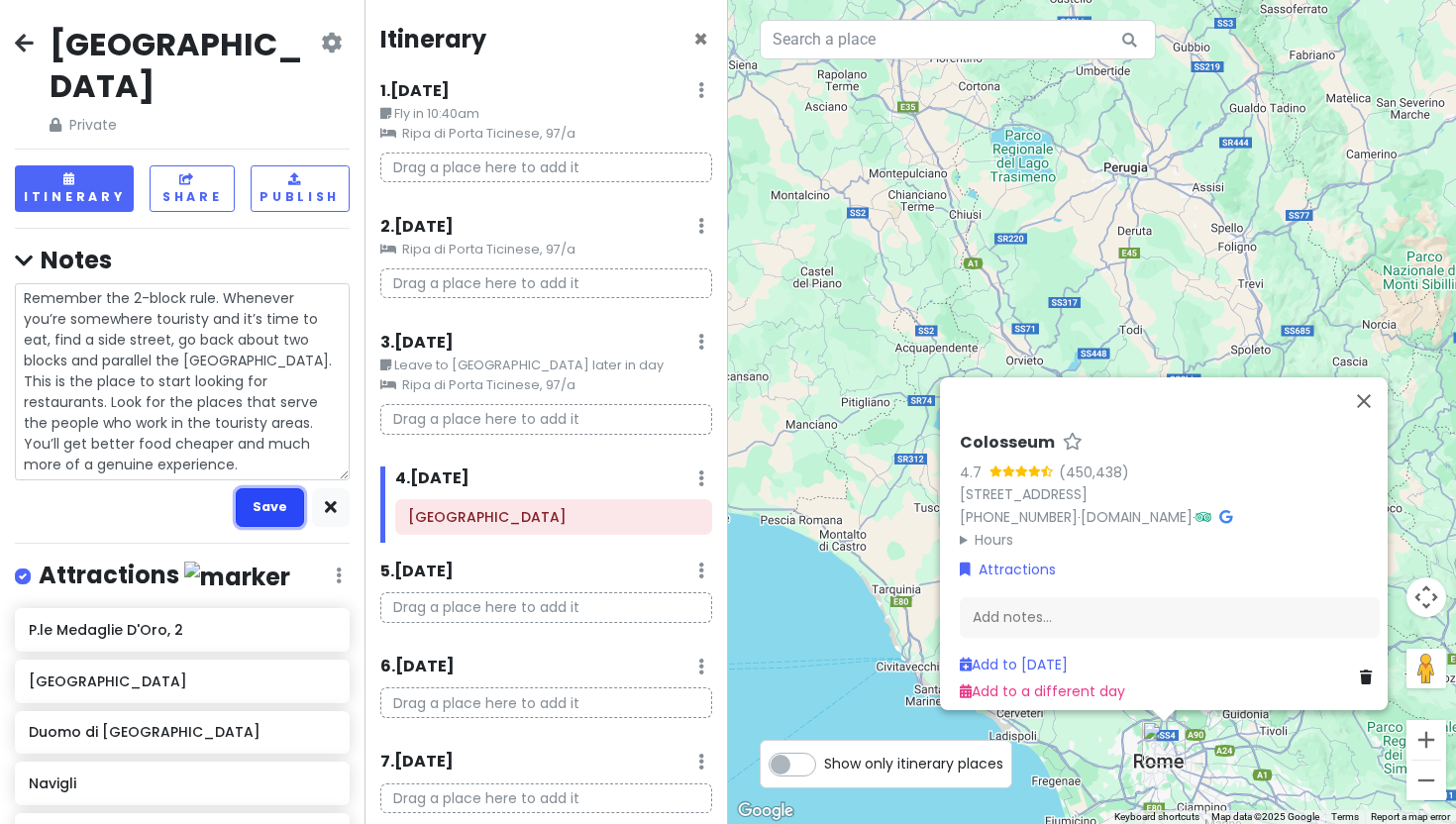 click on "Save" at bounding box center [269, 507] 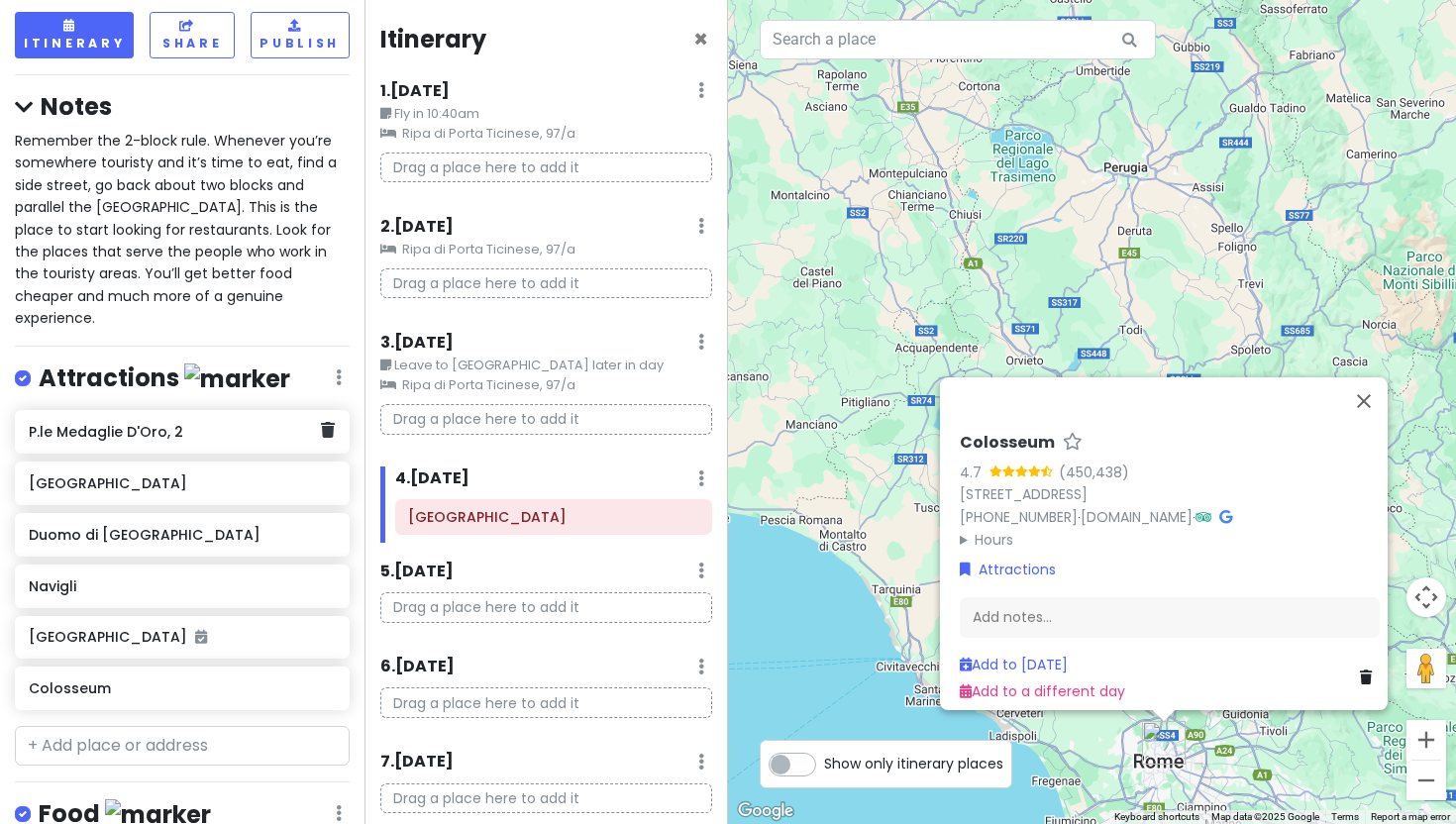 scroll, scrollTop: 183, scrollLeft: 0, axis: vertical 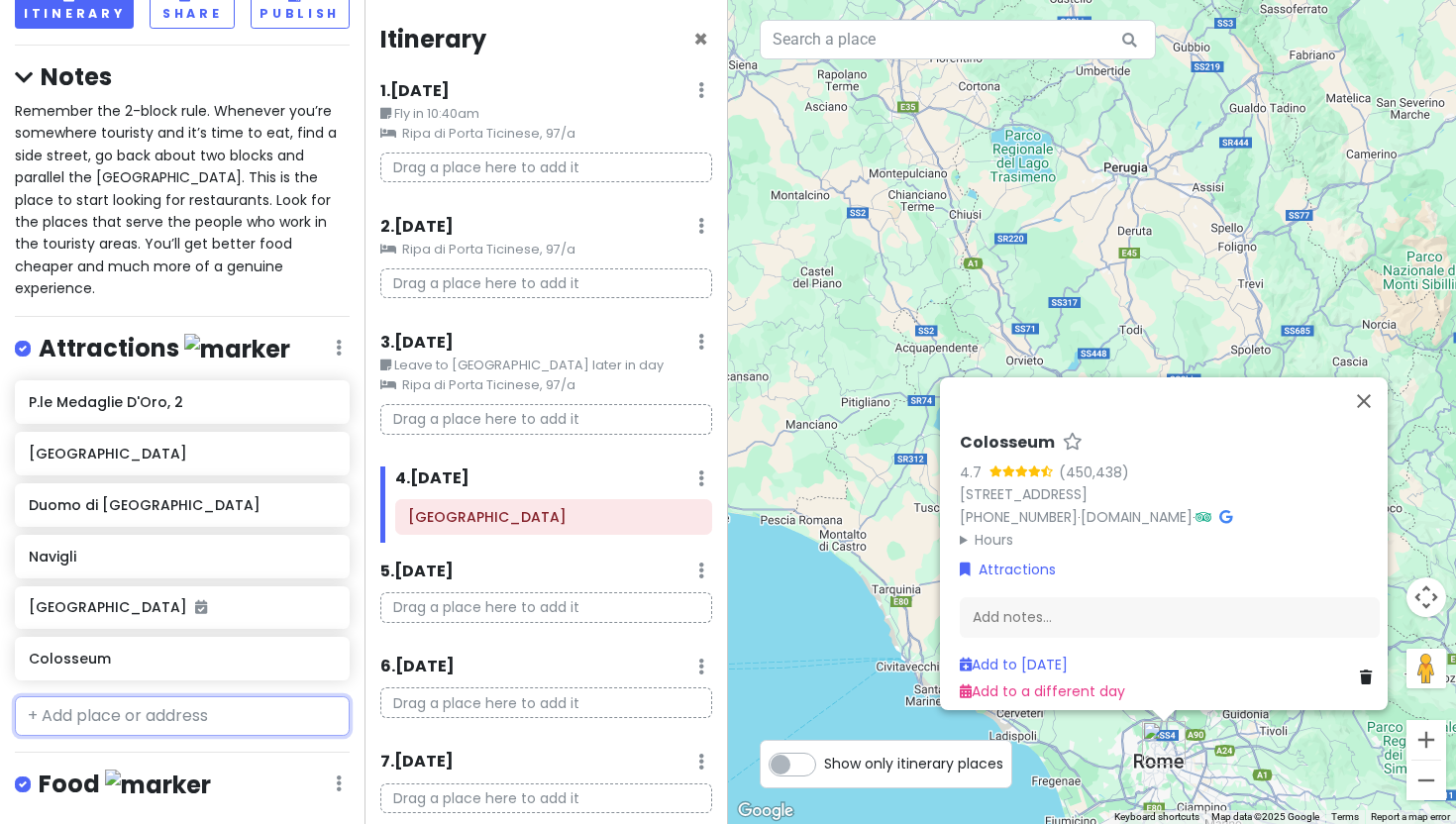 click at bounding box center (182, 716) 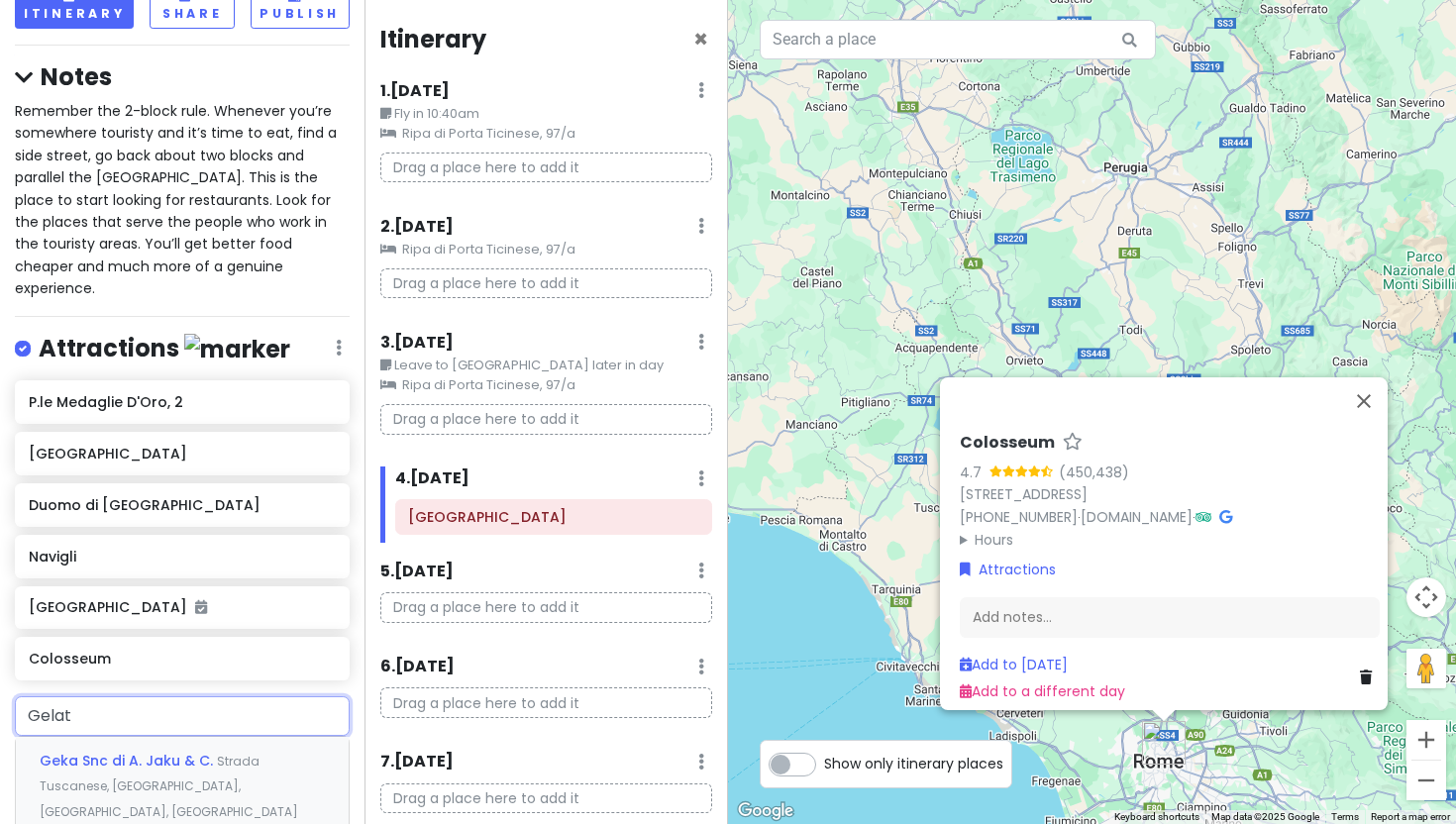 type on "Gelato" 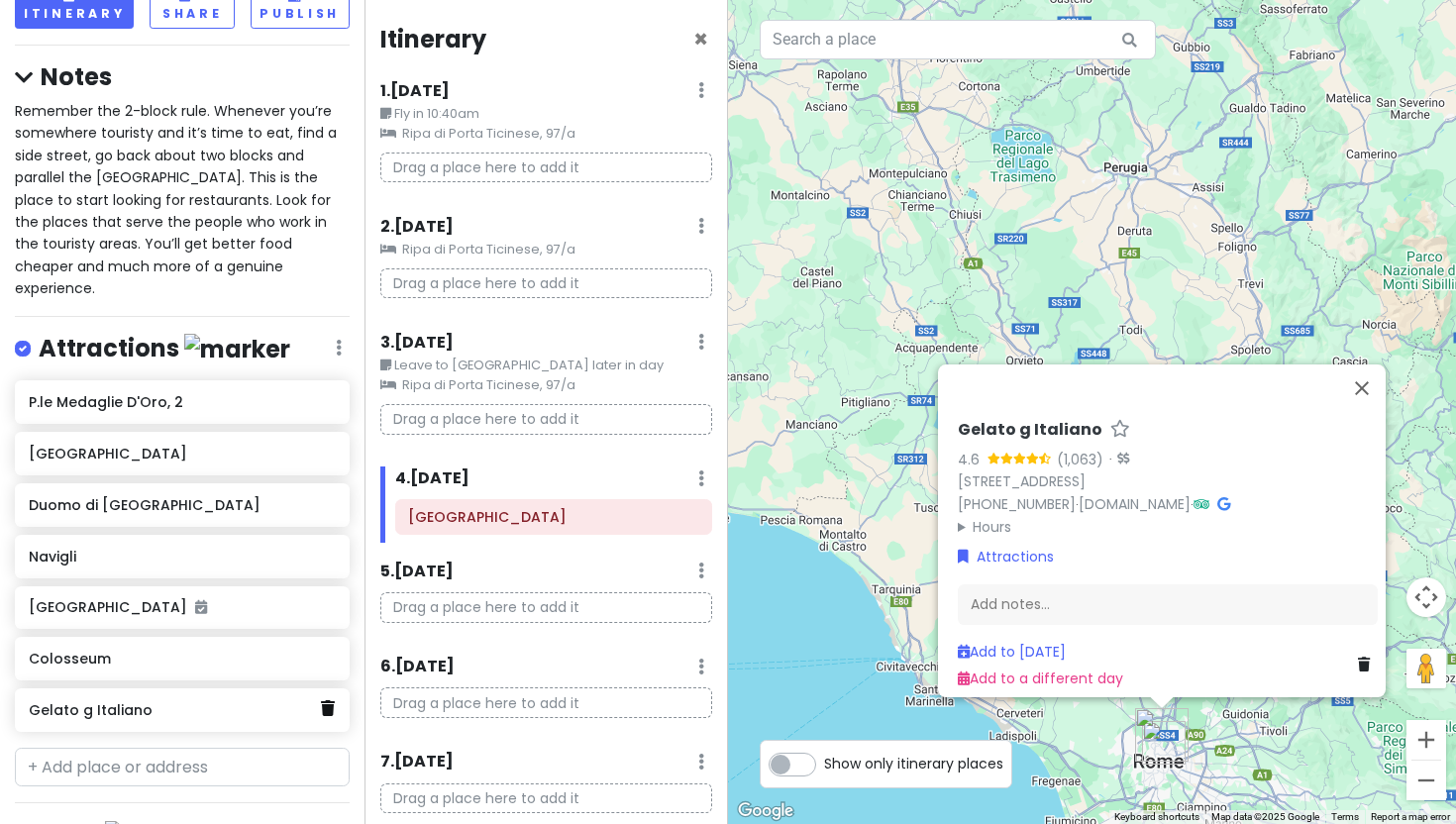click on "Gelato g Italiano" at bounding box center (182, 710) 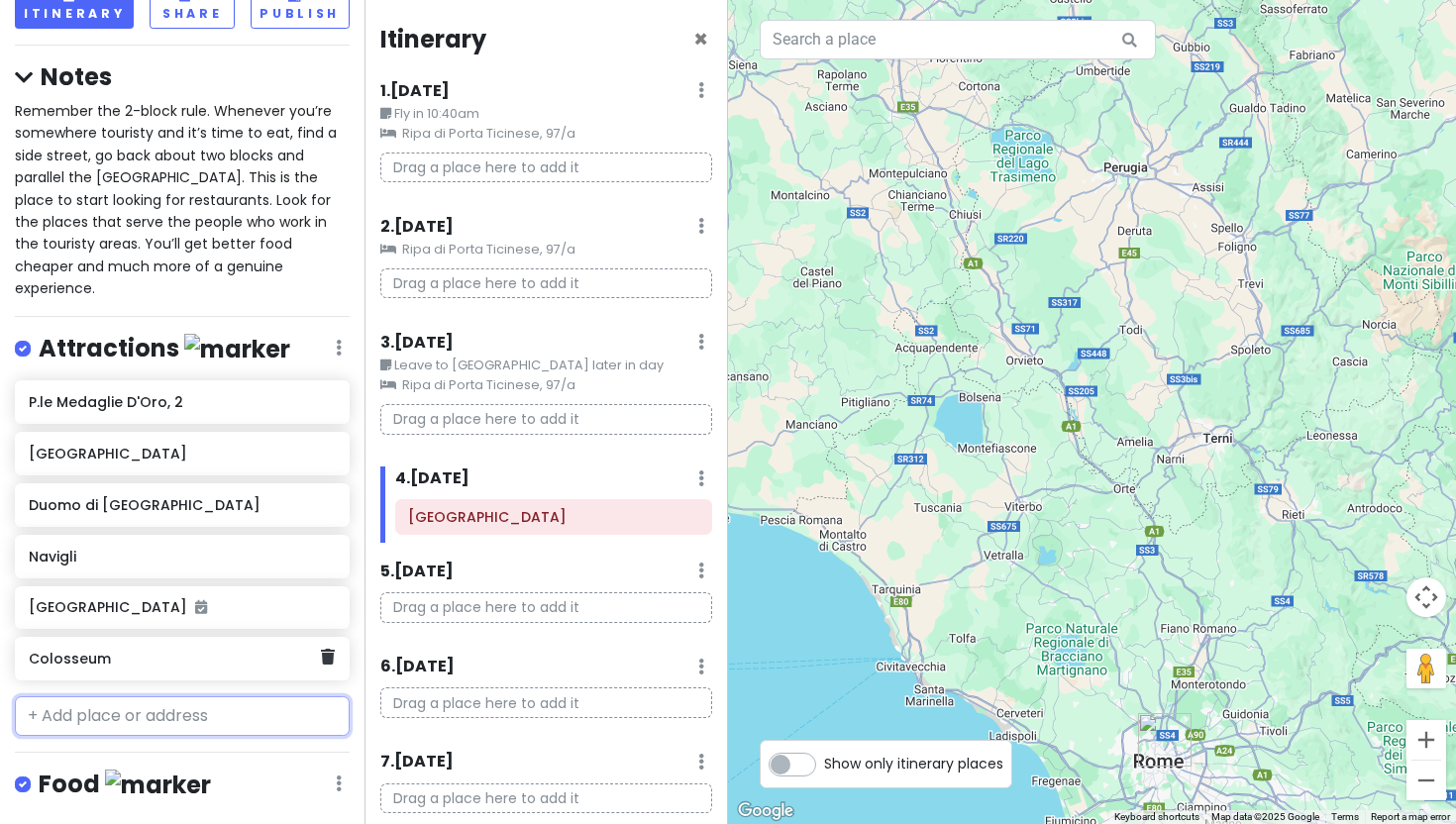 paste on "Capuchin Crypt" 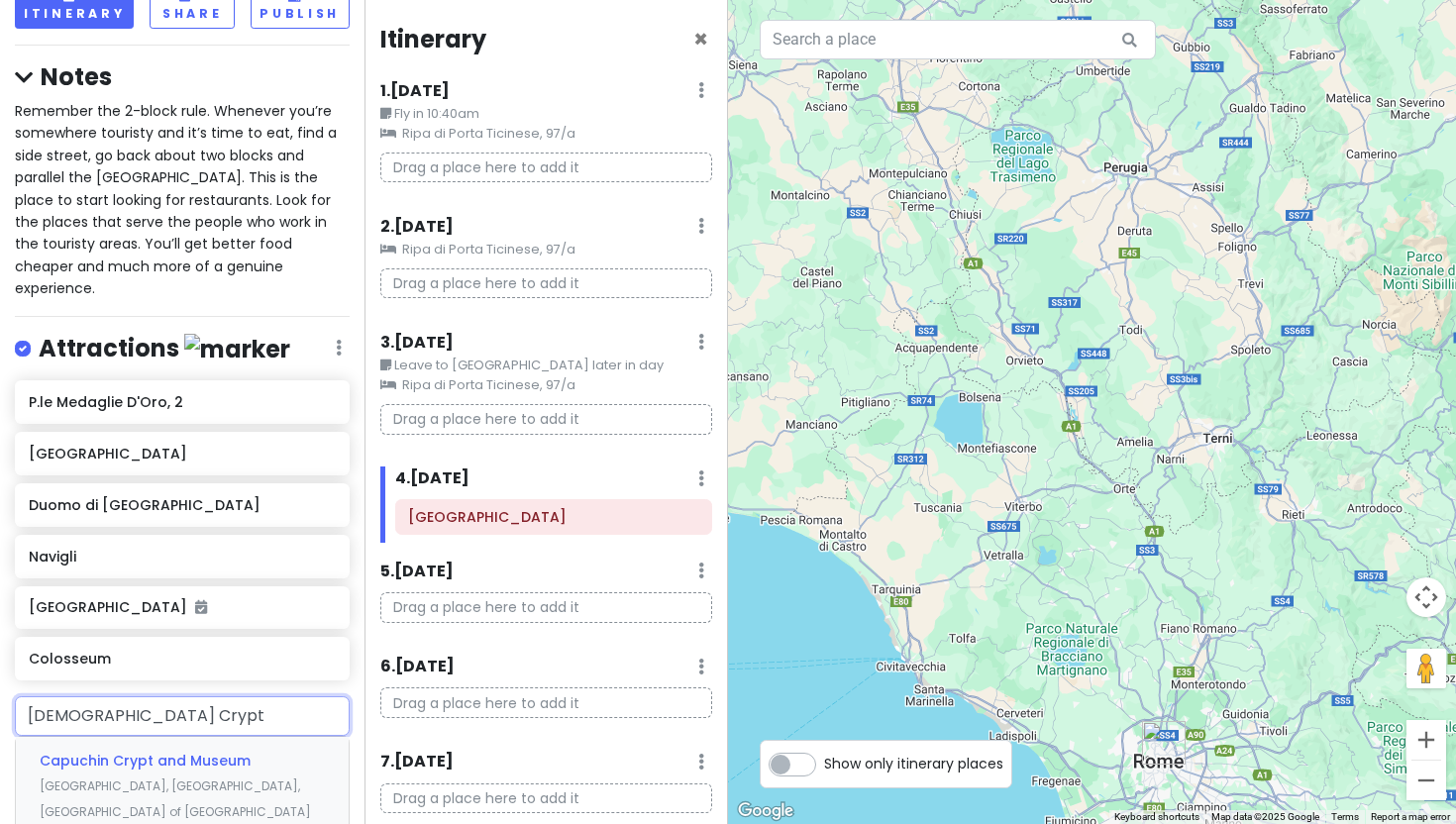 click on "Capuchin Crypt and Museum" at bounding box center (145, 761) 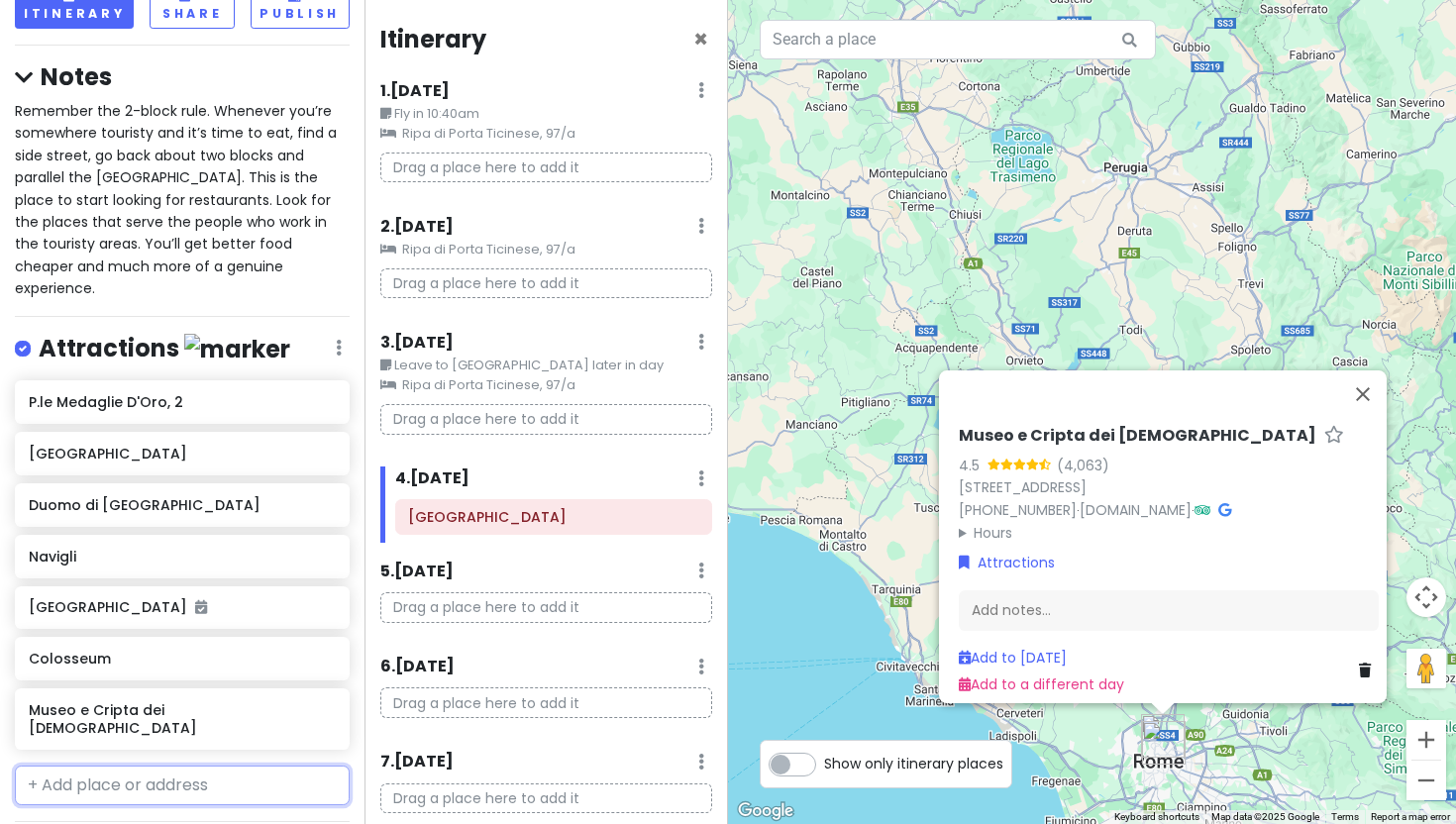 click at bounding box center [182, 785] 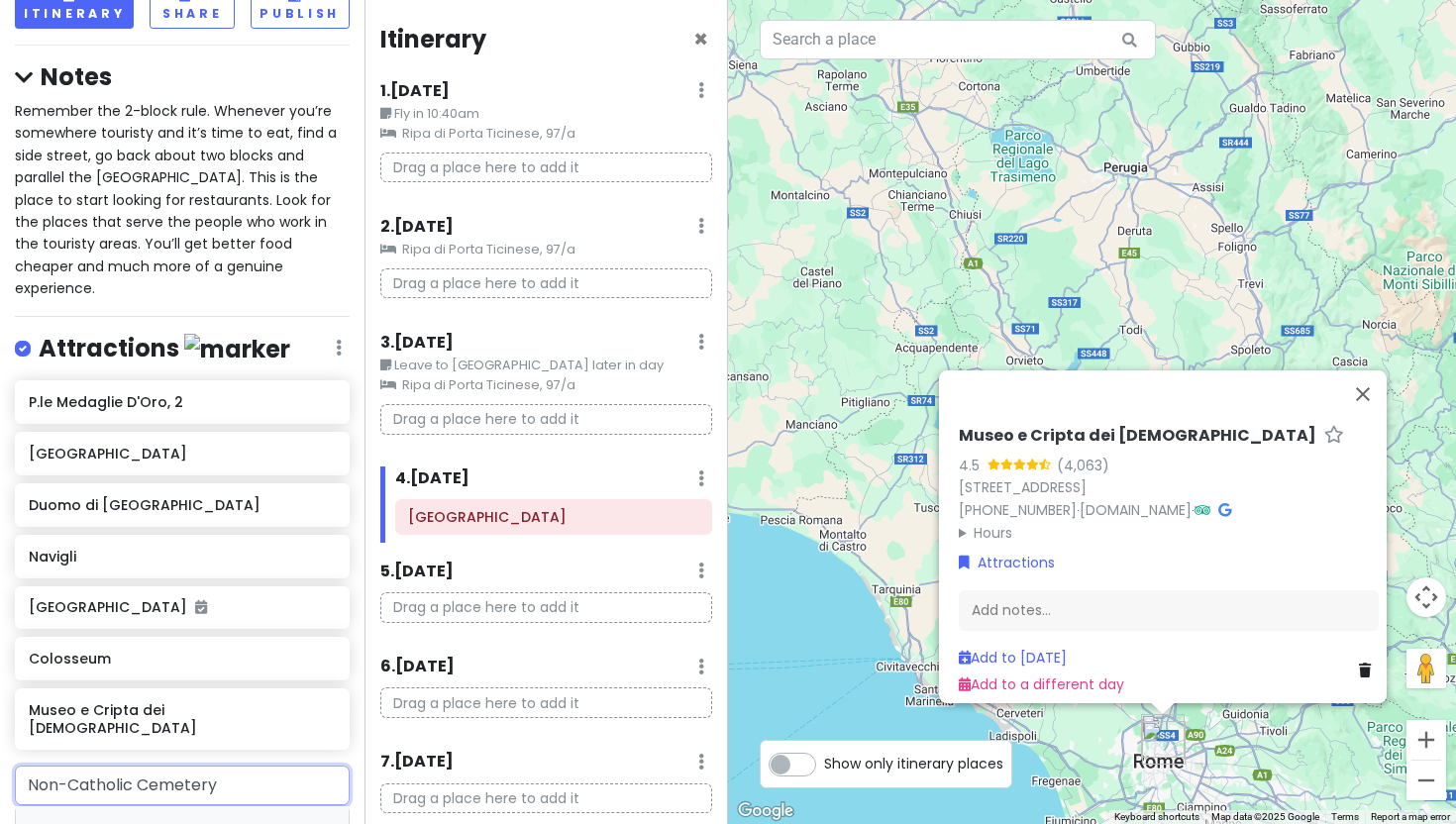 click on "Via Caio Cestio, Rome, Metropolitan City of Rome Capital, Italy" at bounding box center (169, 880) 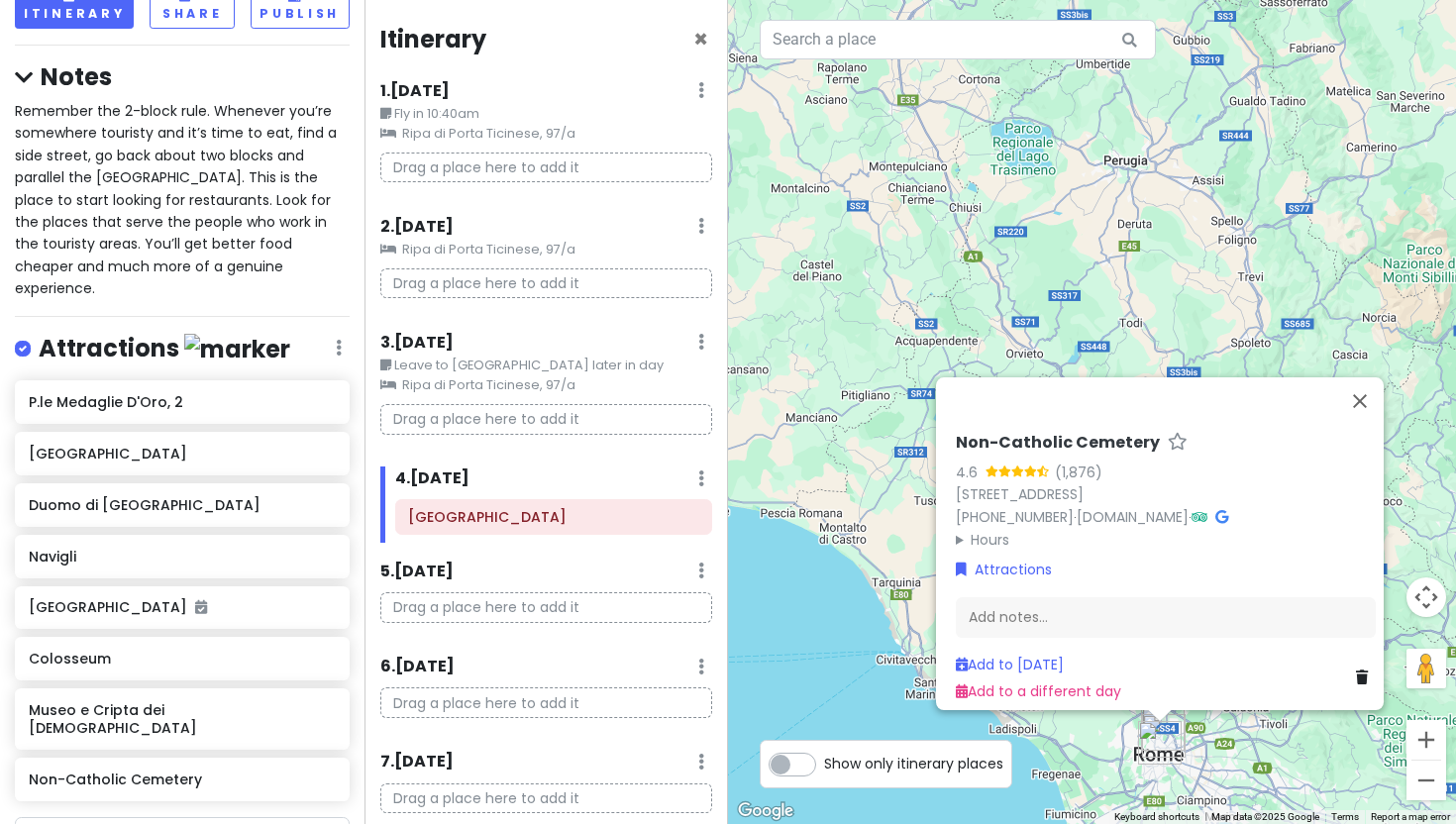 click on "Italy Private Change Dates Make a Copy Delete Trip Go Pro ⚡️ Give Feedback 💡 Support Scout ☕️ Itinerary Share Publish Notes Remember the 2-block rule. Whenever you’re somewhere touristy and it’s time to eat, find a side street, go back about two blocks and parallel the Main Street. This is the place to start looking for restaurants. Look for the places that serve the people who work in the touristy areas. You’ll get better food cheaper and much more of a genuine experience. Attractions   Edit Reorder Delete List P.le Medaglie D'Oro, 2 Chinatown Duomo di Milano Navigli Lake Como Colosseum Museo e Cripta dei Cappuccini Non-Catholic Cemetery Food   Edit Reorder Delete List Accommodations   Edit Reorder Delete List Find hotels on Booking.com Ripa di Porta Ticinese, 97/a + Add a section" at bounding box center [182, 412] 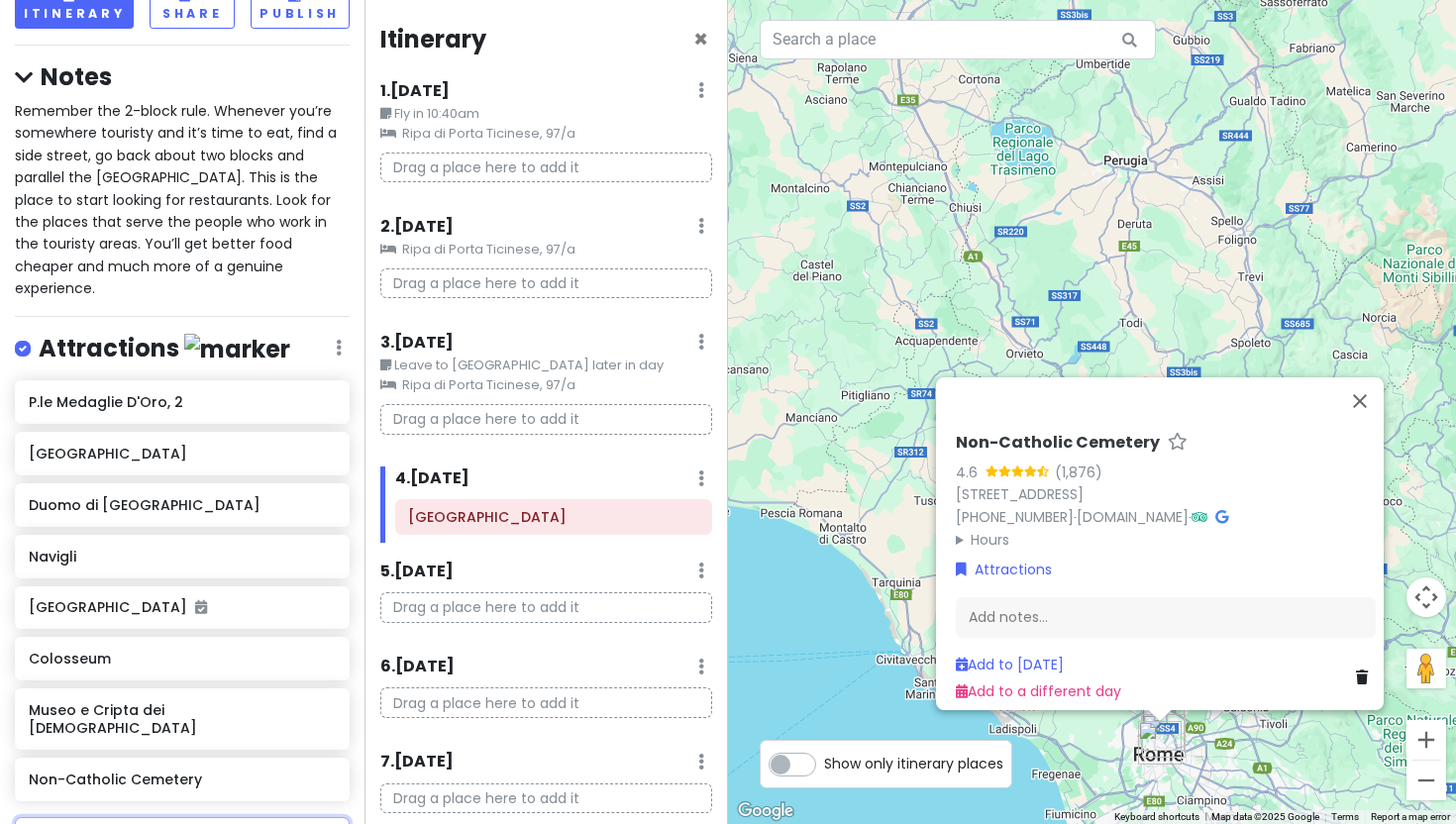 click at bounding box center [182, 837] 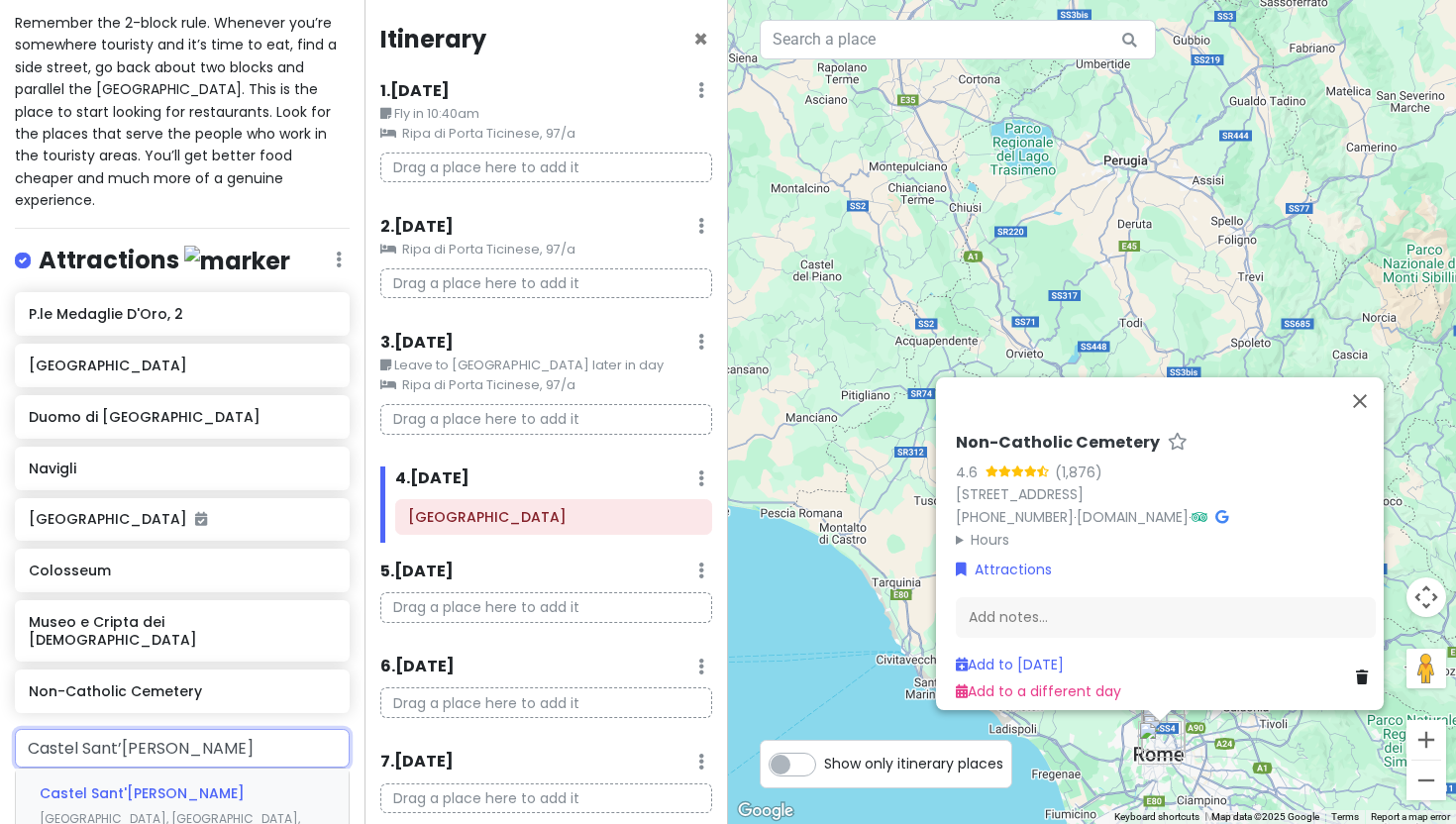 scroll, scrollTop: 275, scrollLeft: 0, axis: vertical 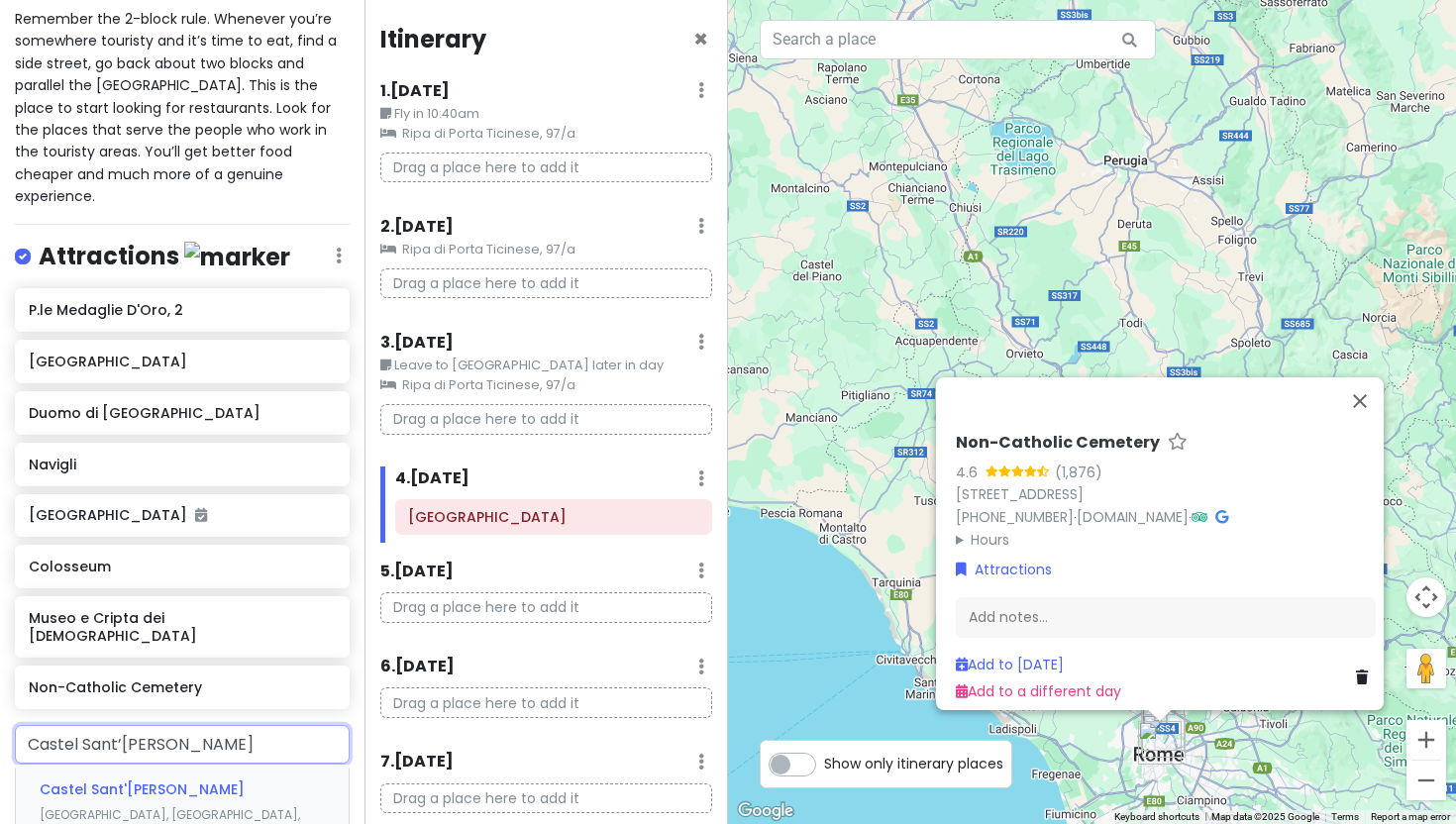 click on "Lungotevere Castello, Rome, Metropolitan City of Rome Capital, Italy" at bounding box center (176, 840) 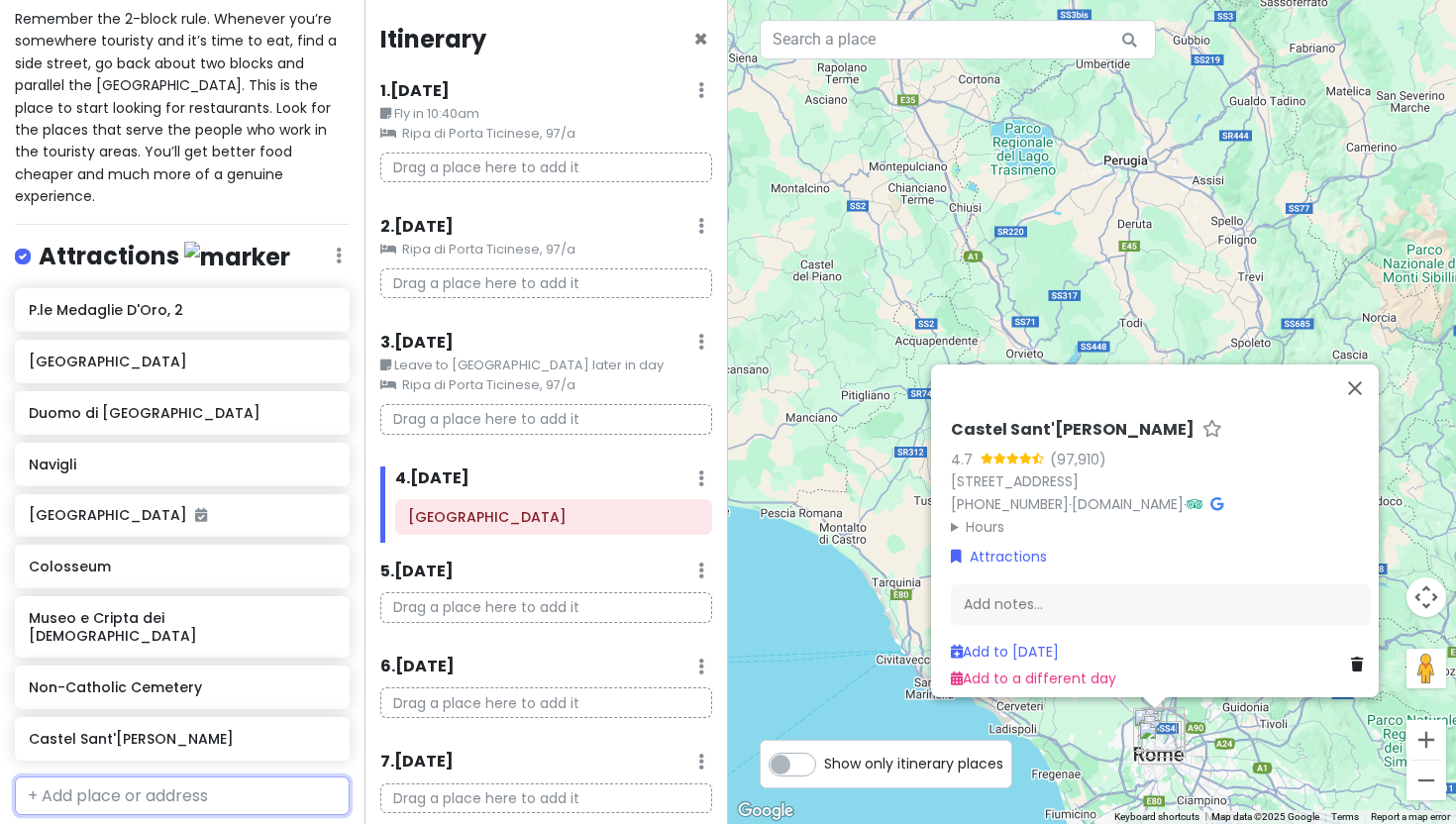 click at bounding box center (182, 796) 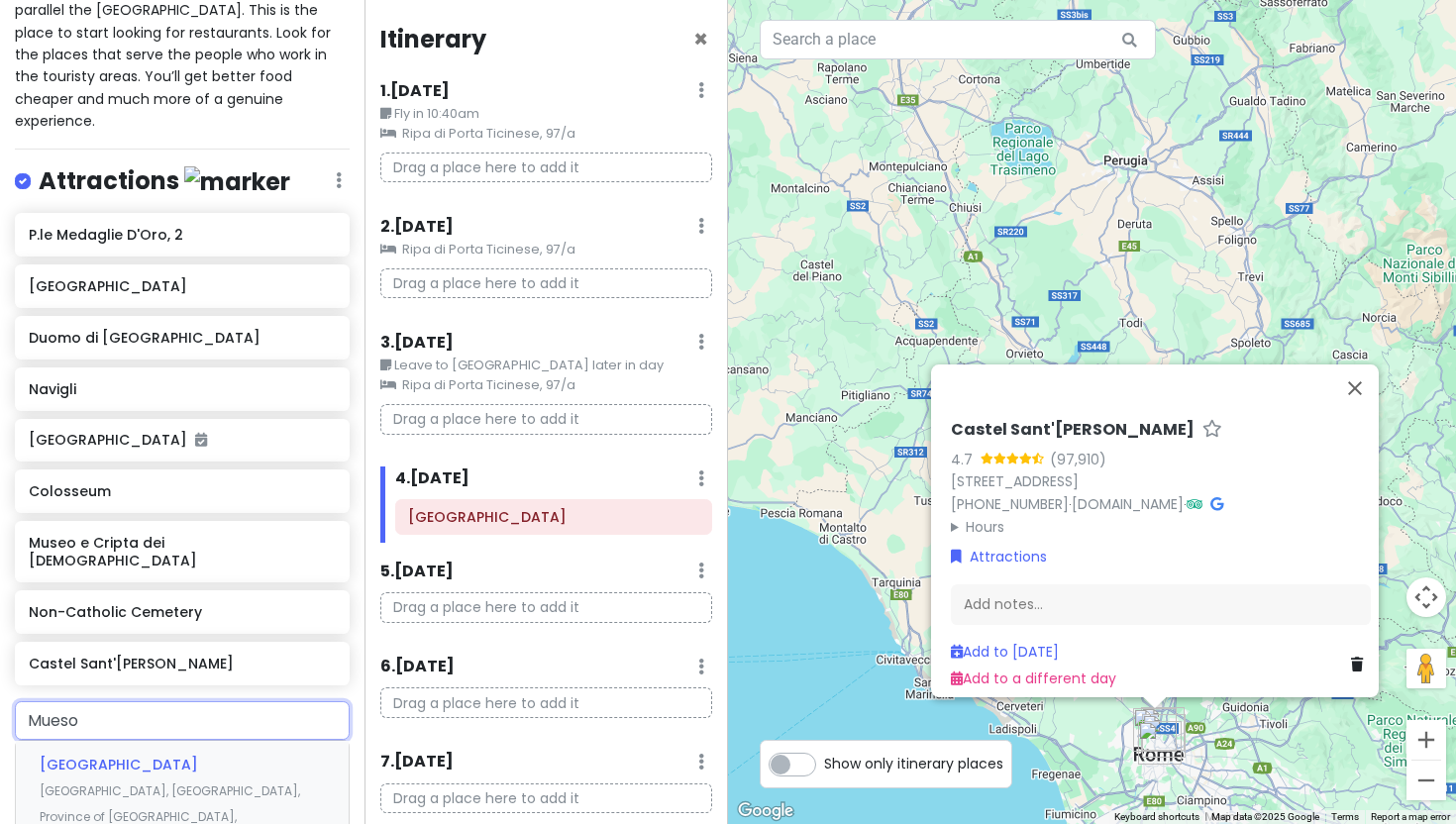 scroll, scrollTop: 352, scrollLeft: 0, axis: vertical 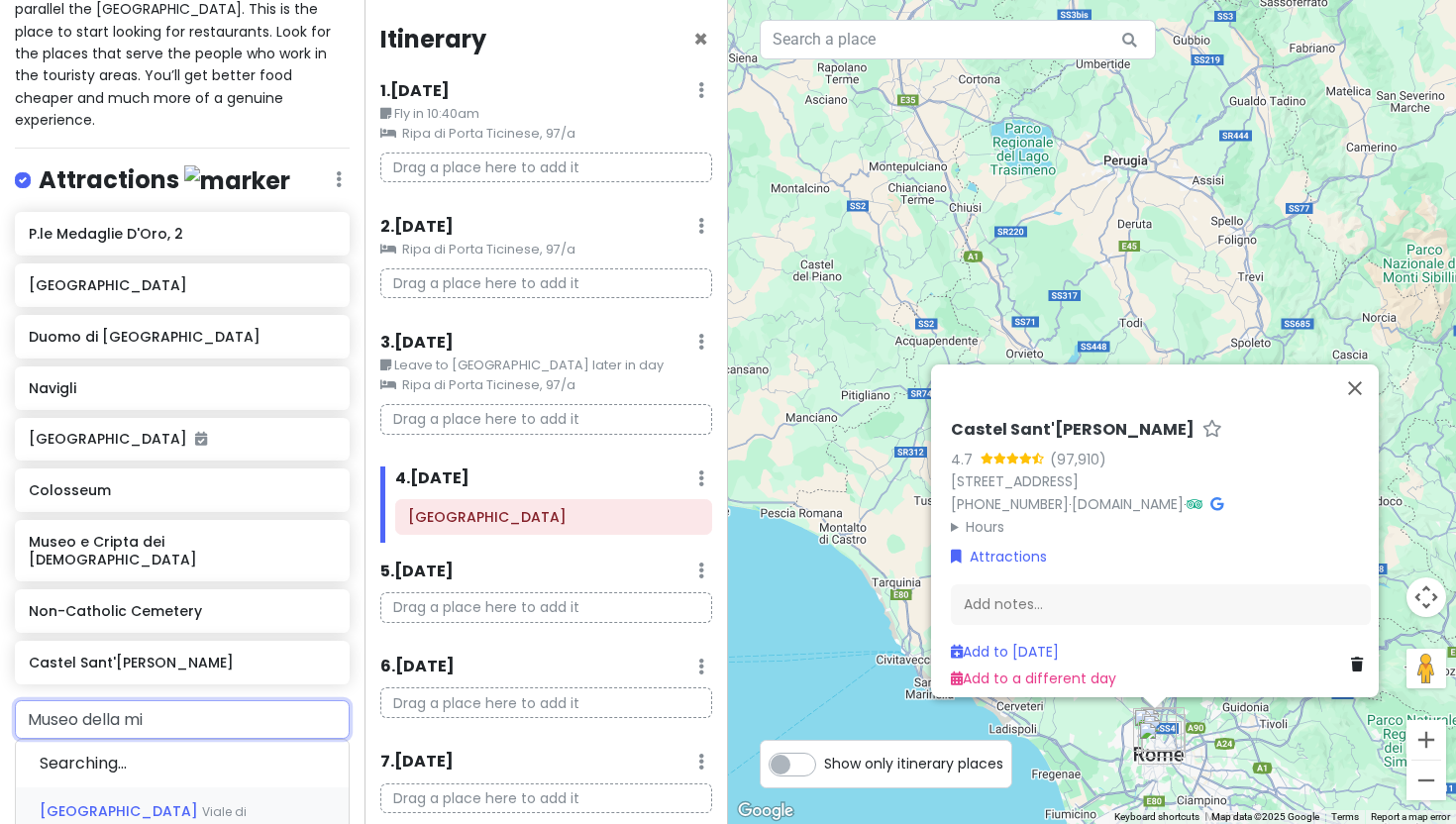 type on "Museo della mis" 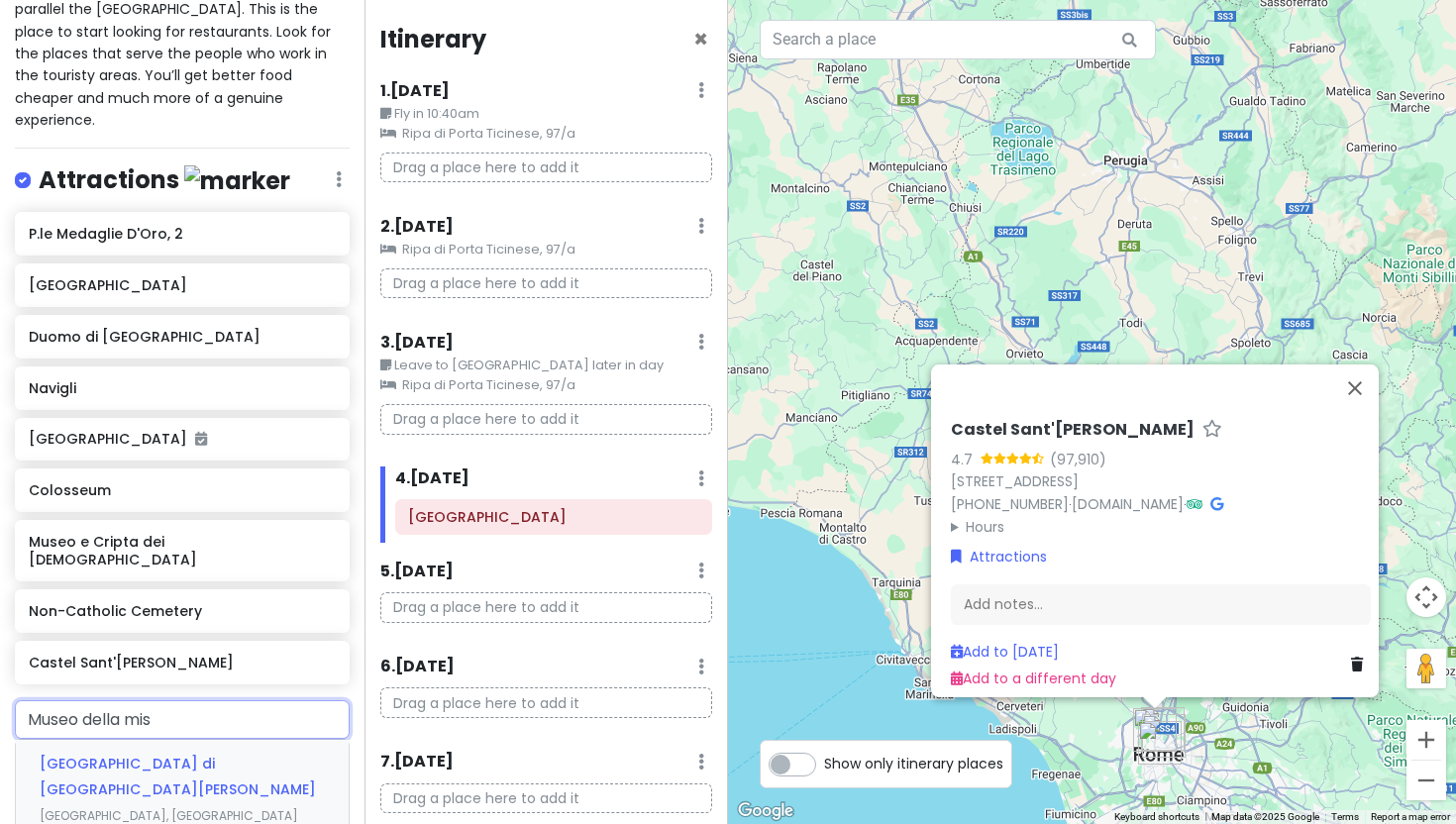 click on "Museo della Misericordia di Monte San Savino   Via della Misericordia, Monte San Savino, Province of Arezzo, Italy" at bounding box center [182, 814] 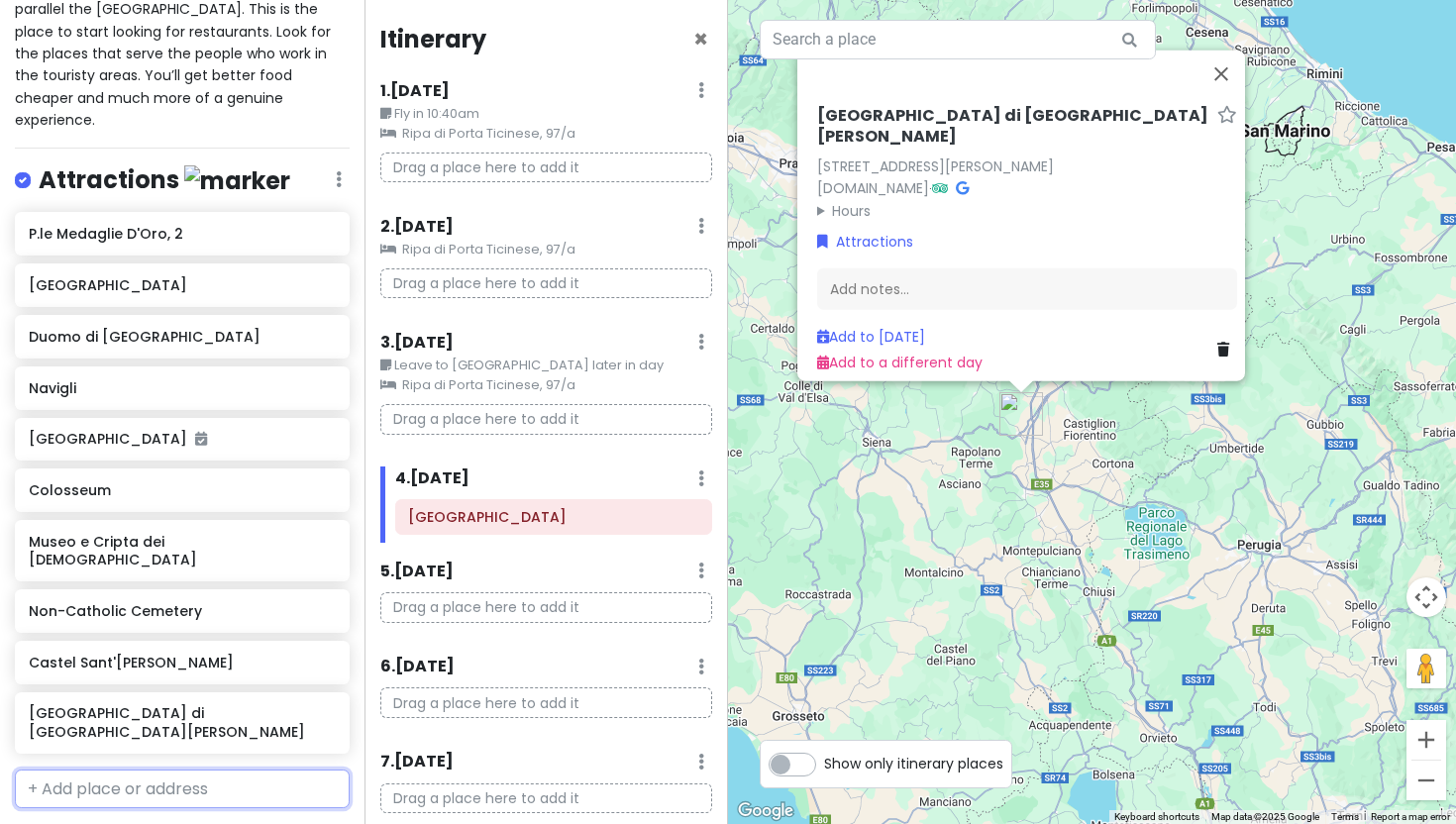 click at bounding box center [182, 789] 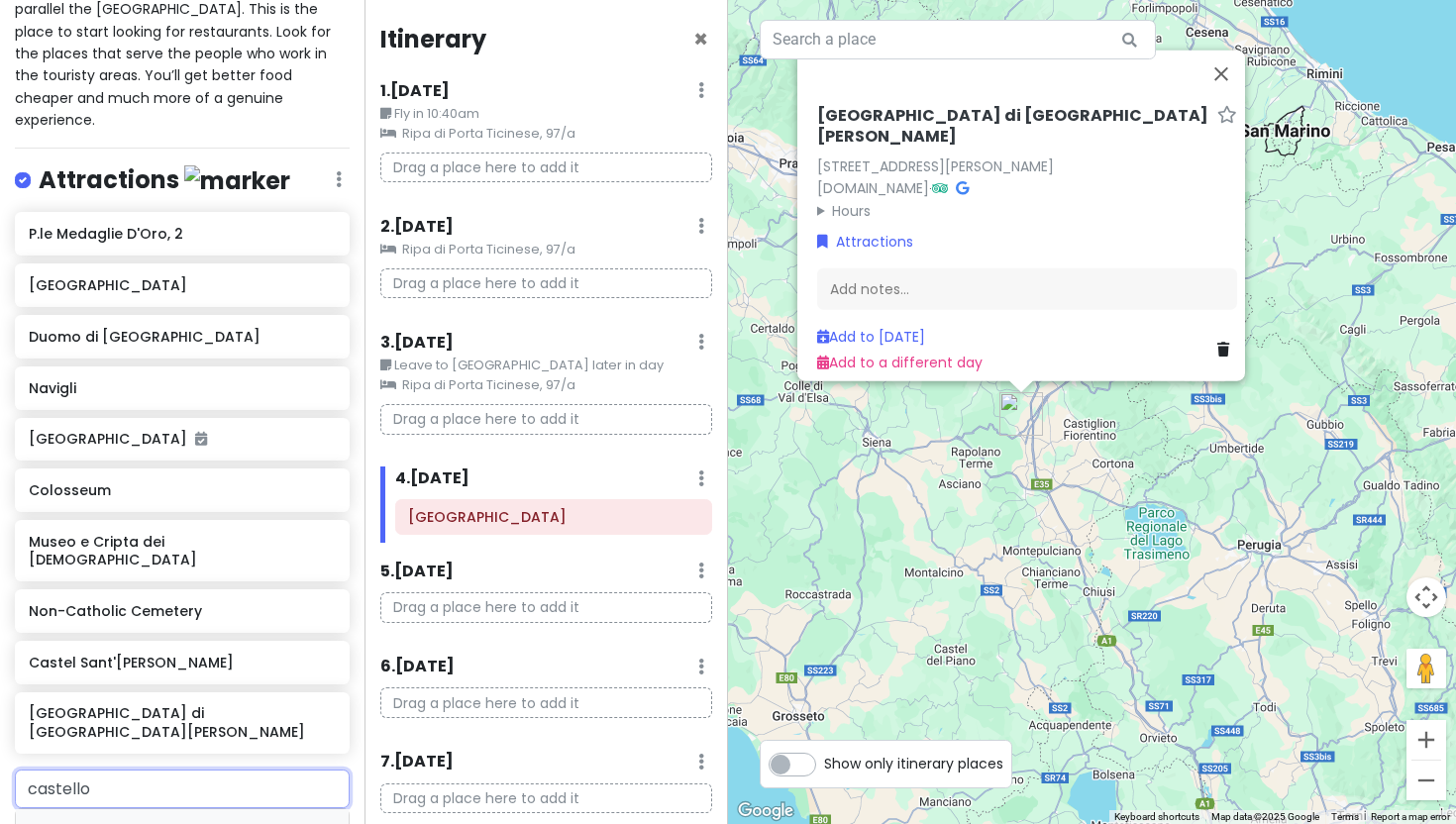 scroll, scrollTop: 411, scrollLeft: 0, axis: vertical 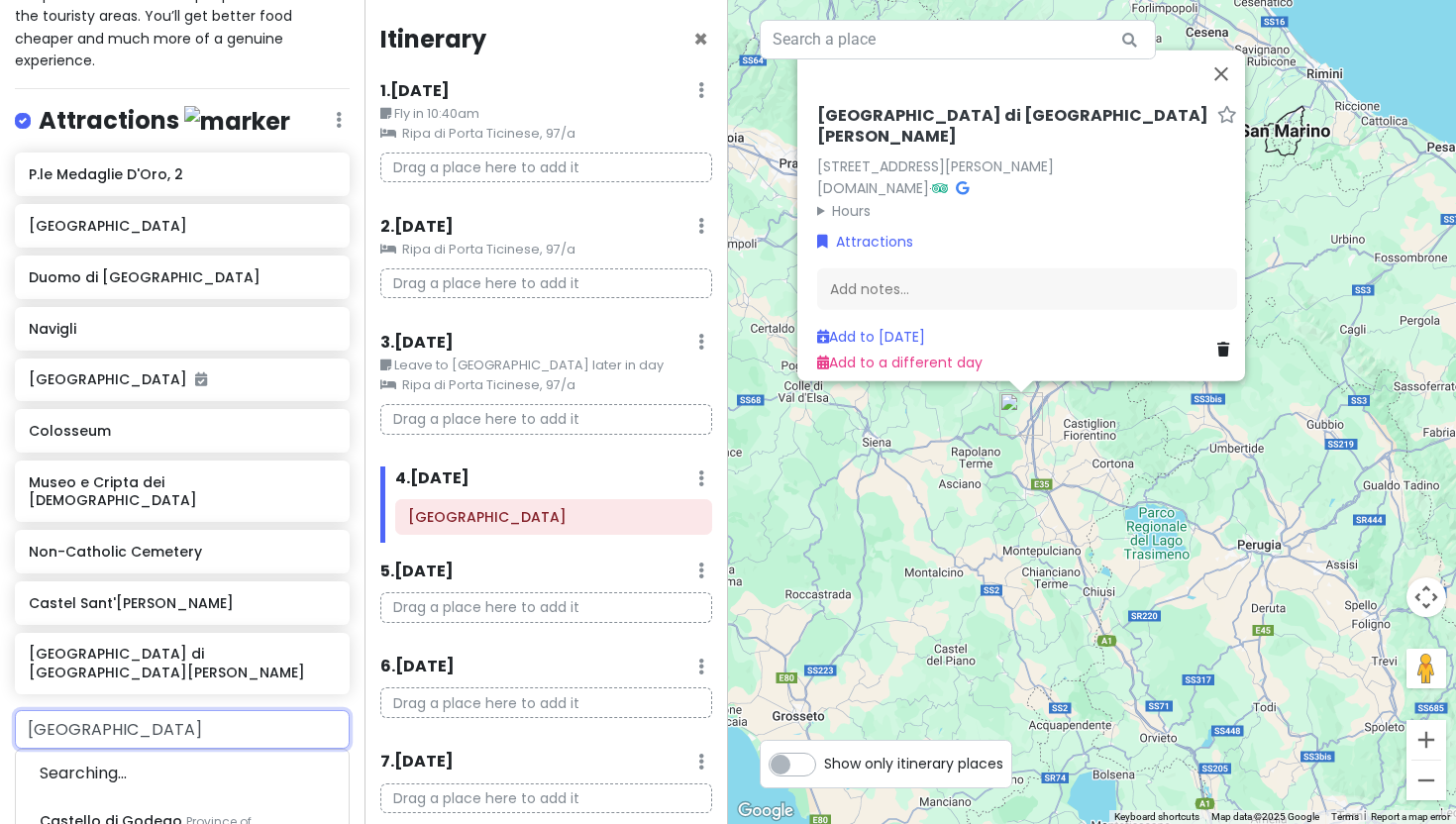 type on "castello di torr" 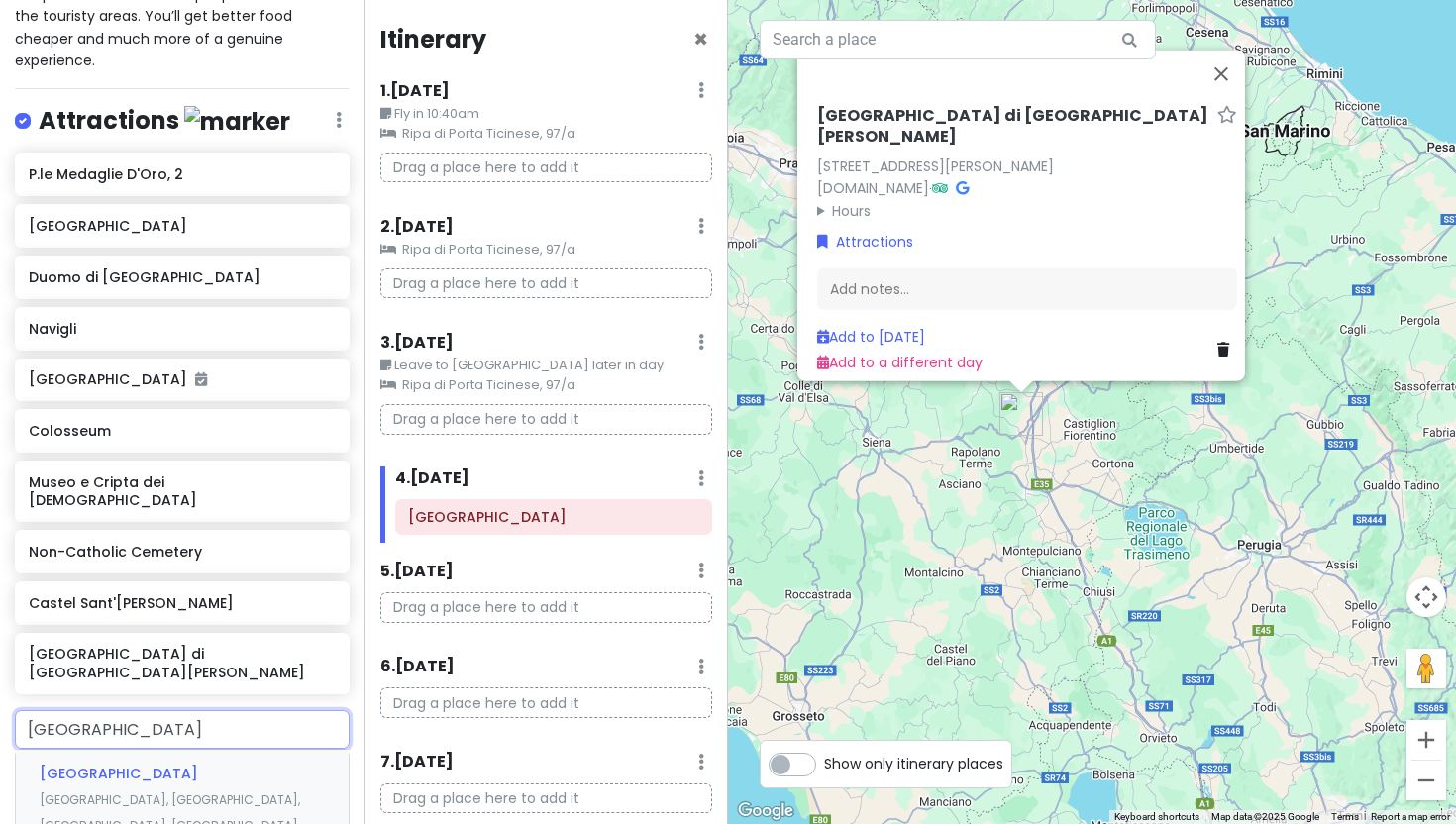 click on "Castello di Torrechiara" at bounding box center [119, 773] 